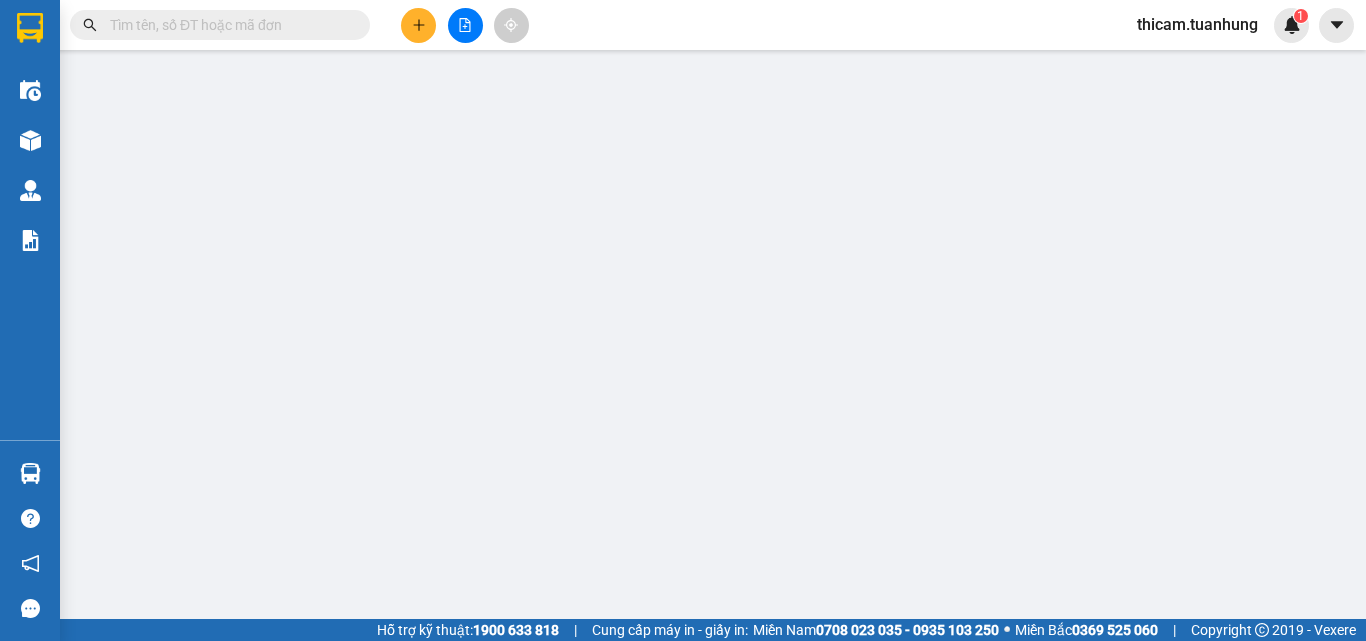 scroll, scrollTop: 0, scrollLeft: 0, axis: both 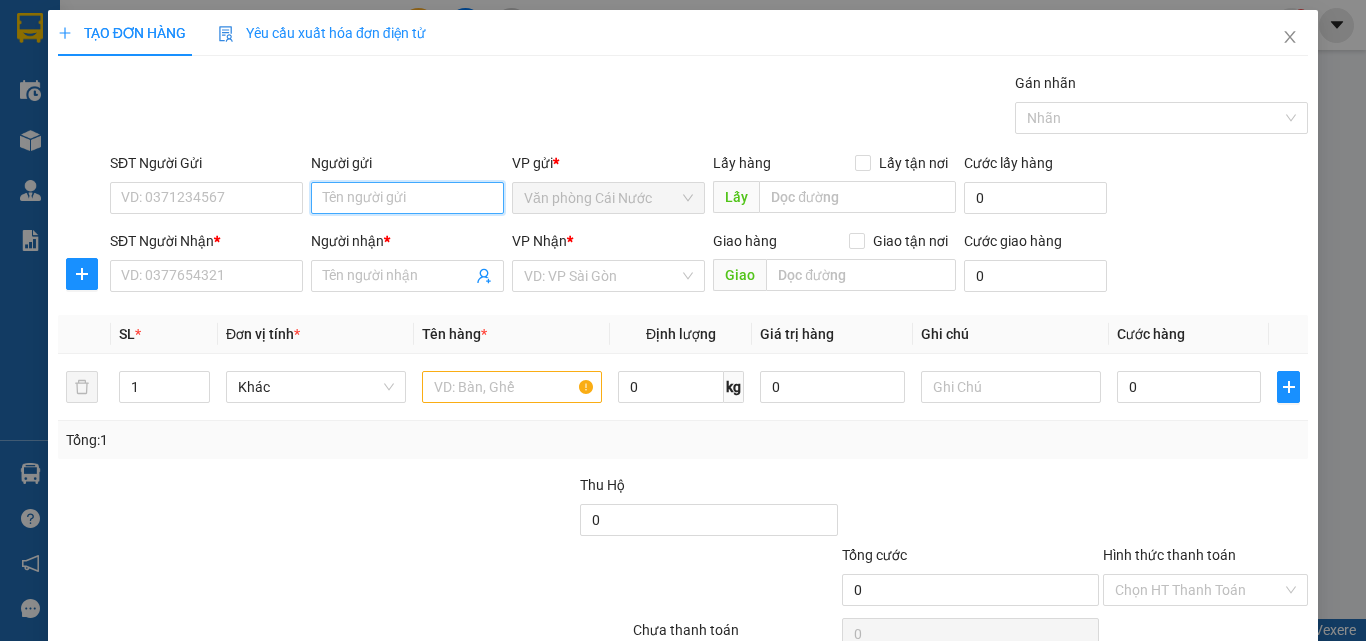 click on "Người gửi" at bounding box center [407, 198] 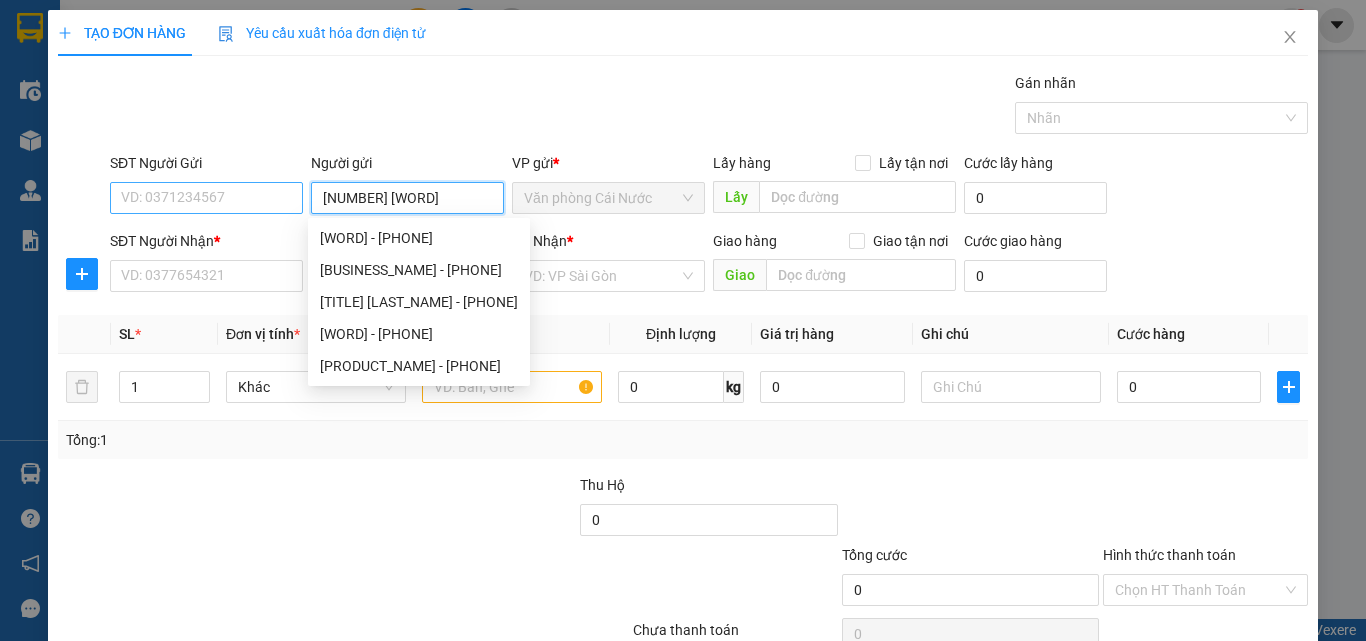 type on "[NUMBER] [WORD]" 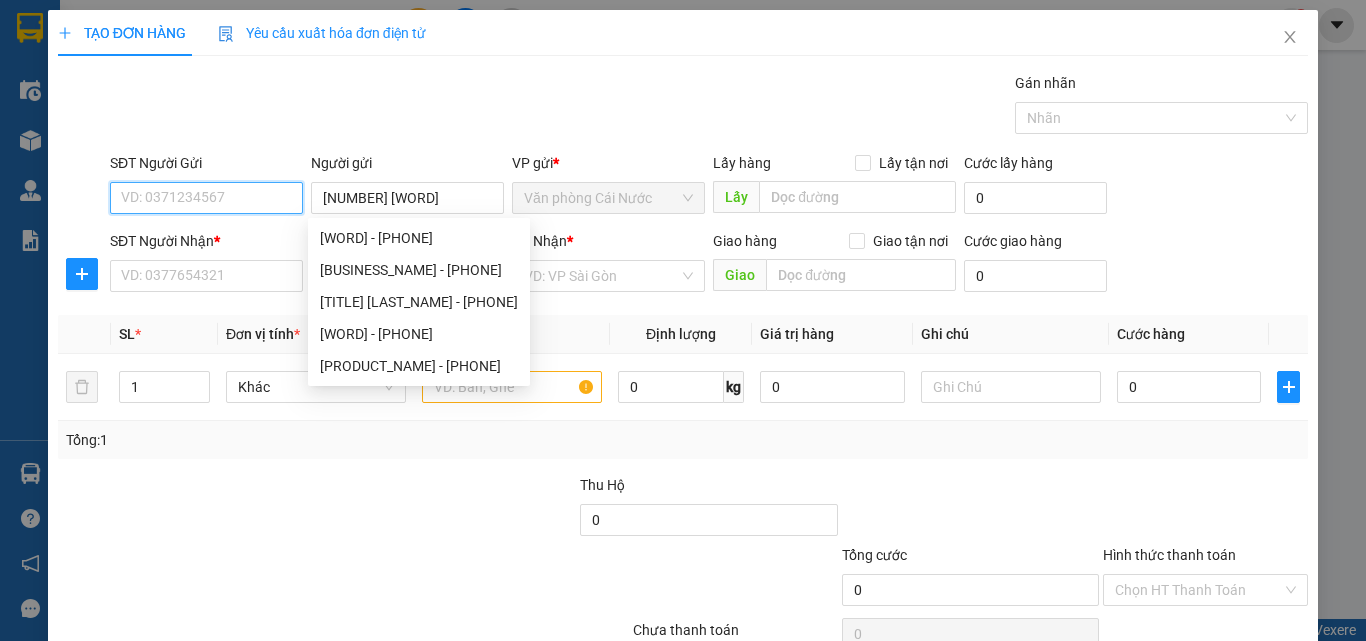click on "SĐT Người Gửi" at bounding box center [206, 198] 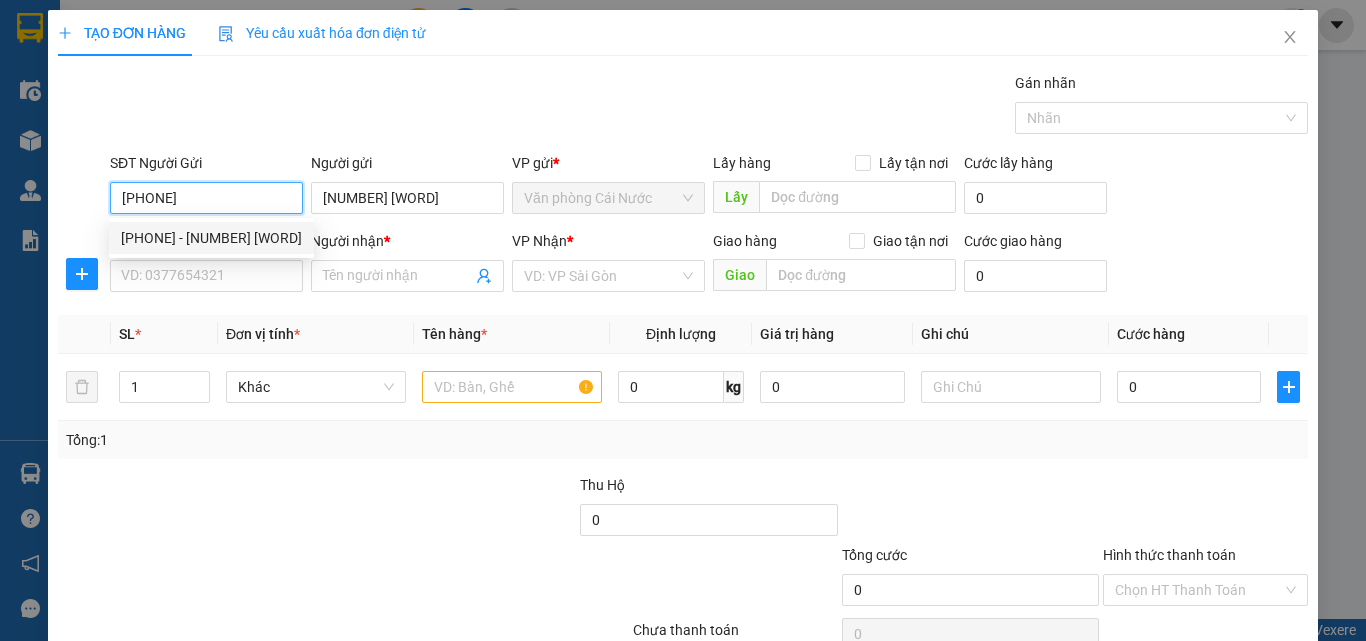 click on "0917601435 - 5 TỪ" at bounding box center (211, 238) 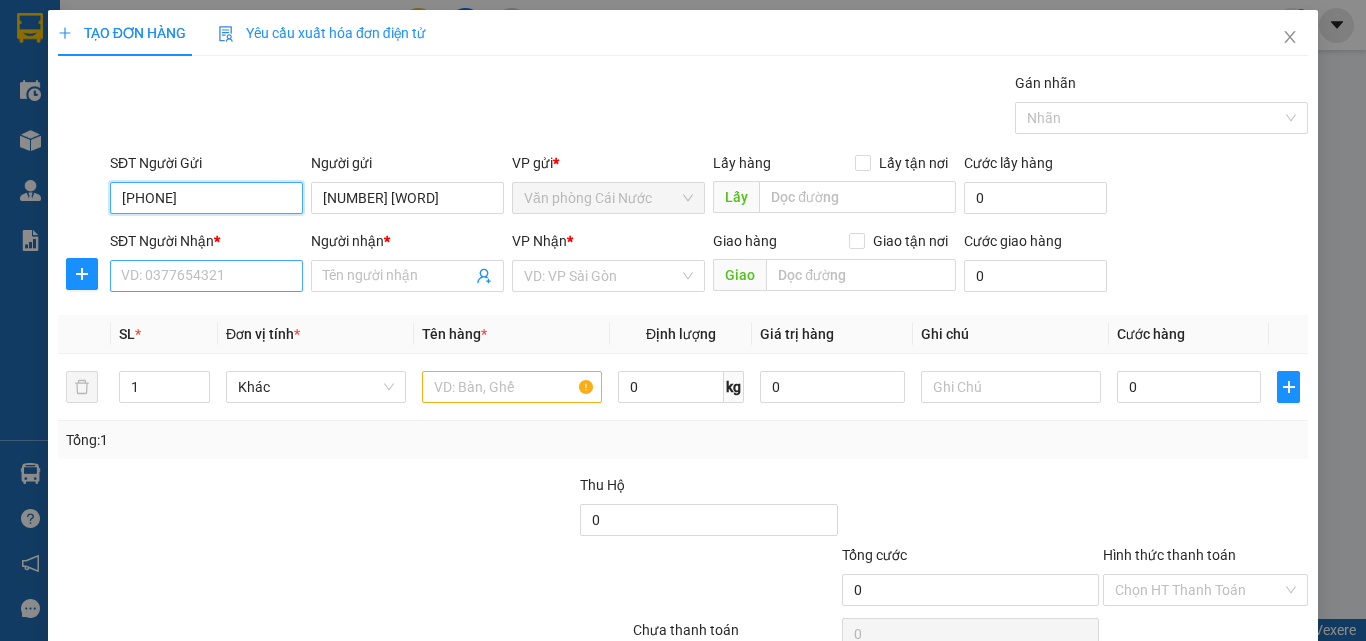 type on "0917601435" 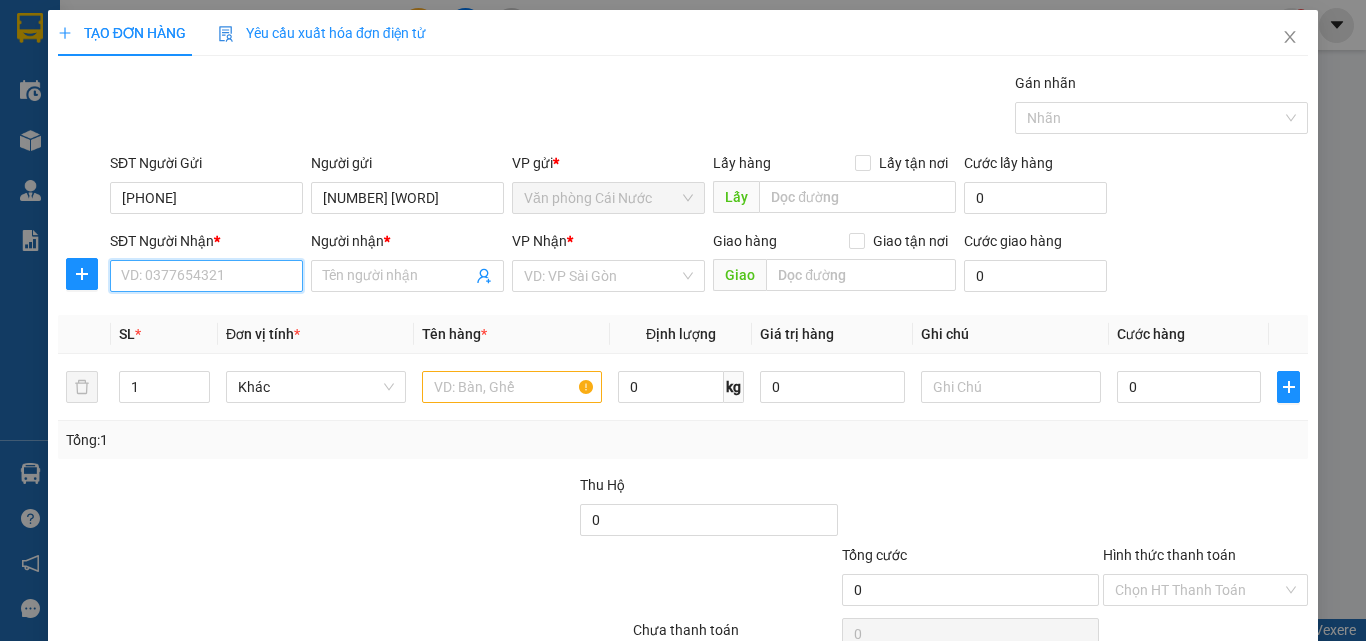 click on "SĐT Người Nhận  *" at bounding box center [206, 276] 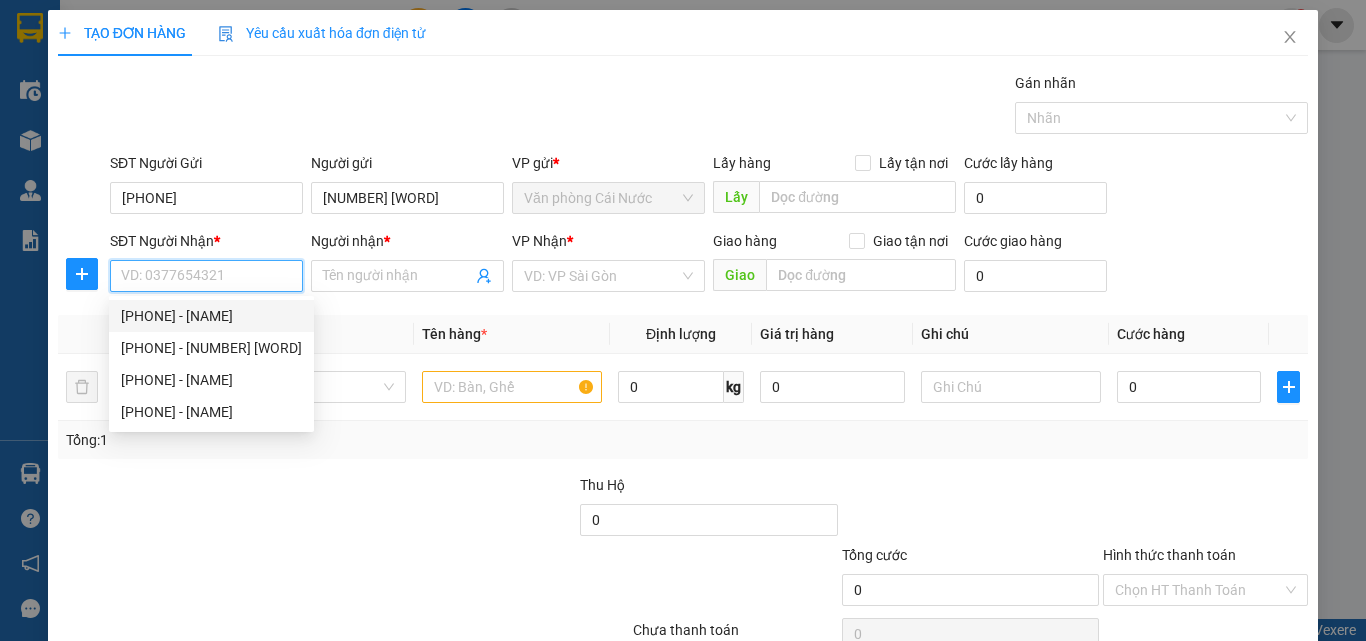 click on "0934706989 - TUYỀN" at bounding box center [211, 316] 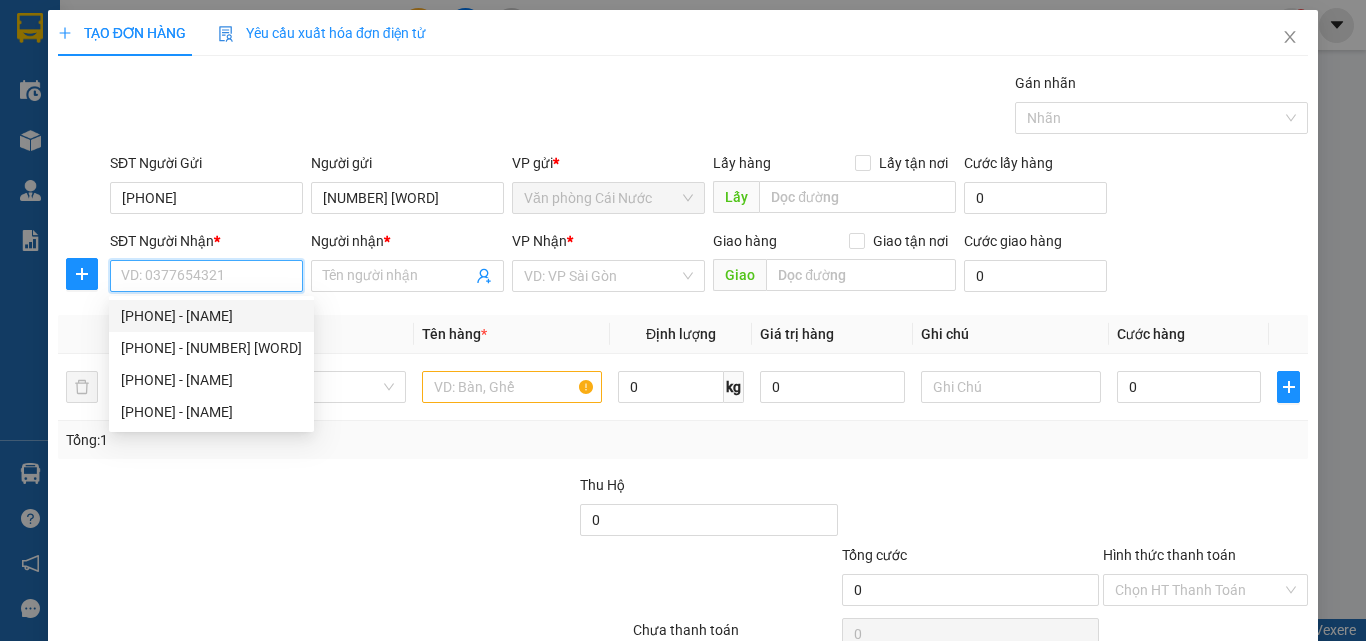 type on "0934706989" 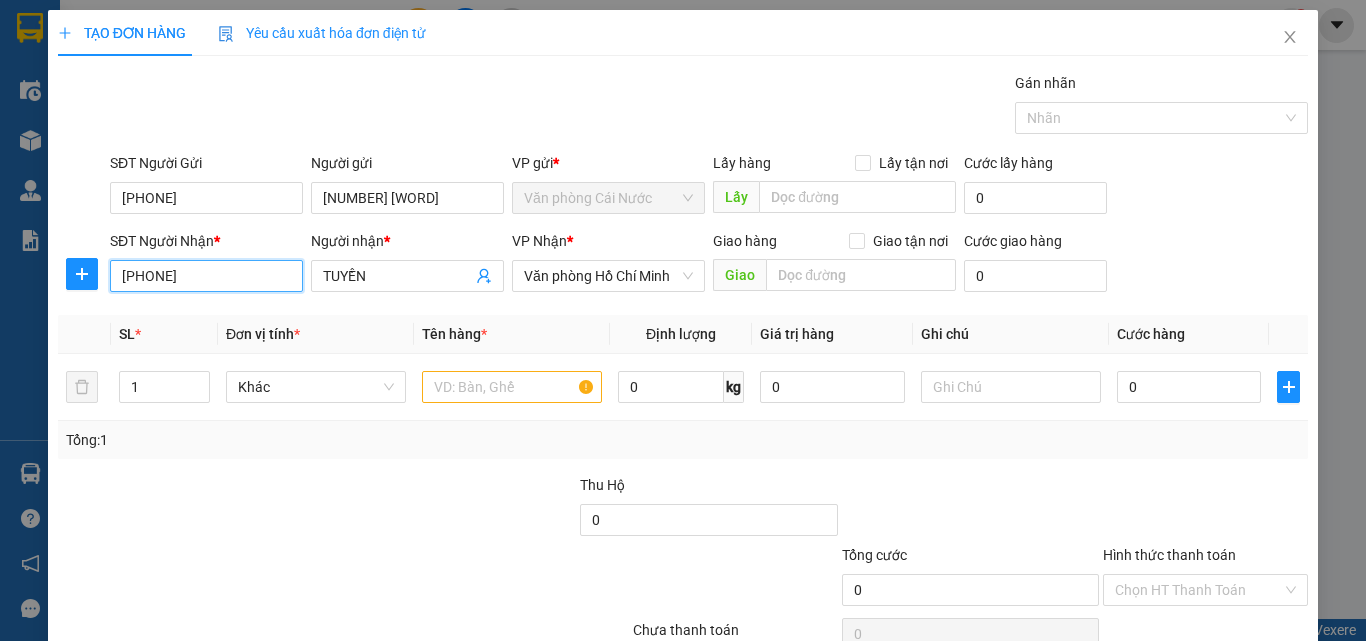 click on "0934706989" at bounding box center [206, 276] 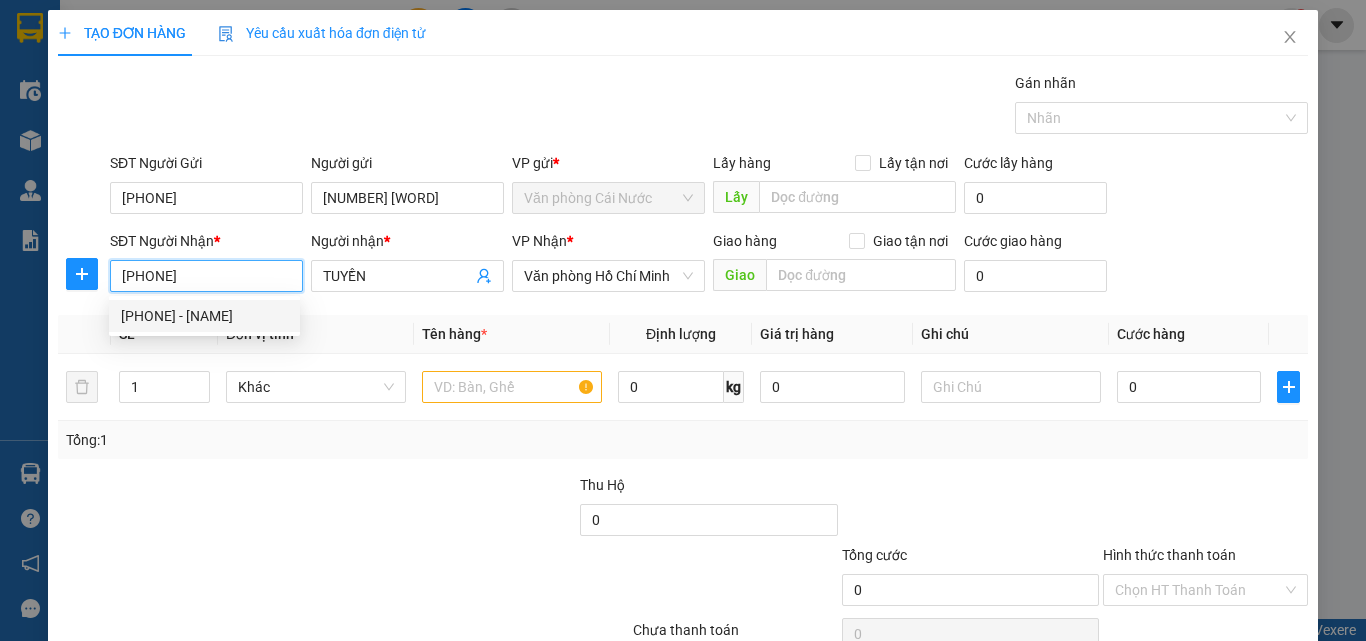 click on "0934706989 - TUYỀN" at bounding box center (204, 316) 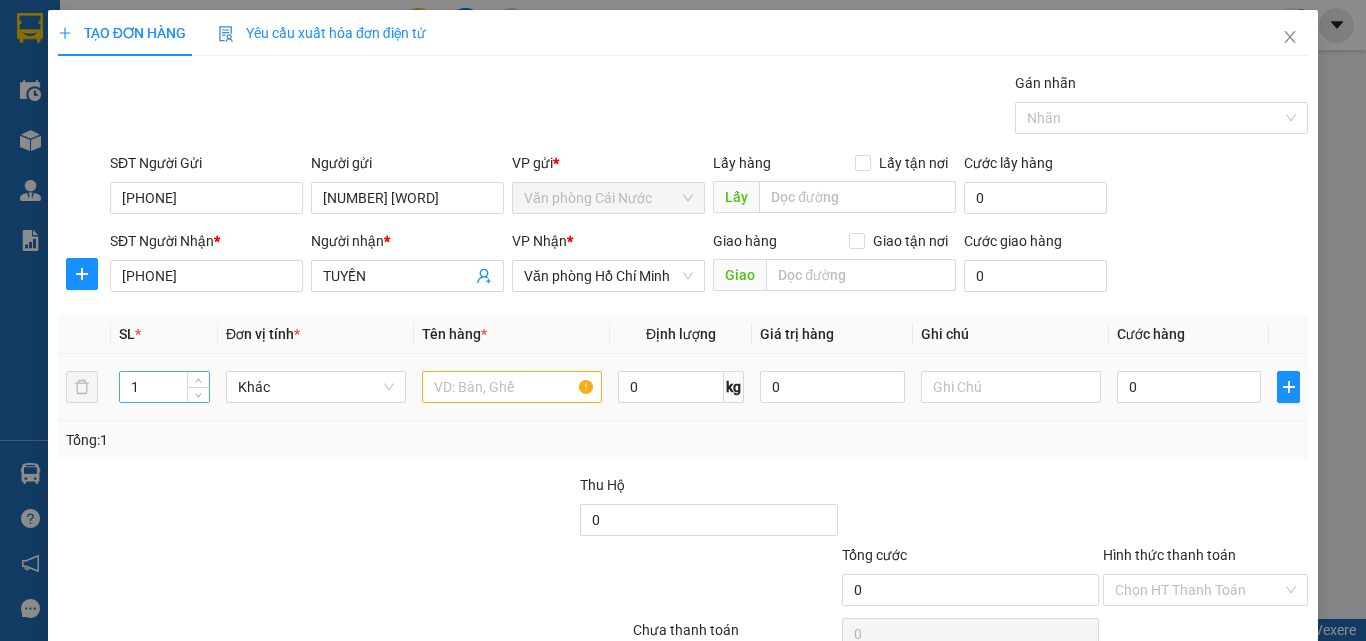 click on "1" at bounding box center (164, 387) 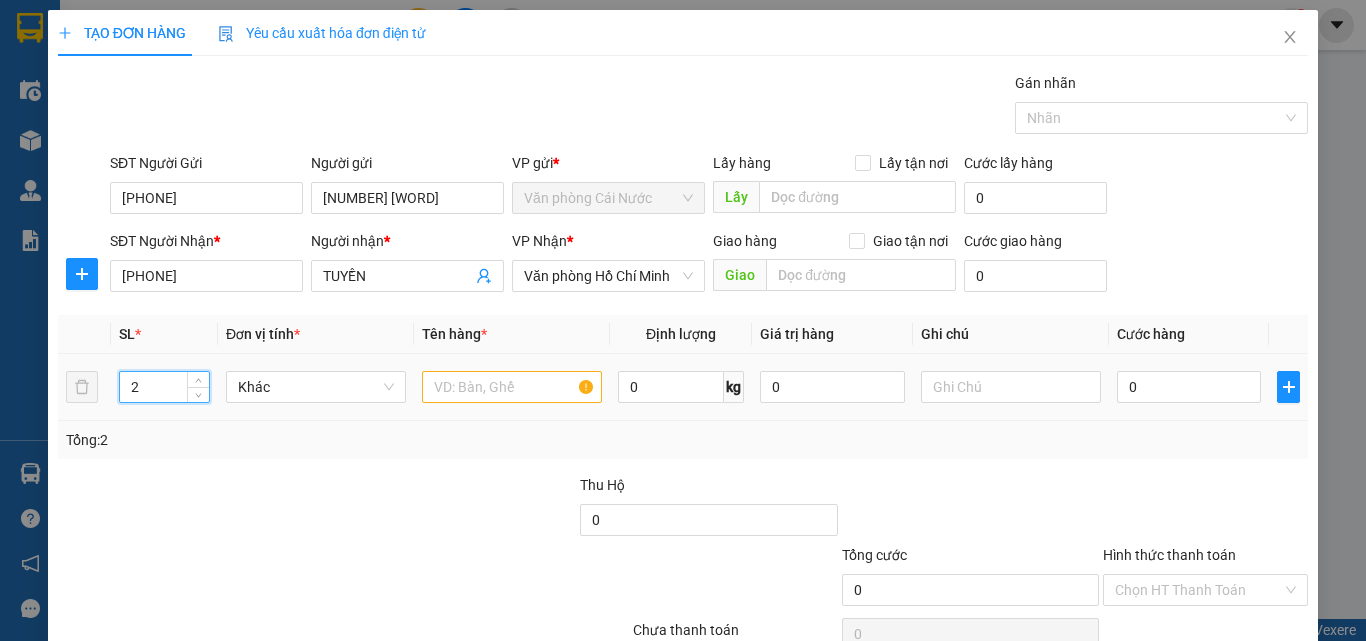 type on "2" 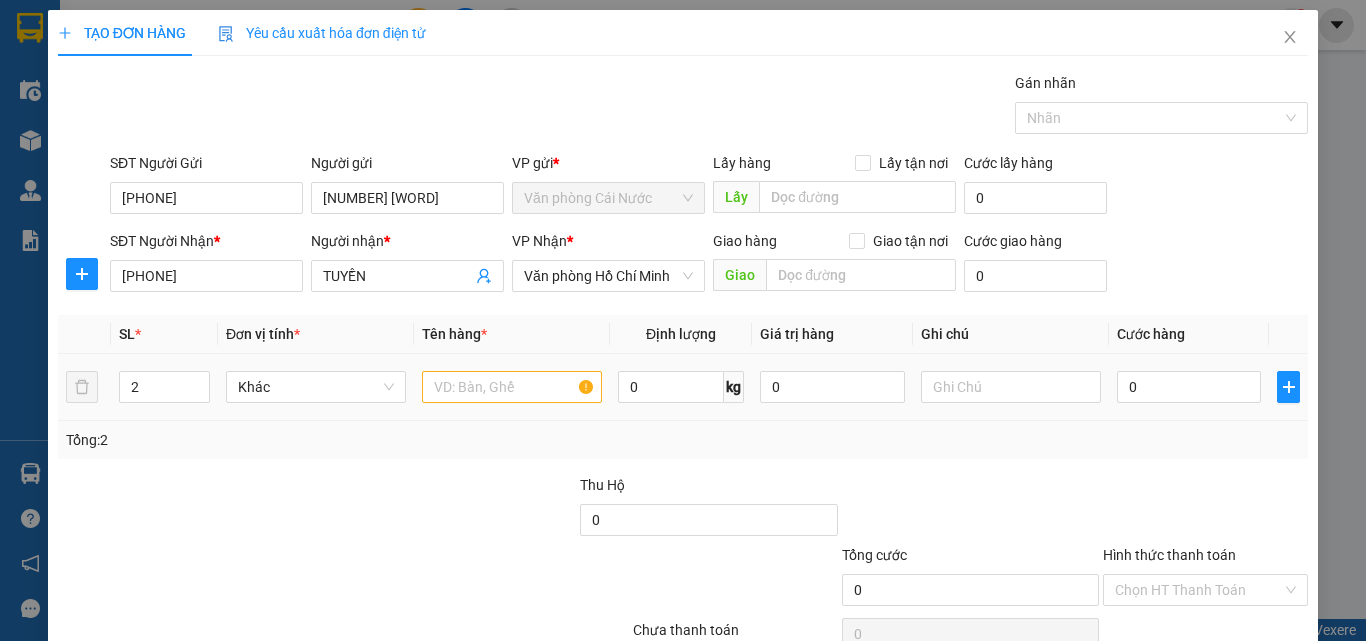 click at bounding box center [512, 387] 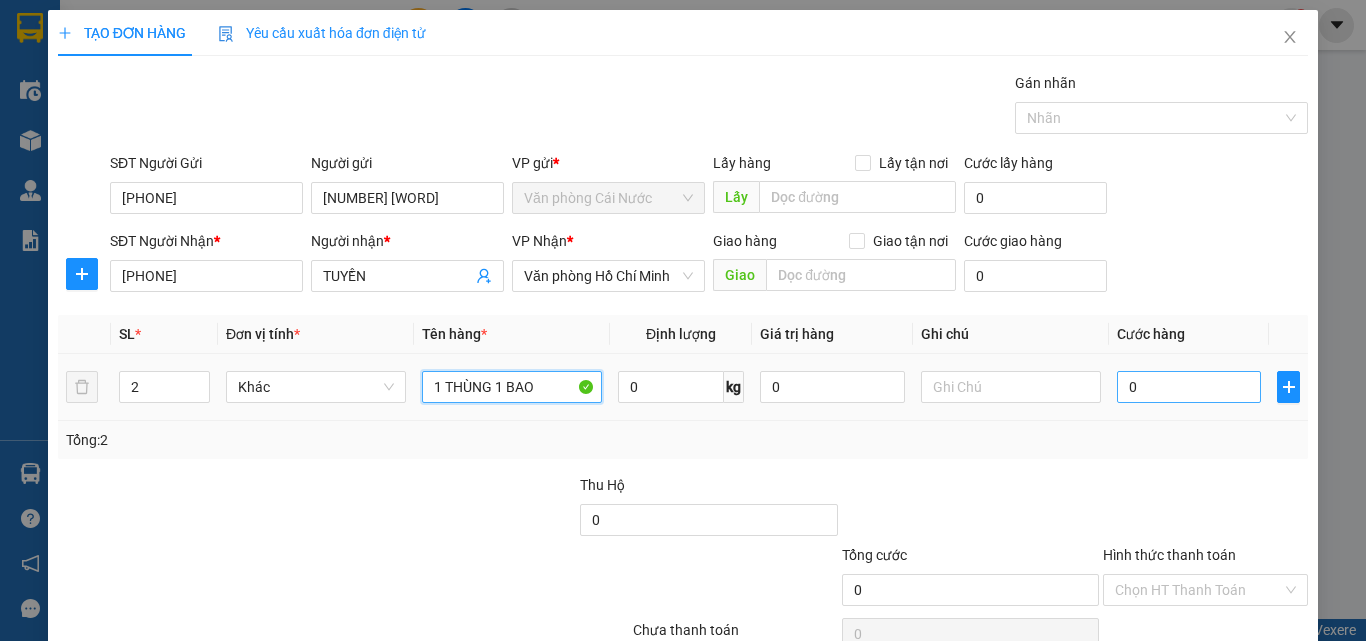 type on "1 THÙNG 1 BAO" 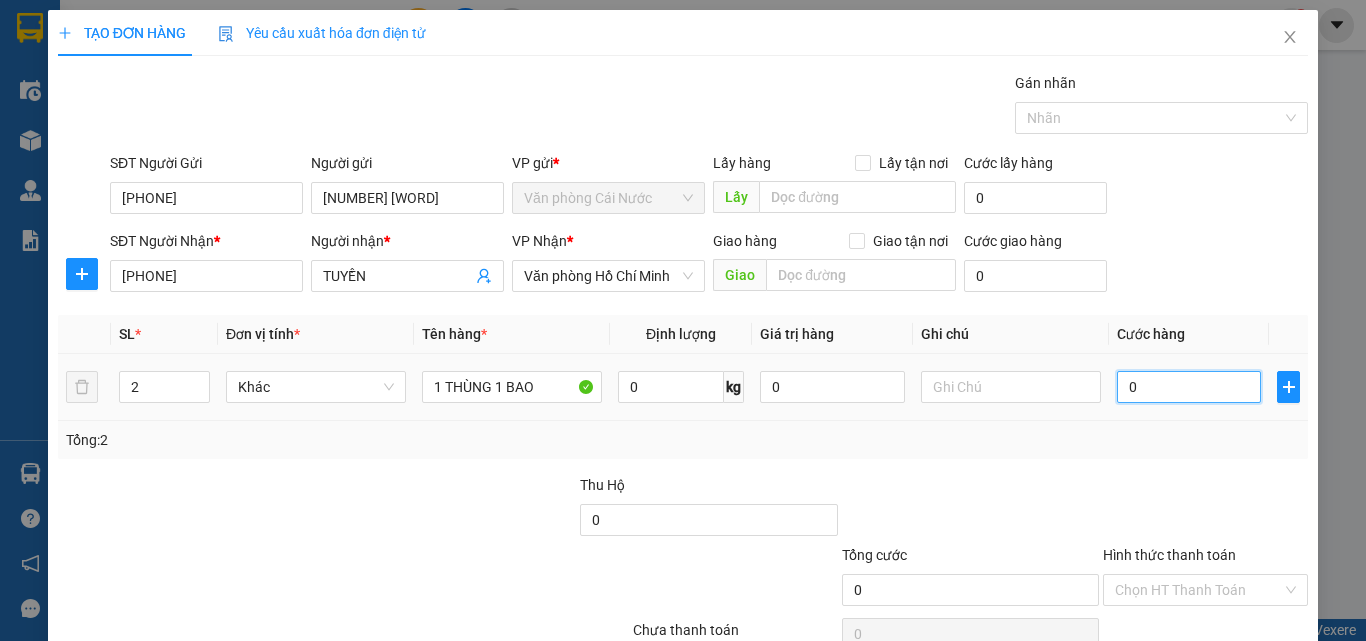 click on "0" at bounding box center (1189, 387) 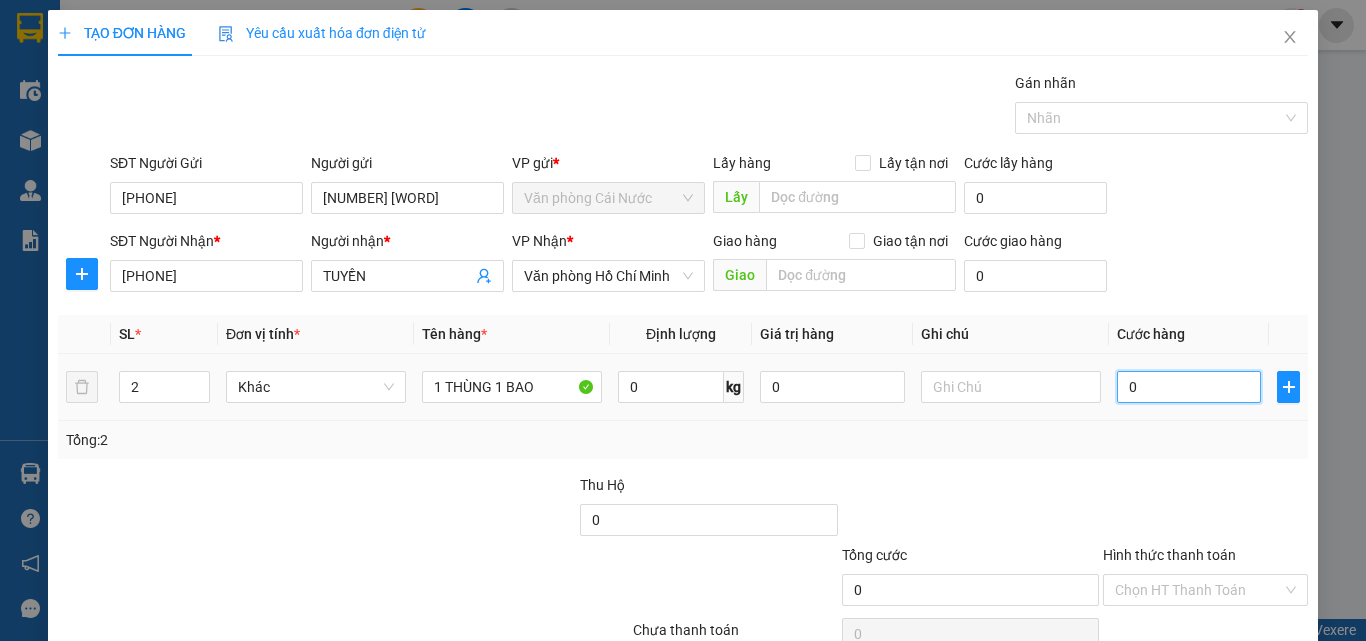 type on "7" 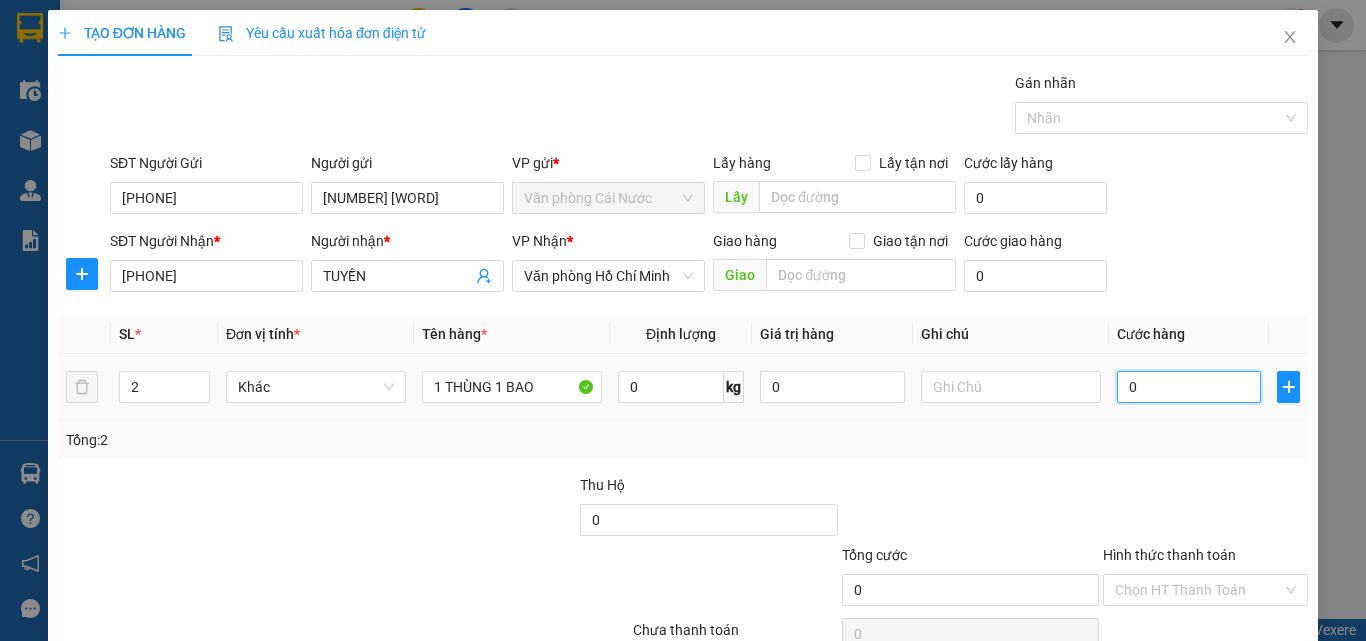 type on "7" 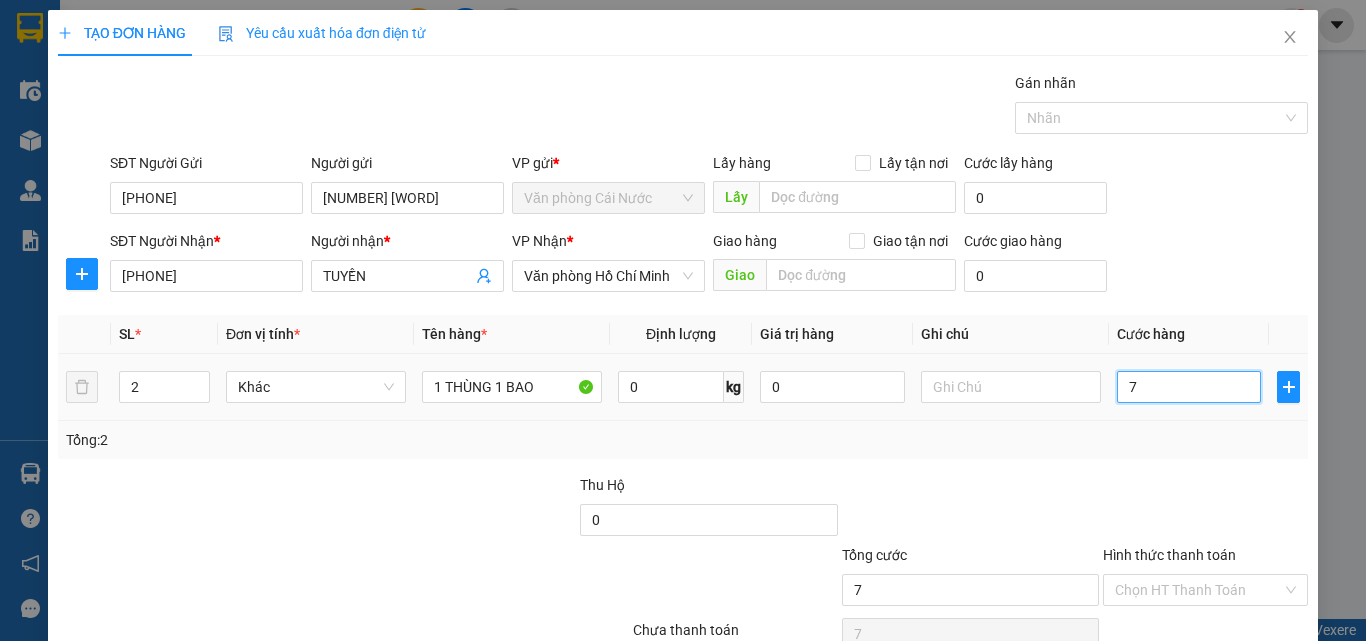 type on "70" 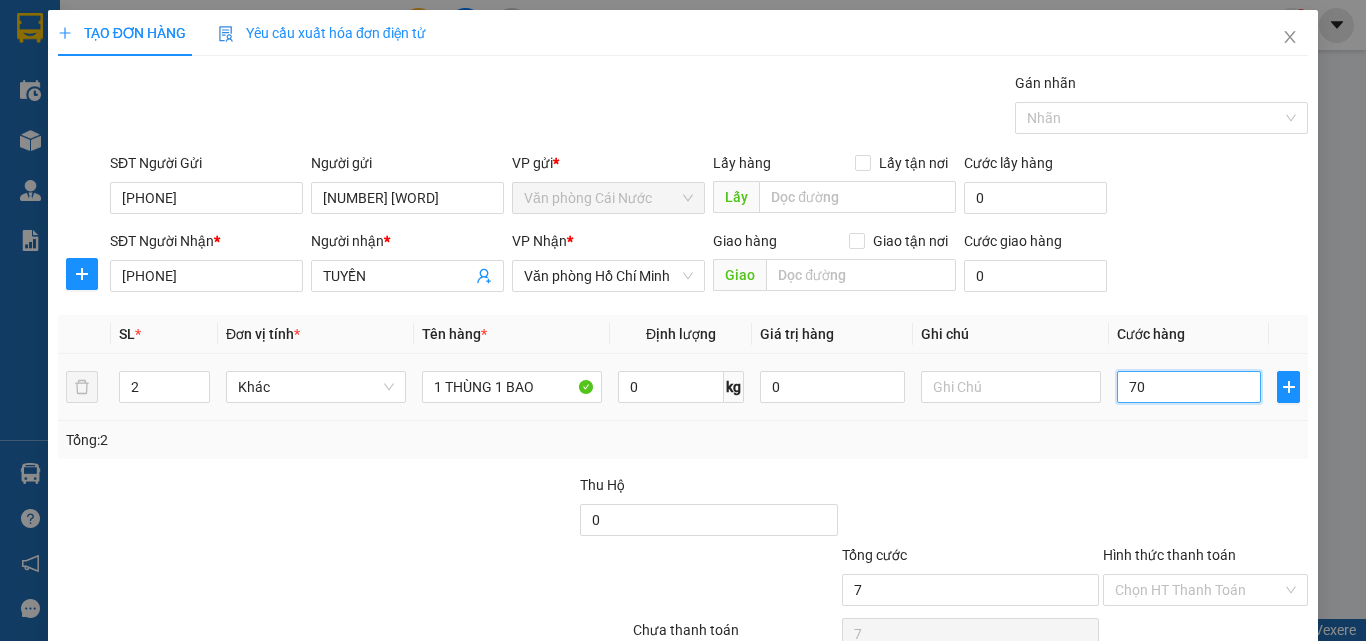 type on "70" 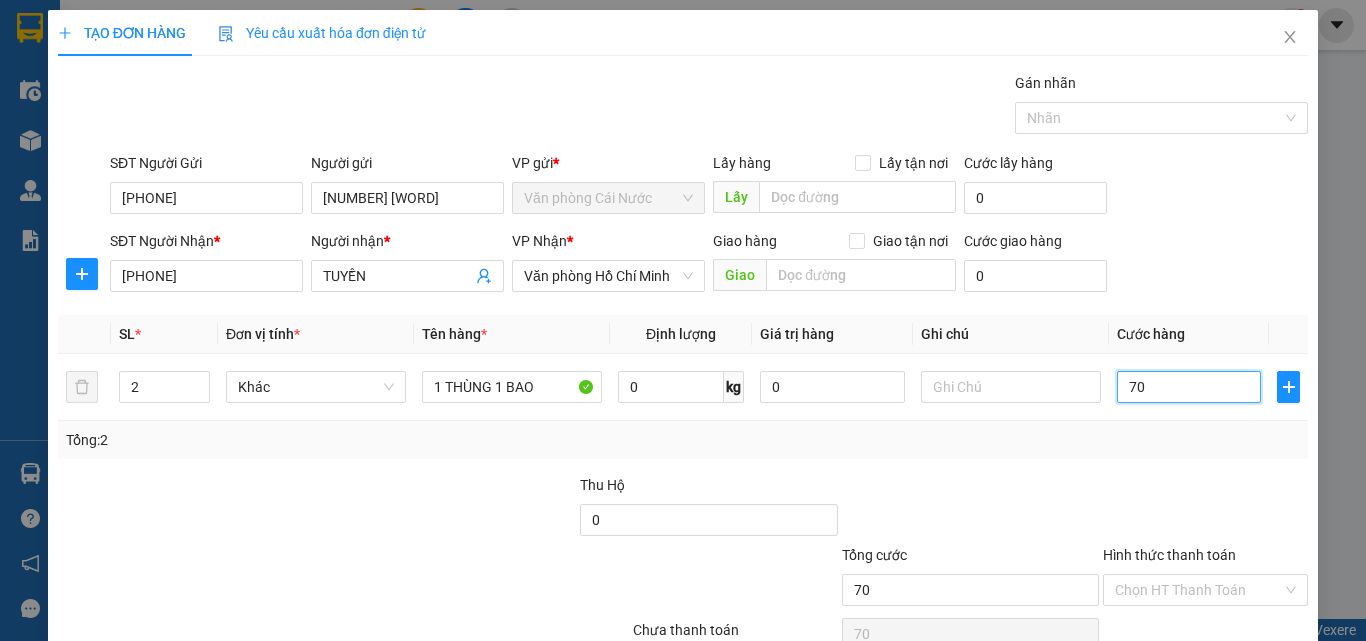 scroll, scrollTop: 99, scrollLeft: 0, axis: vertical 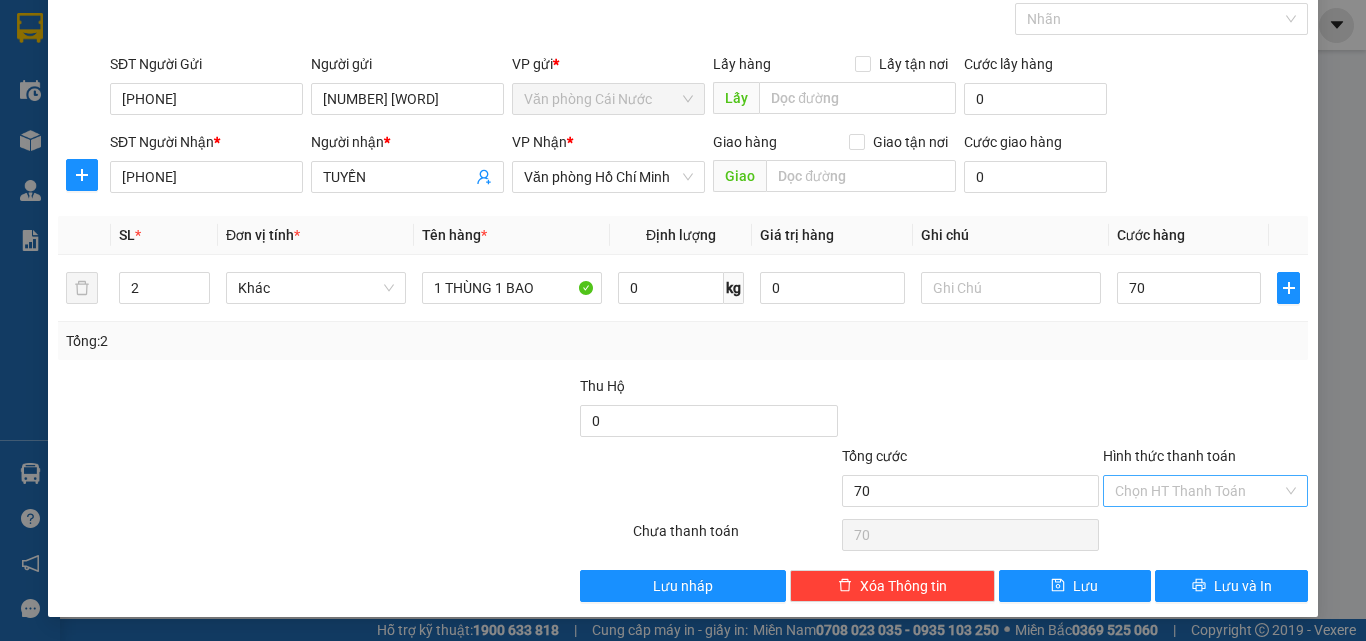 type on "70.000" 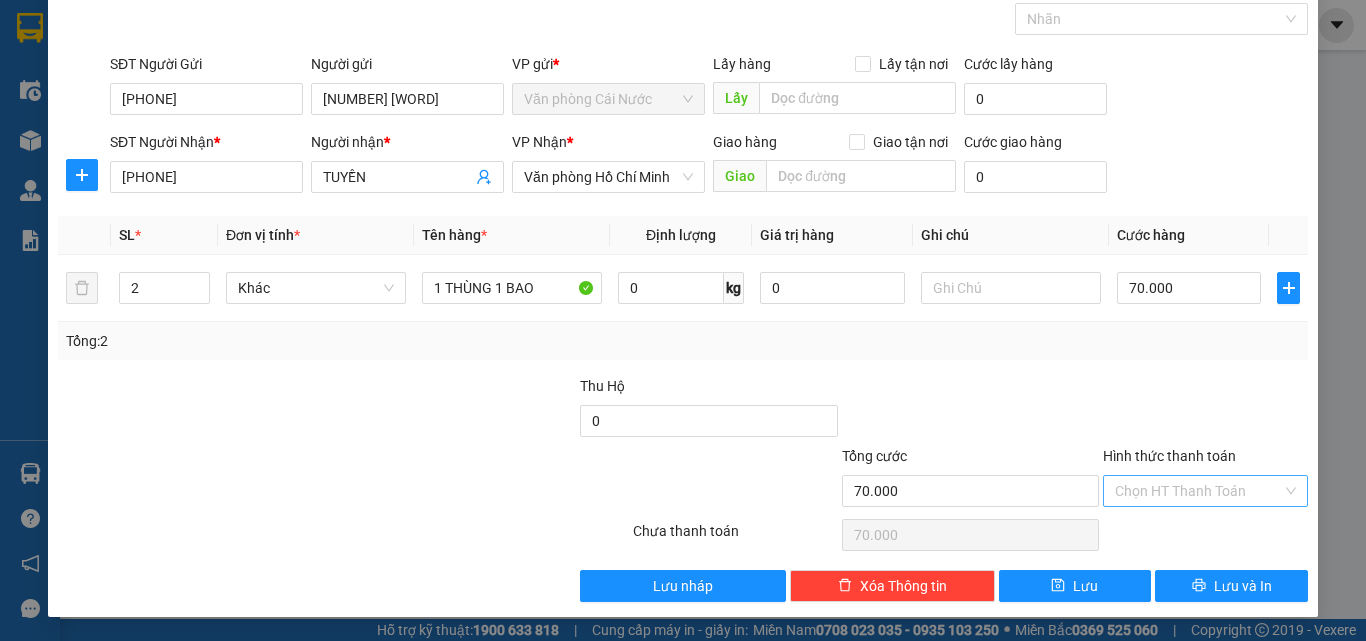 click on "Hình thức thanh toán" at bounding box center (1198, 491) 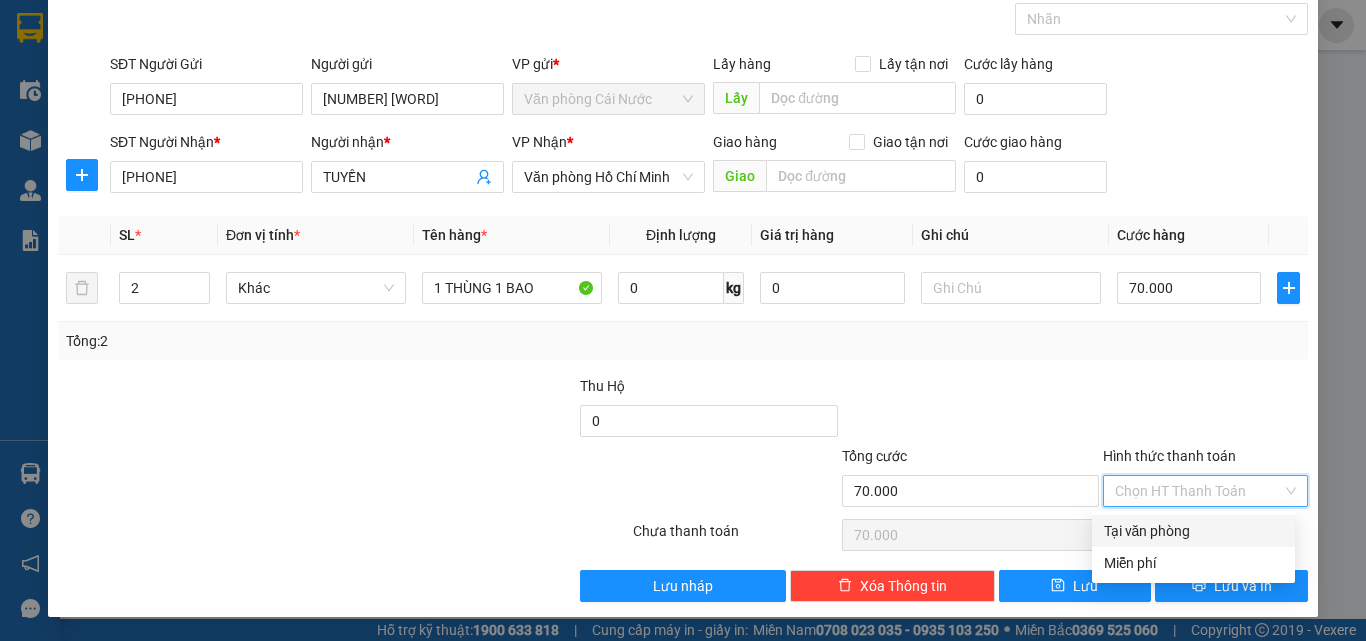 click on "Tại văn phòng" at bounding box center (1193, 531) 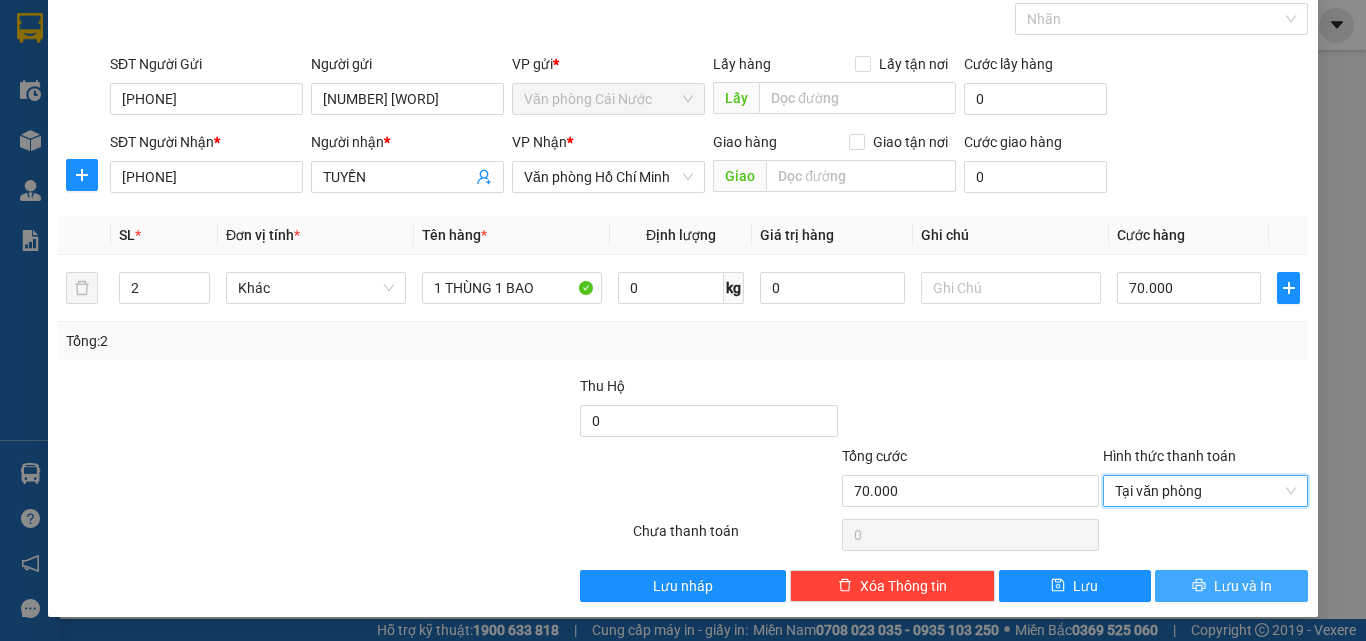 click on "Lưu và In" at bounding box center (1231, 586) 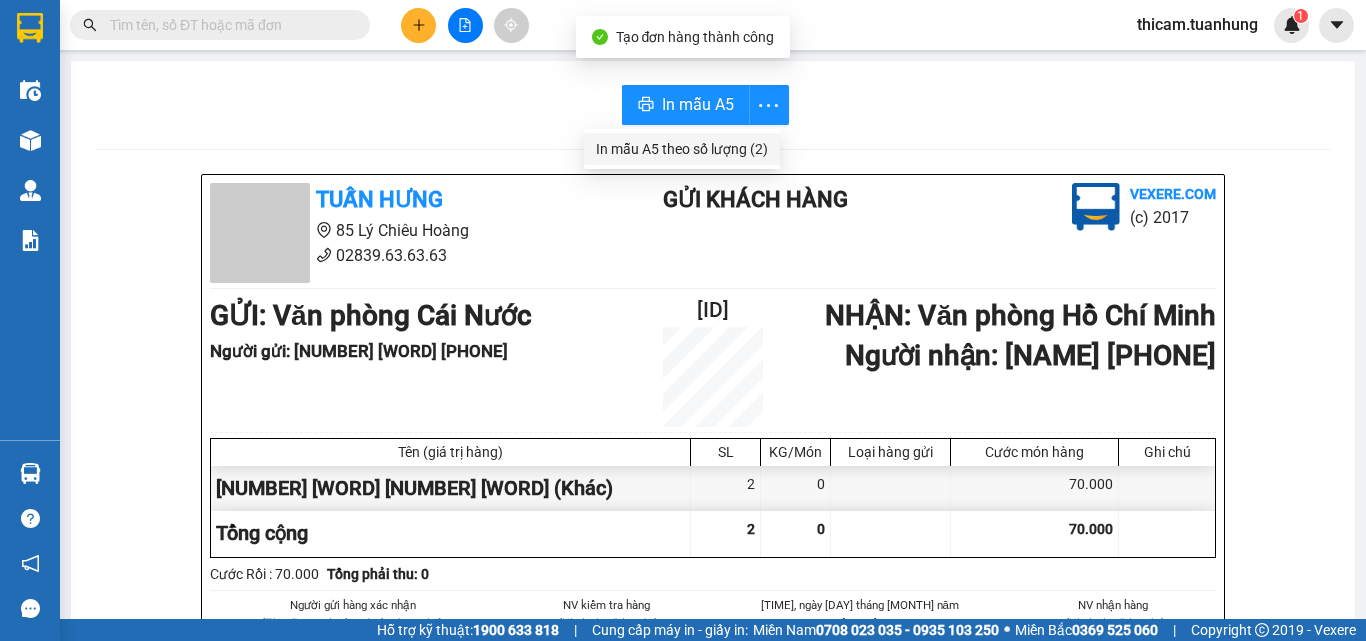click on "In mẫu A5 theo số lượng   (2)" at bounding box center (682, 149) 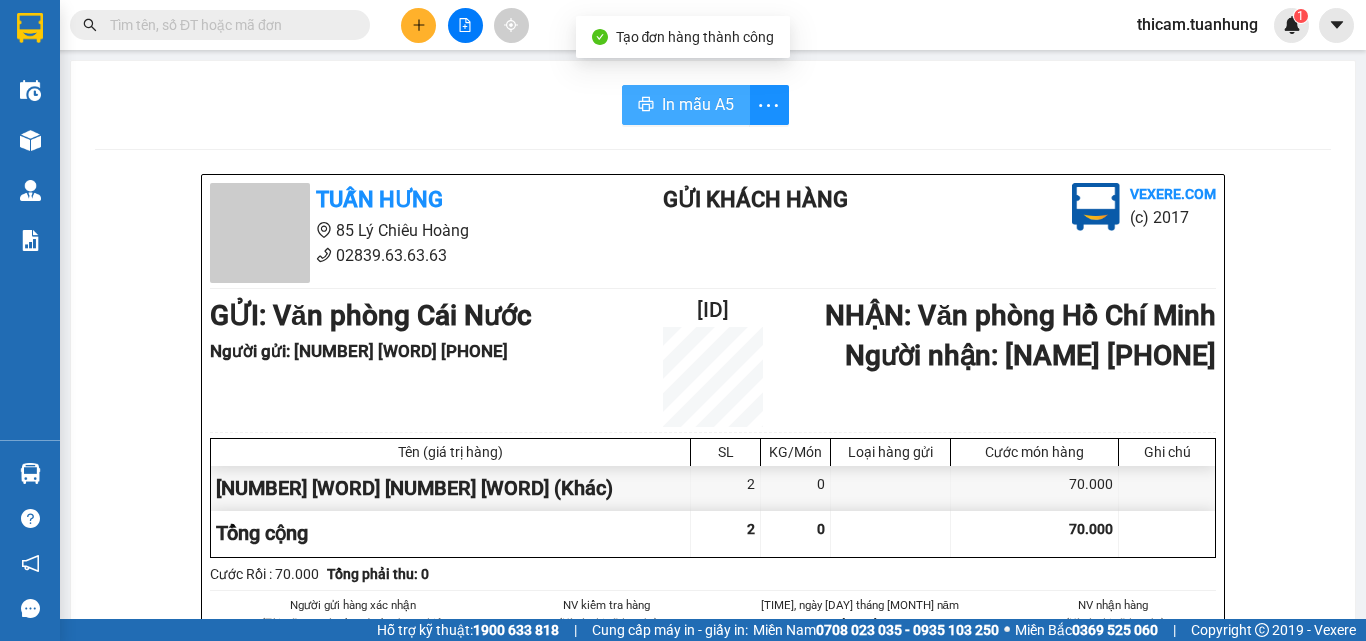 click on "In mẫu A5" at bounding box center (698, 104) 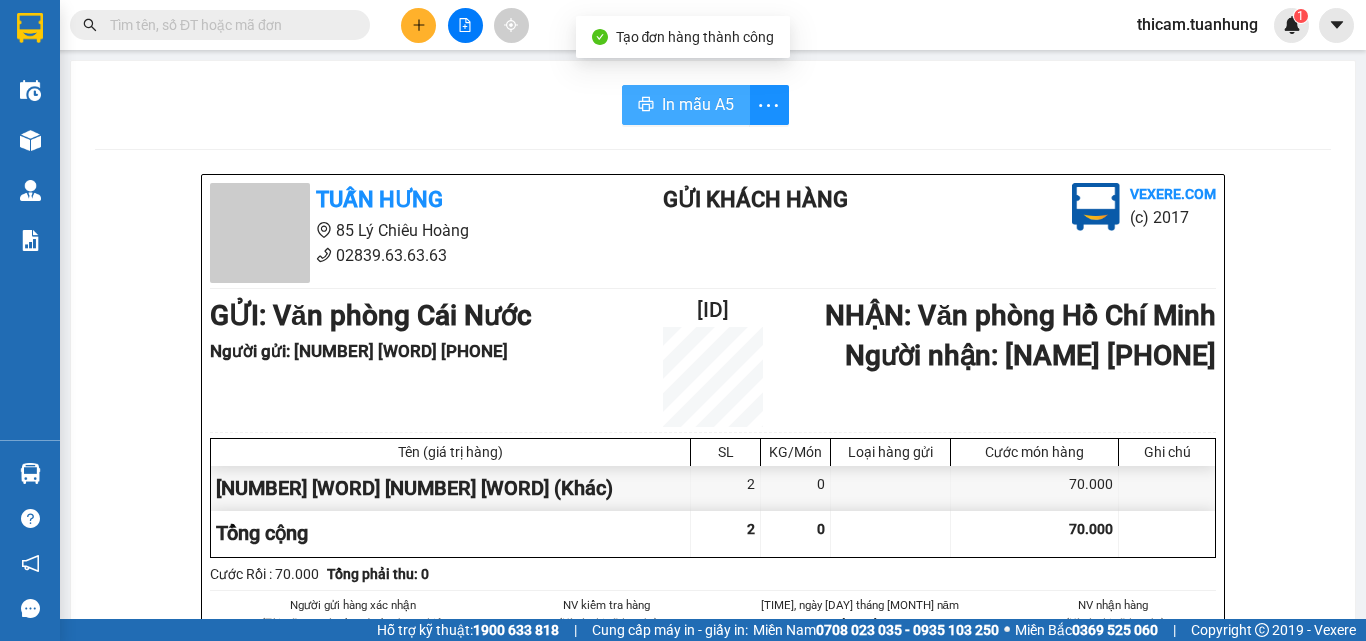 scroll, scrollTop: 0, scrollLeft: 0, axis: both 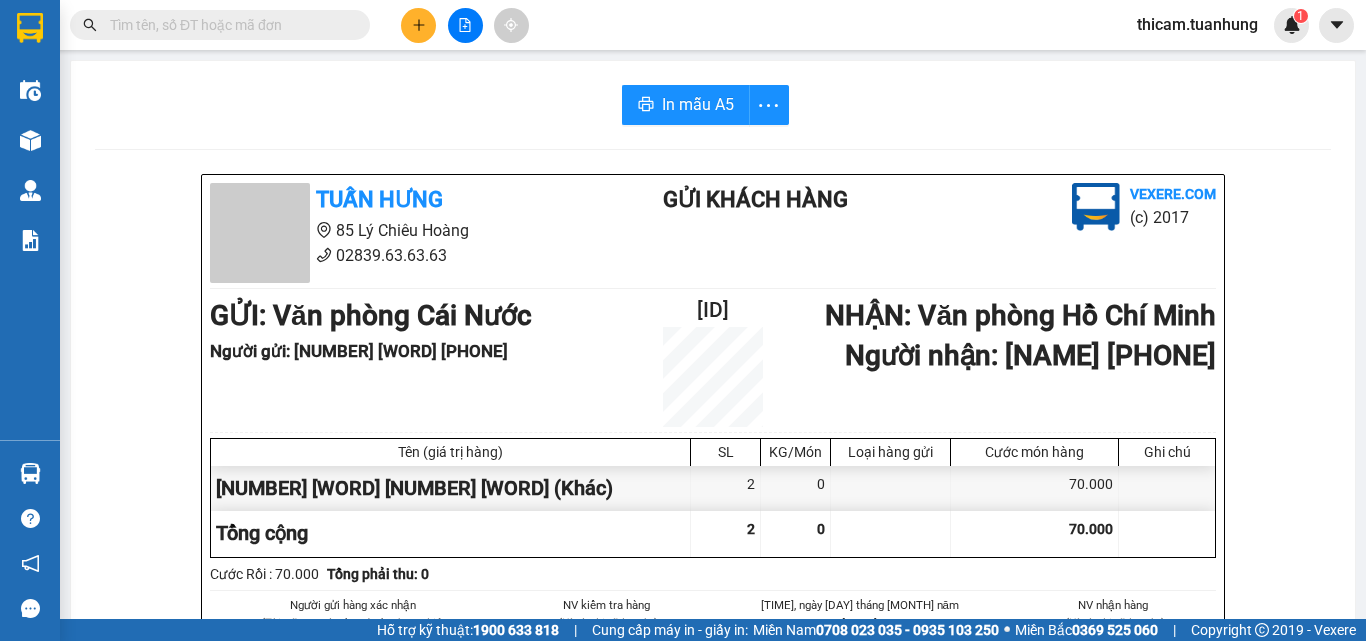 click on "Kết quả tìm kiếm ( 0 )  Bộ lọc  No Data" at bounding box center (195, 25) 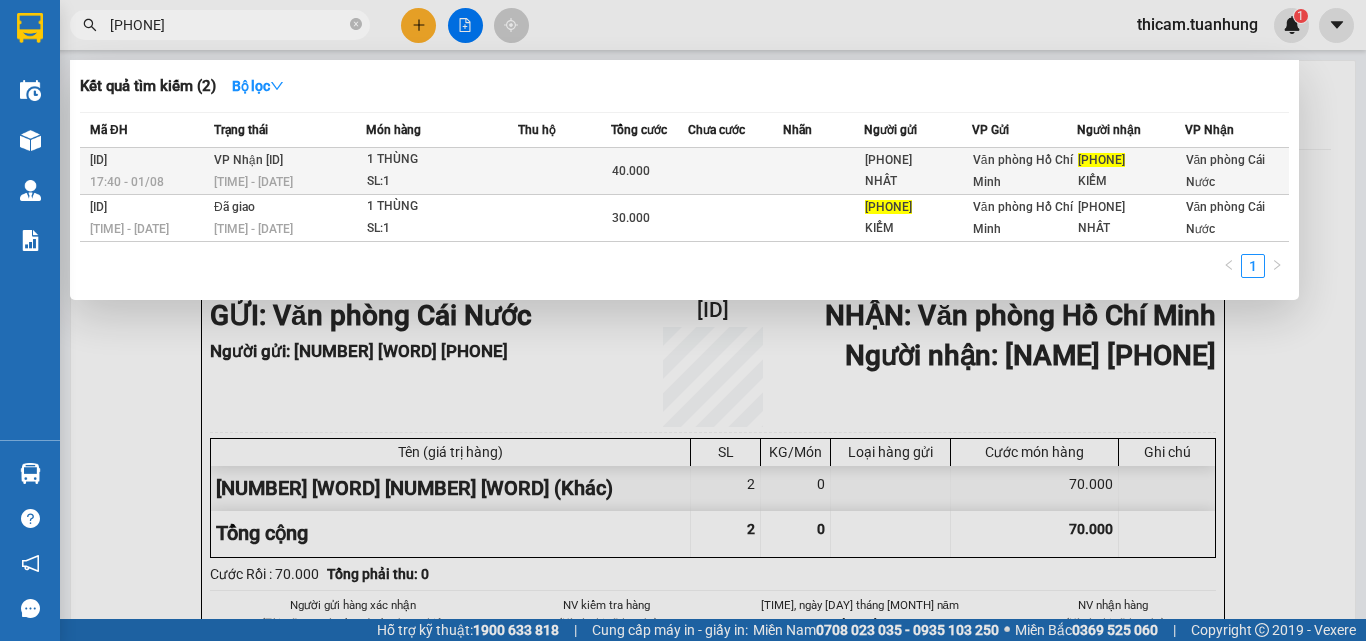 type on "0916353347" 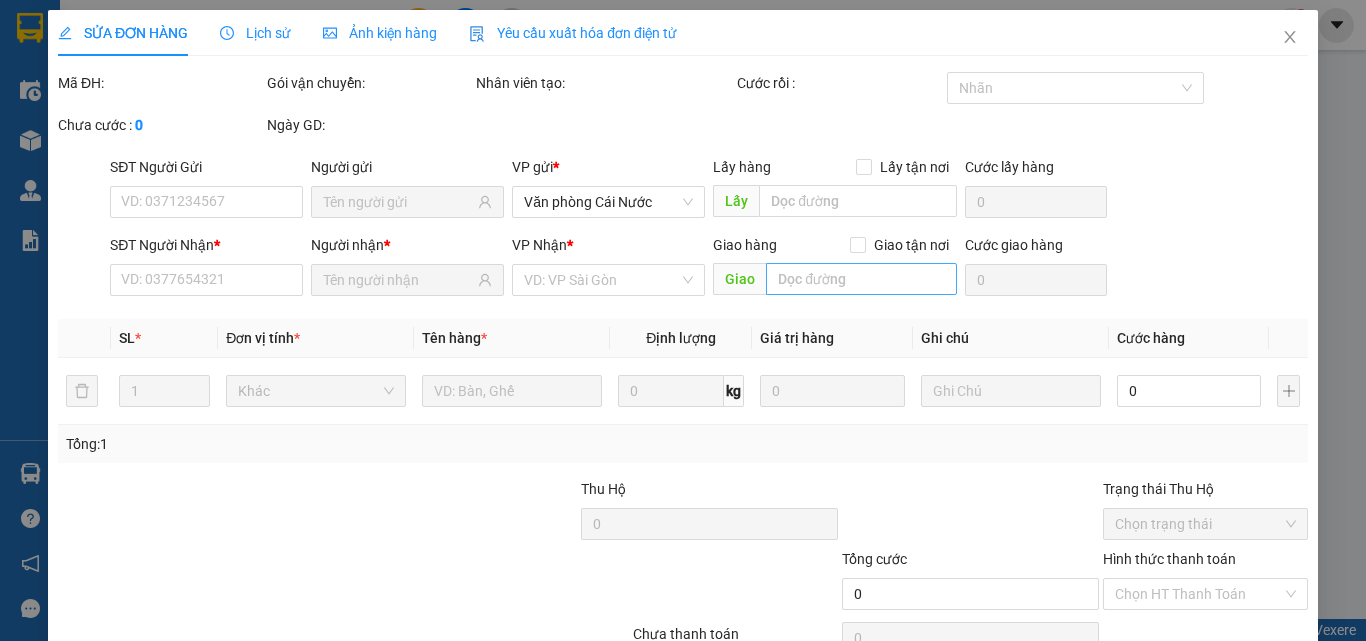 type on "0932110803" 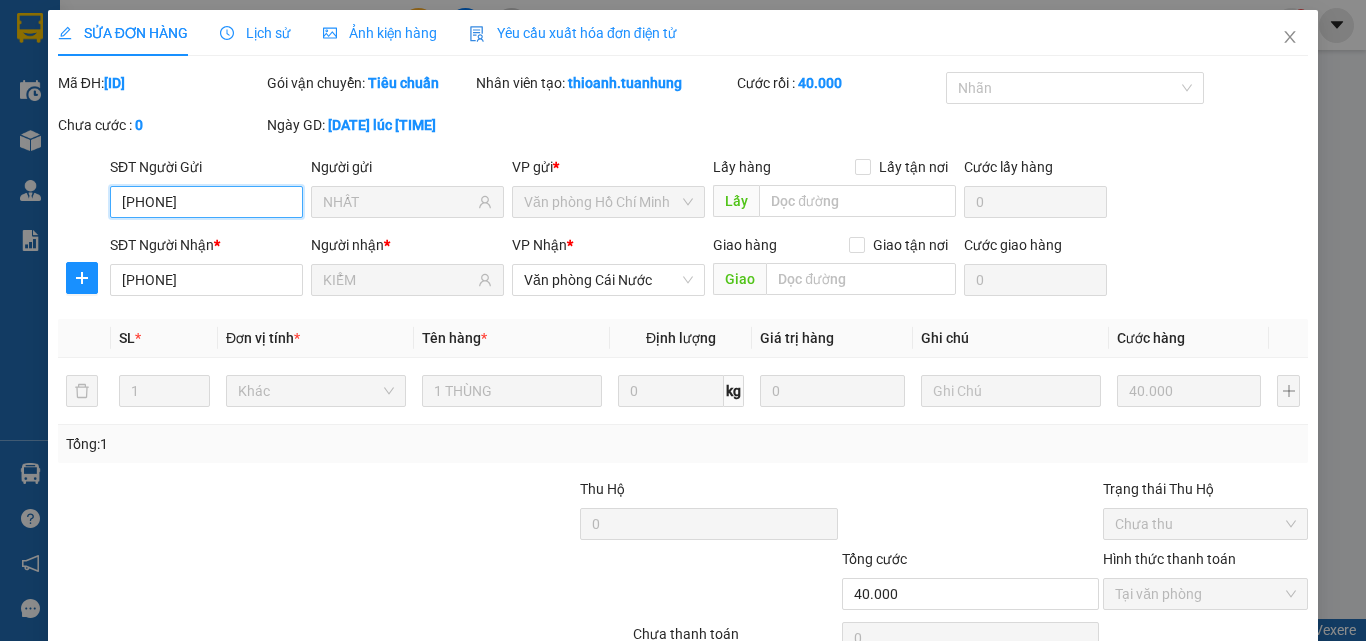 scroll, scrollTop: 103, scrollLeft: 0, axis: vertical 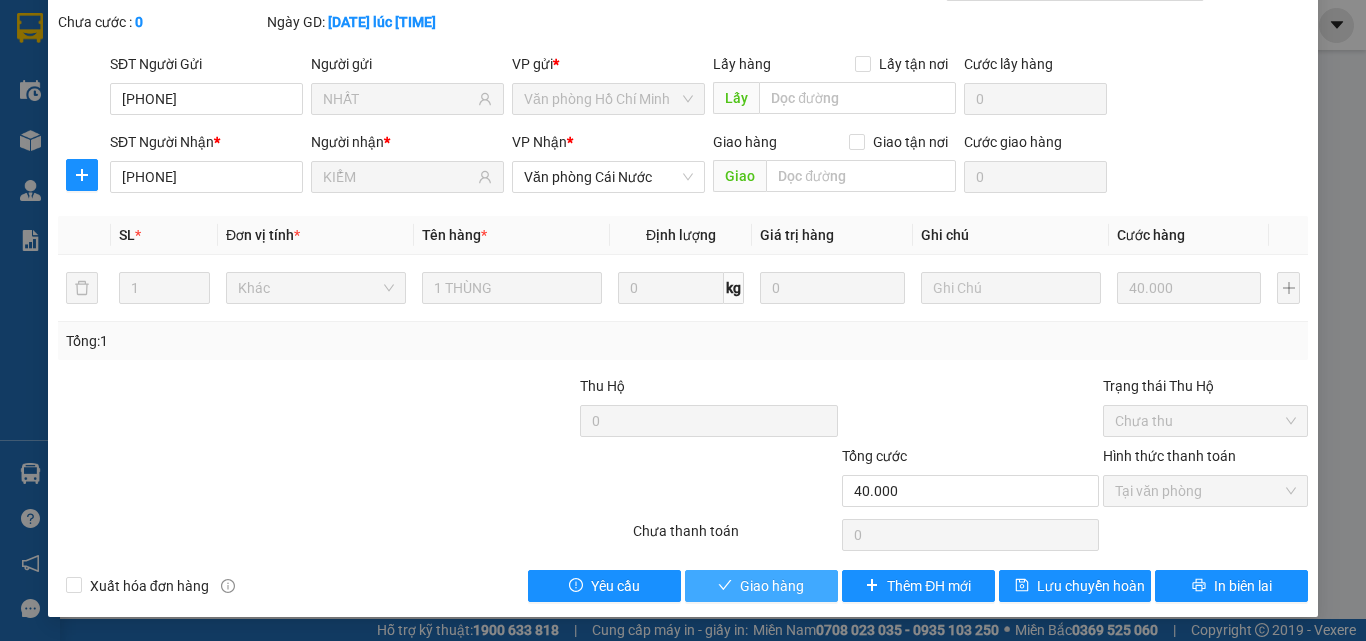 click on "Giao hàng" at bounding box center (761, 586) 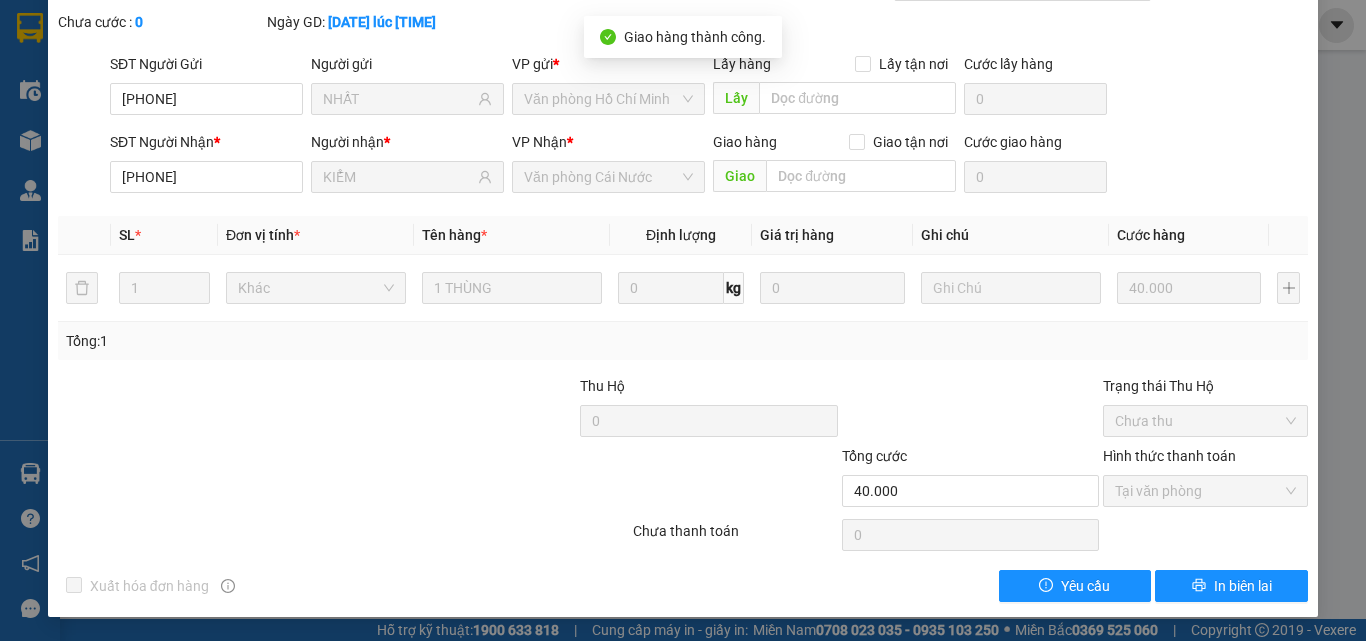 scroll, scrollTop: 0, scrollLeft: 0, axis: both 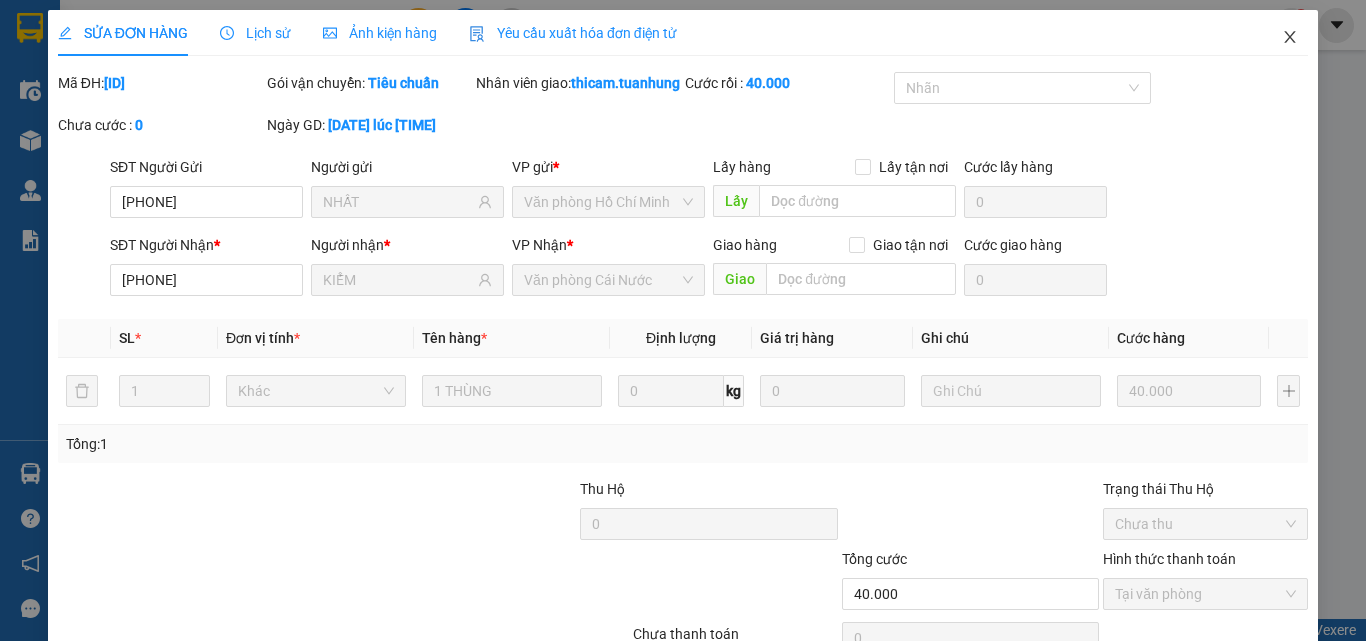 click 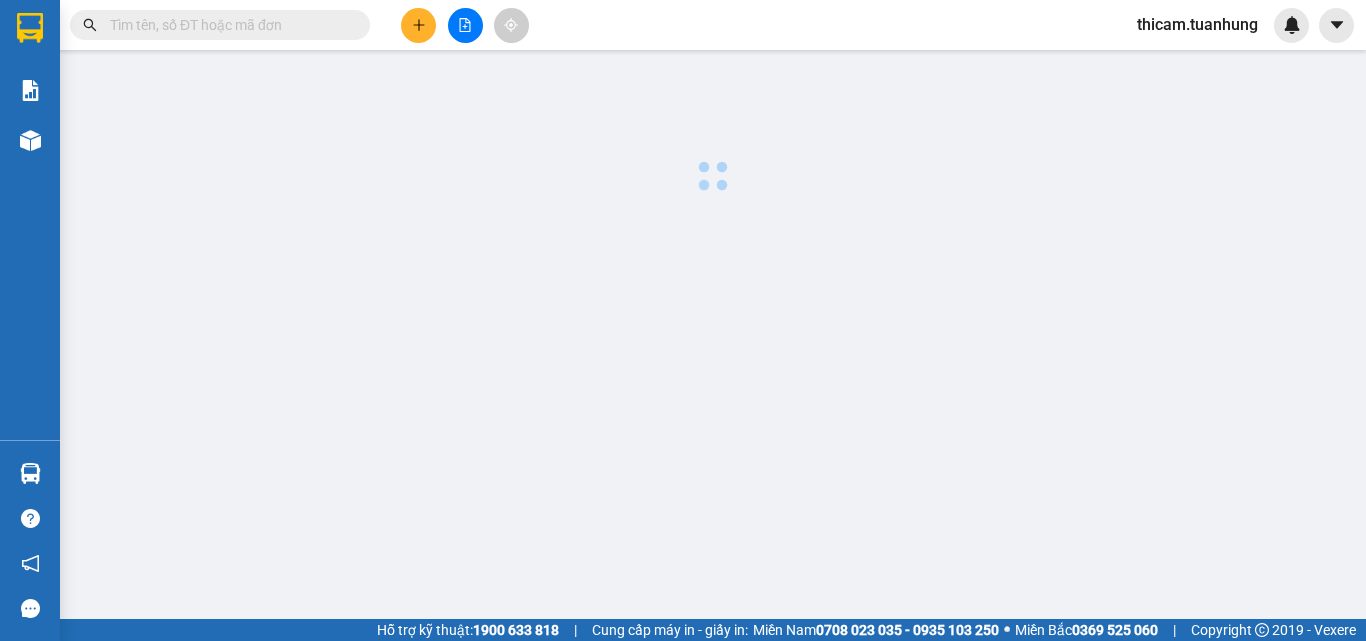 scroll, scrollTop: 0, scrollLeft: 0, axis: both 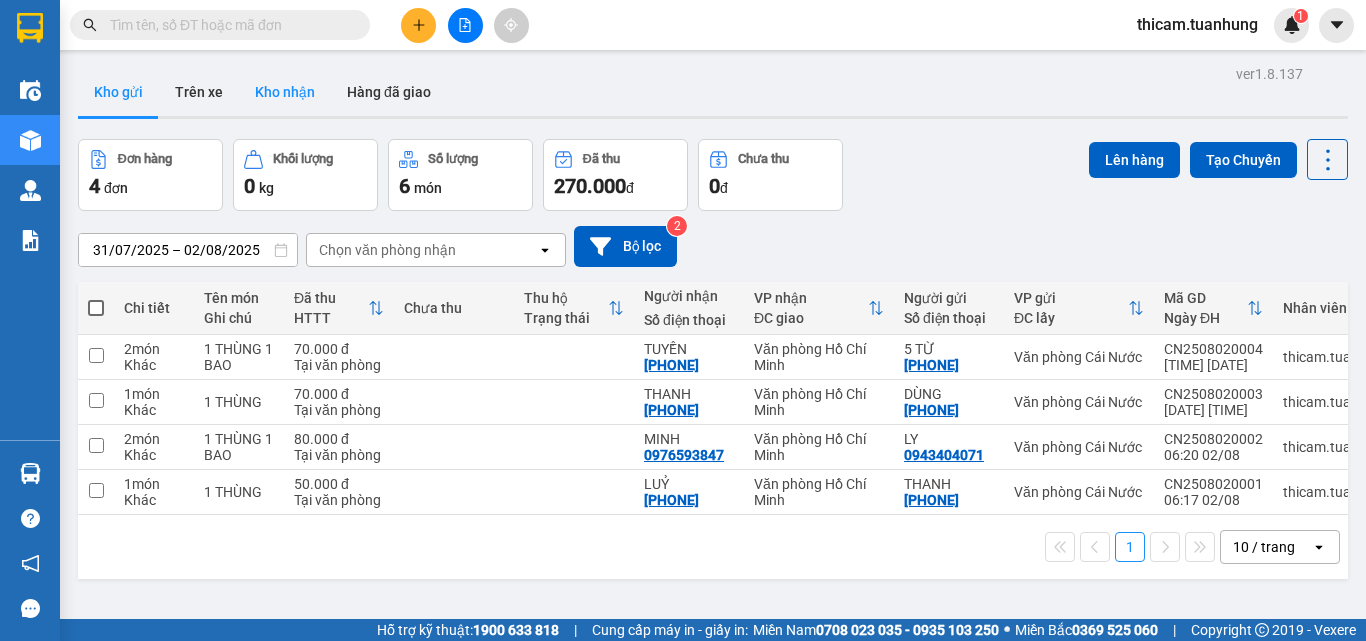 click on "Kho nhận" at bounding box center (285, 92) 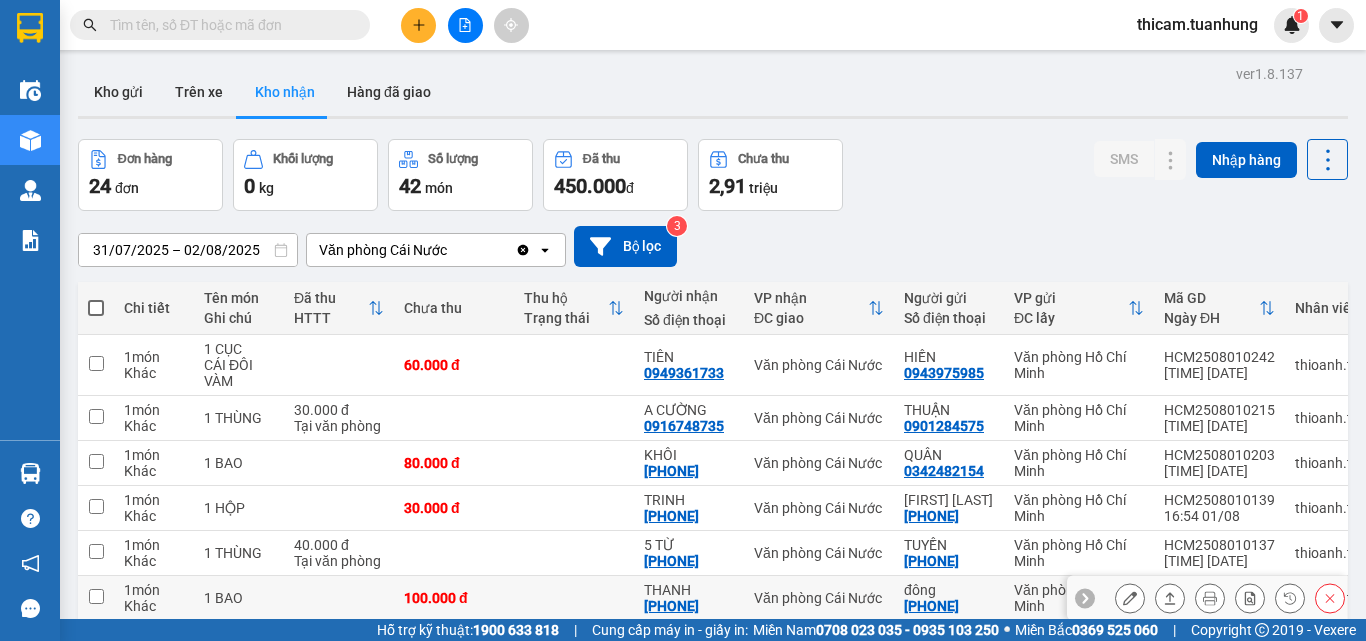 scroll, scrollTop: 200, scrollLeft: 0, axis: vertical 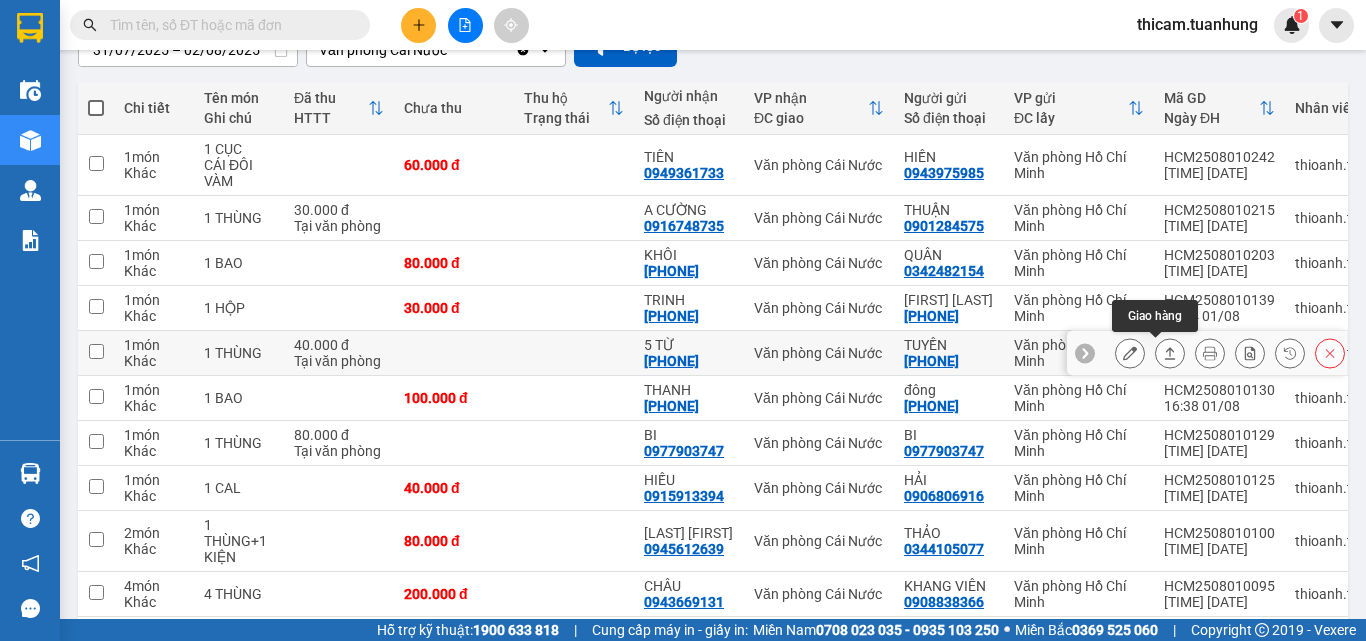 click 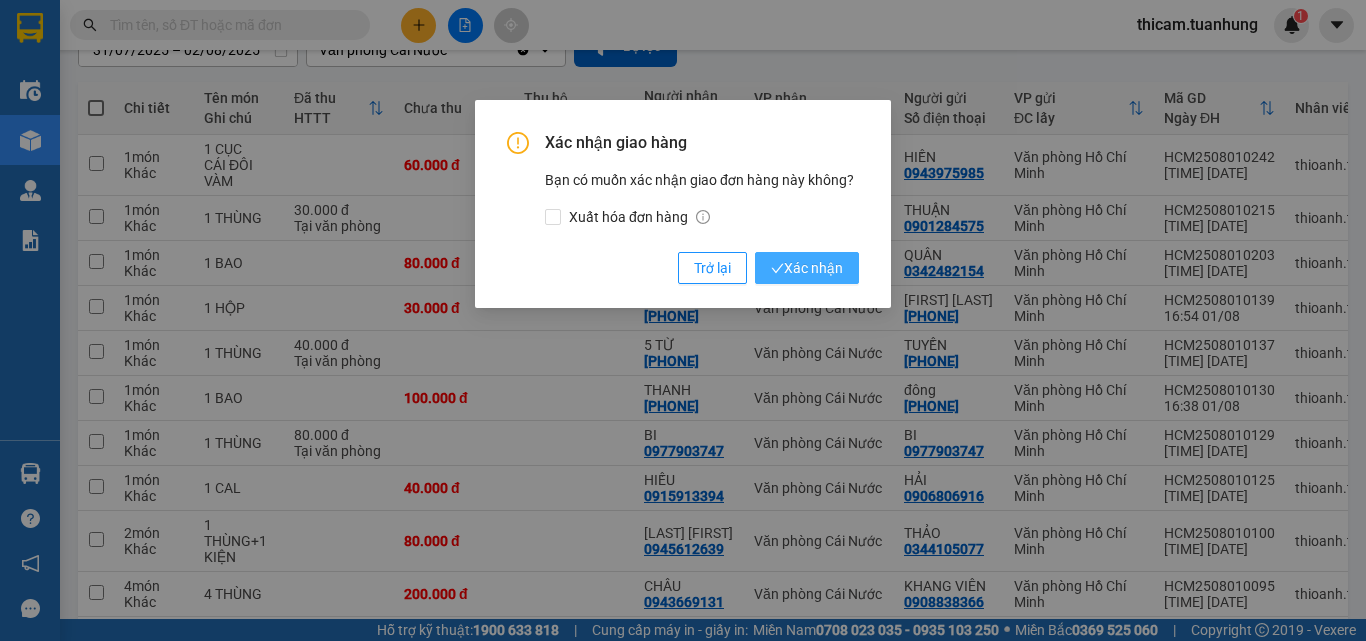 click on "Xác nhận" at bounding box center (807, 268) 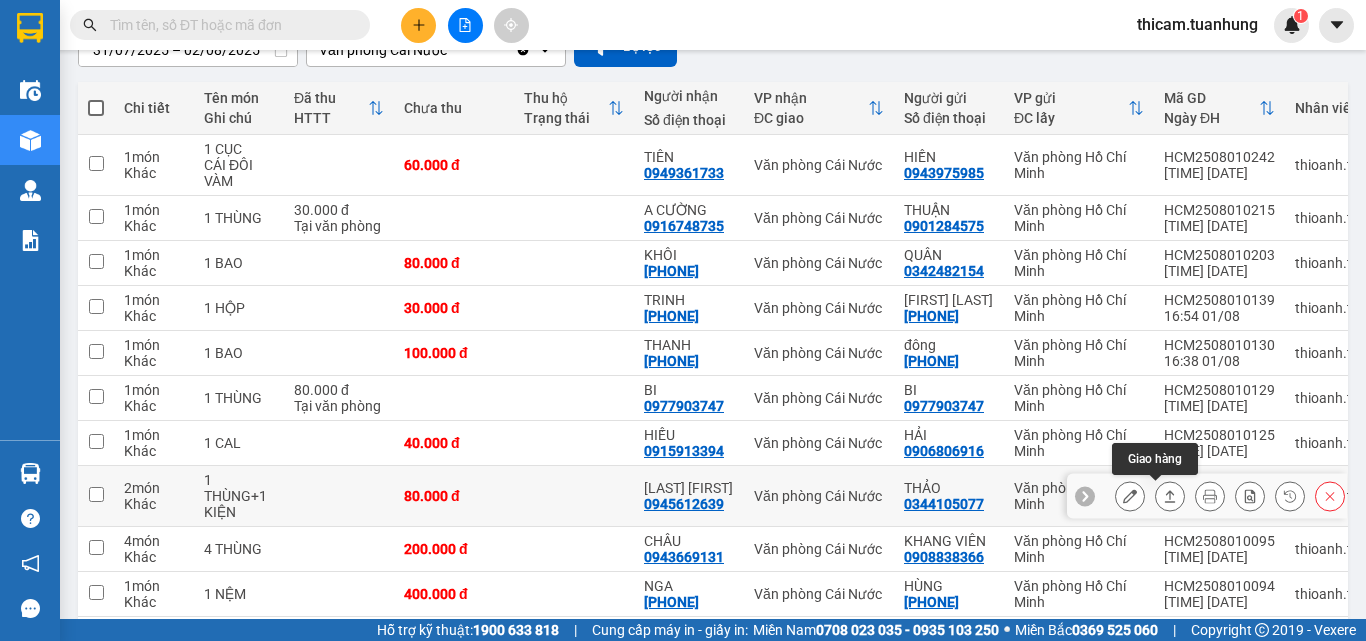 click 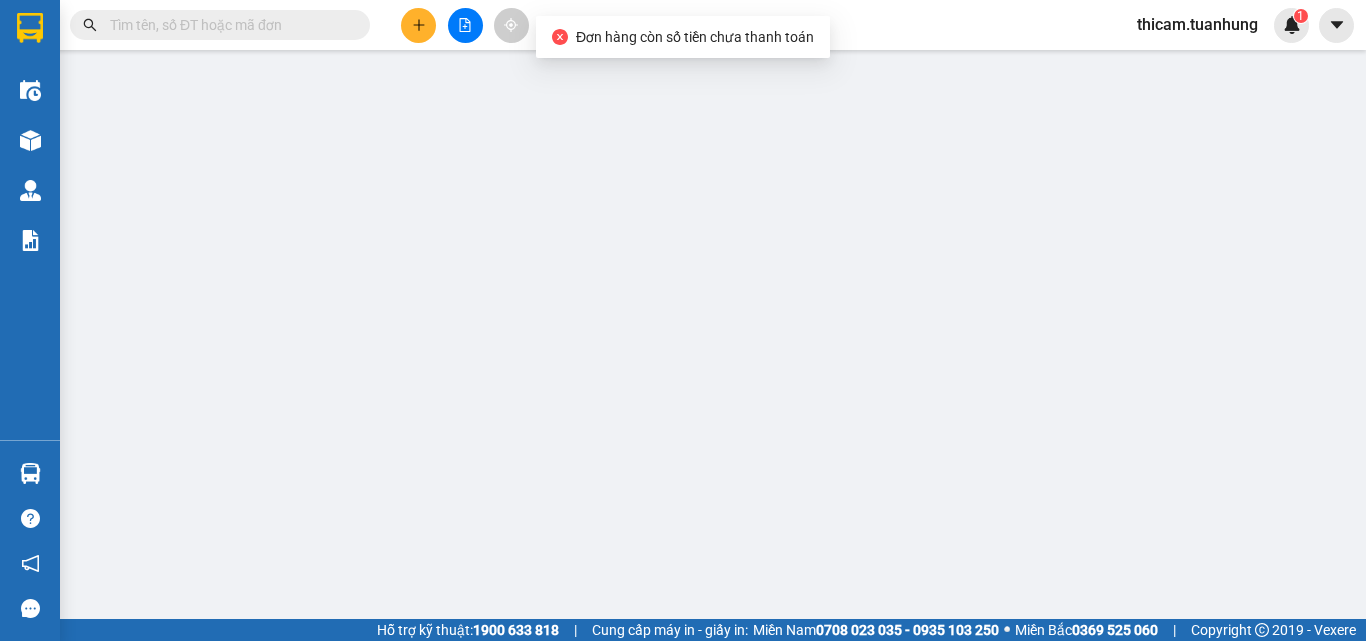 scroll, scrollTop: 0, scrollLeft: 0, axis: both 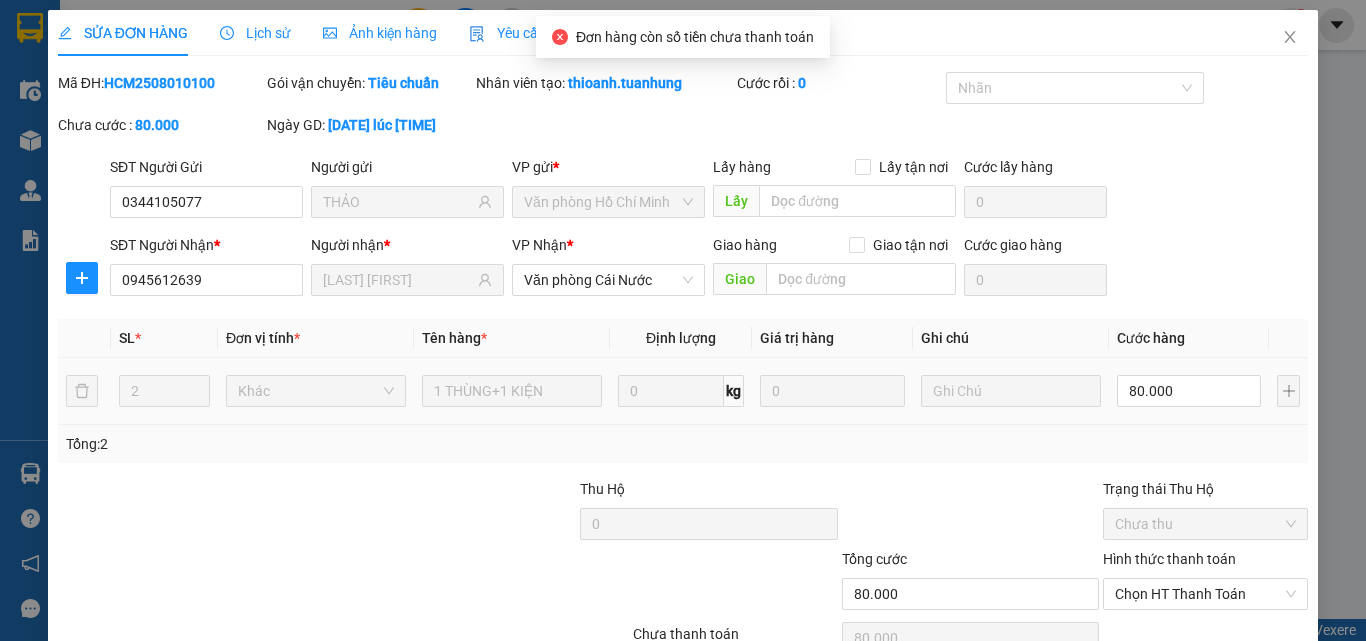 type on "0344105077" 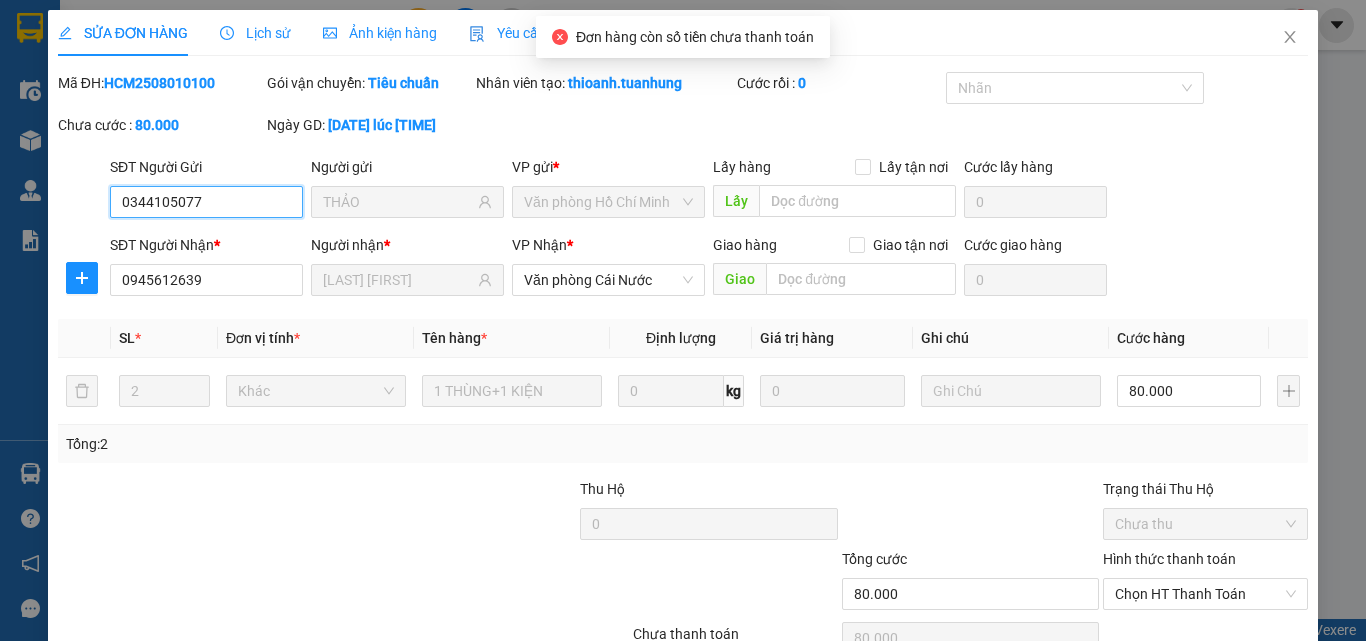scroll, scrollTop: 103, scrollLeft: 0, axis: vertical 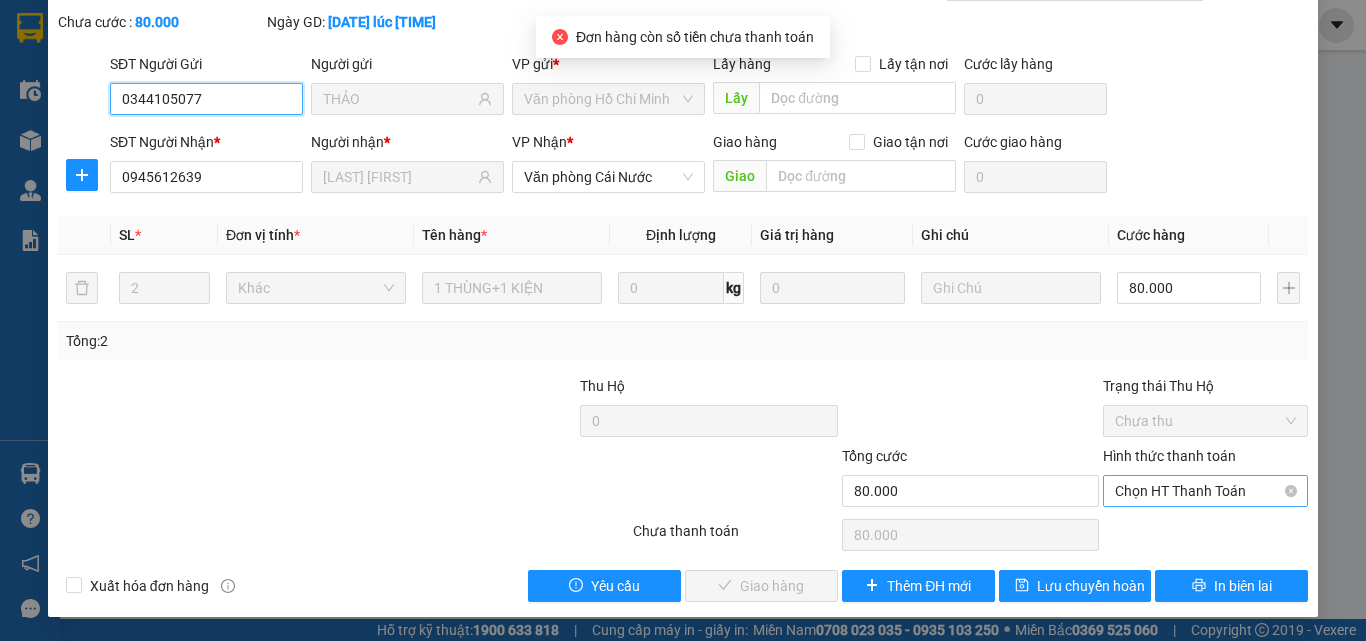 click on "Chọn HT Thanh Toán" at bounding box center (1205, 491) 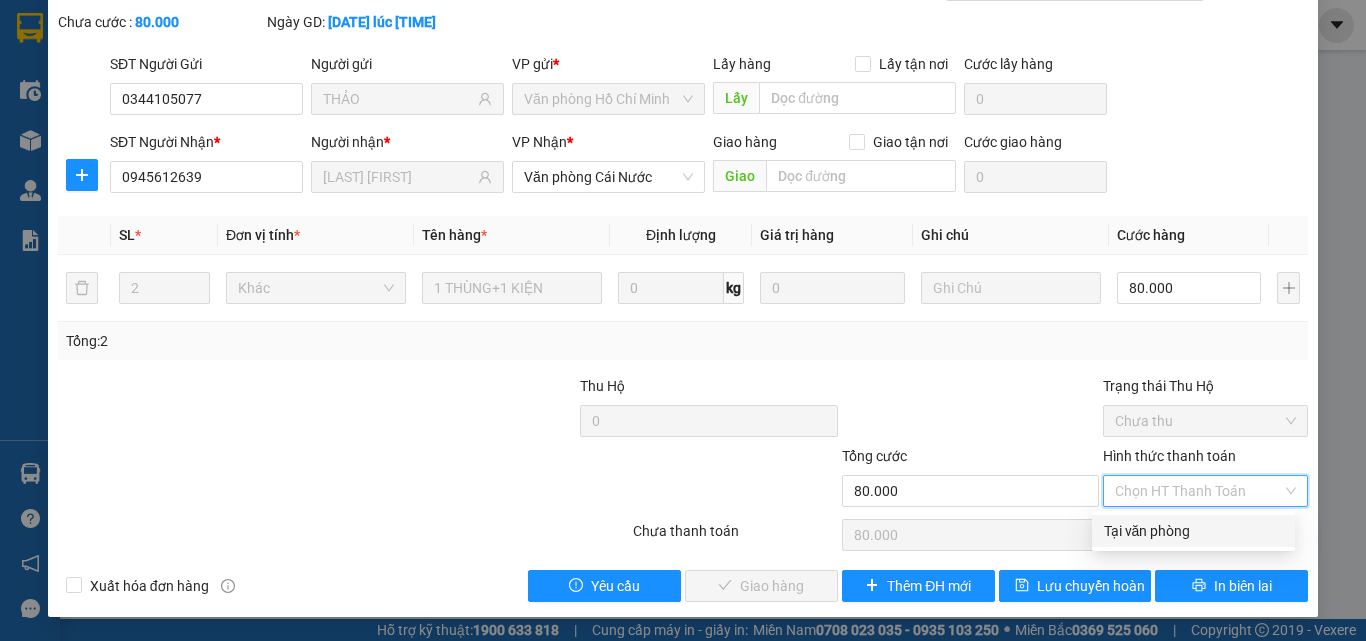 click on "Tại văn phòng" at bounding box center (1193, 531) 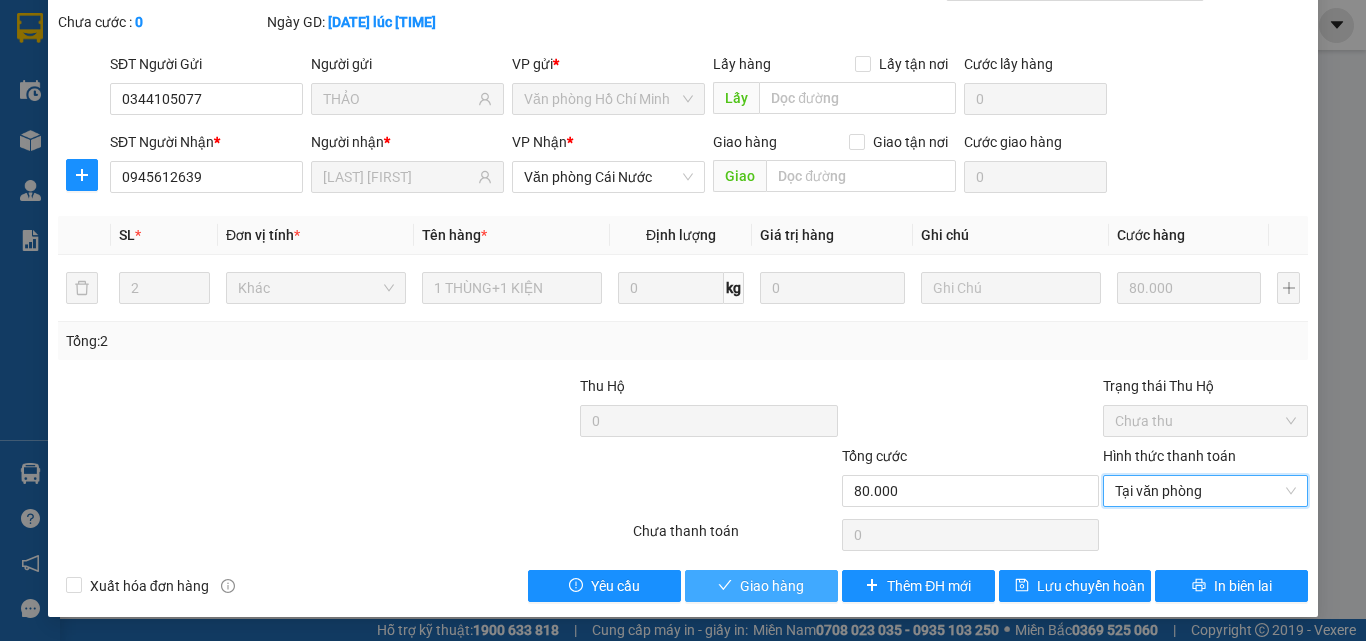 click on "Giao hàng" at bounding box center (772, 586) 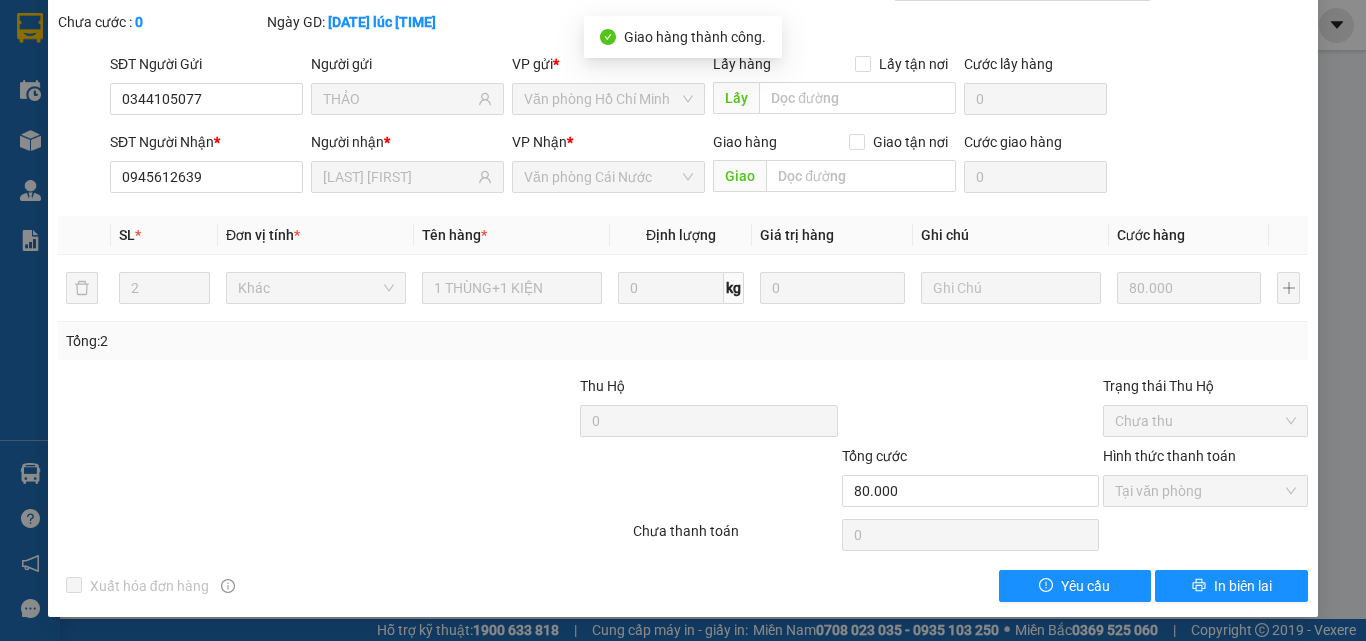 scroll, scrollTop: 0, scrollLeft: 0, axis: both 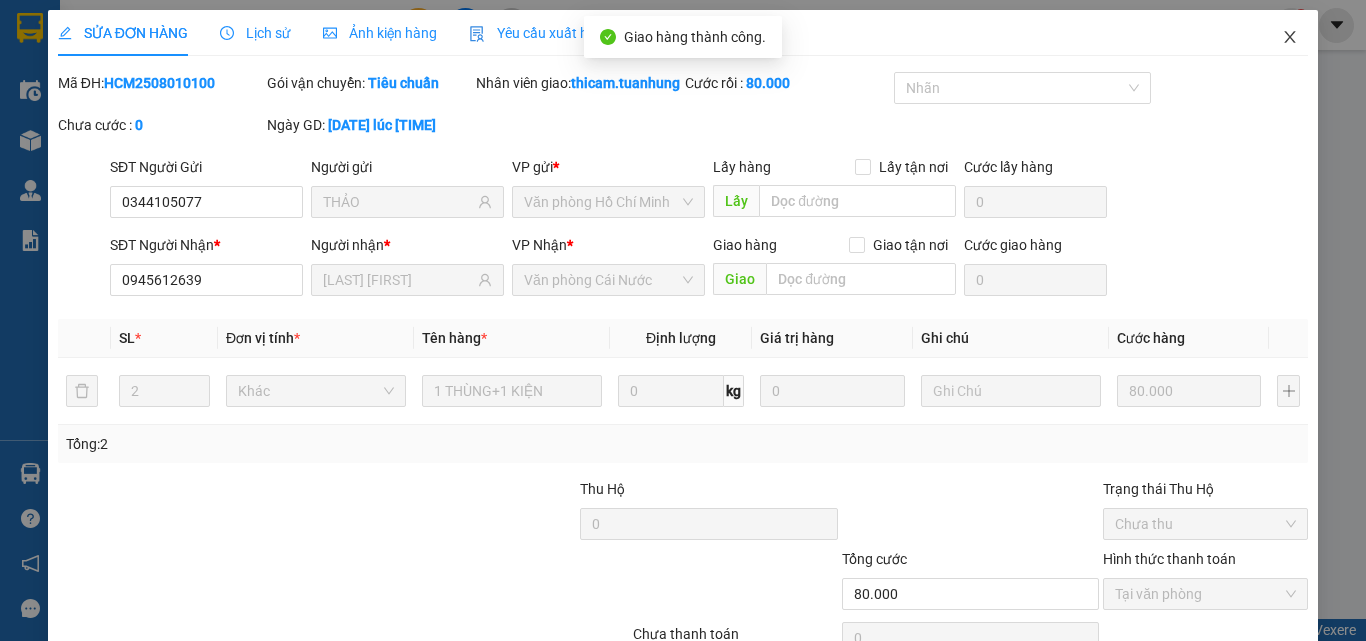 click 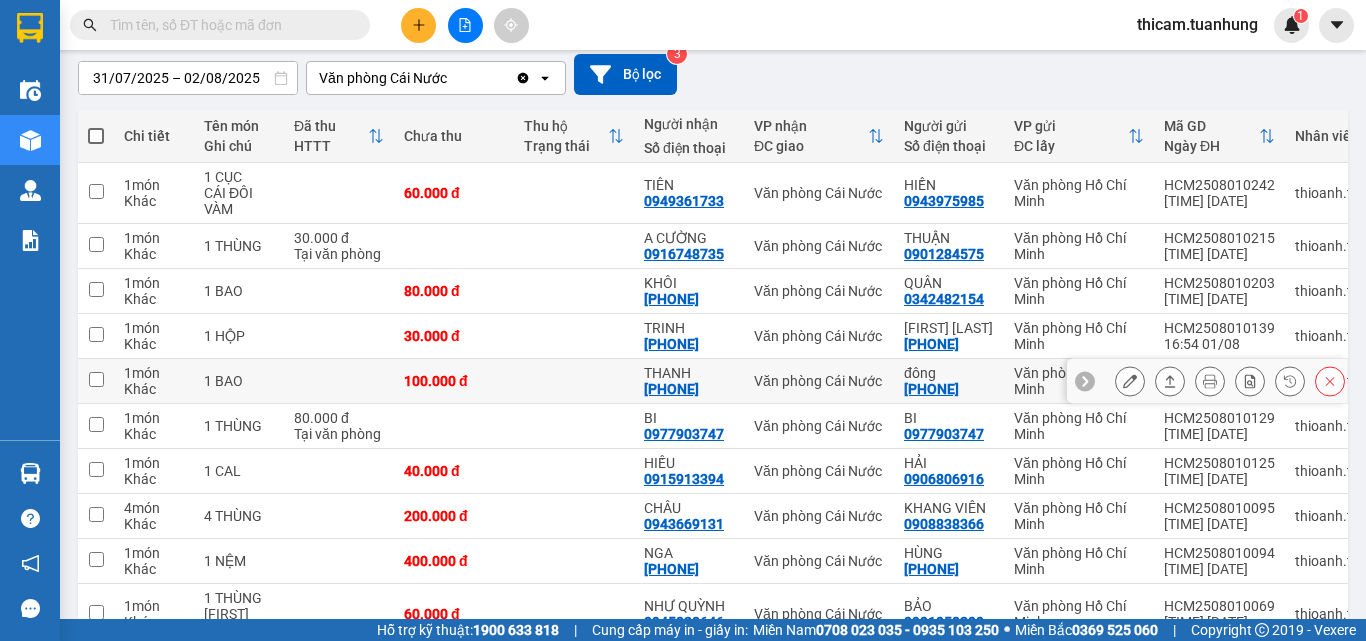 scroll, scrollTop: 272, scrollLeft: 0, axis: vertical 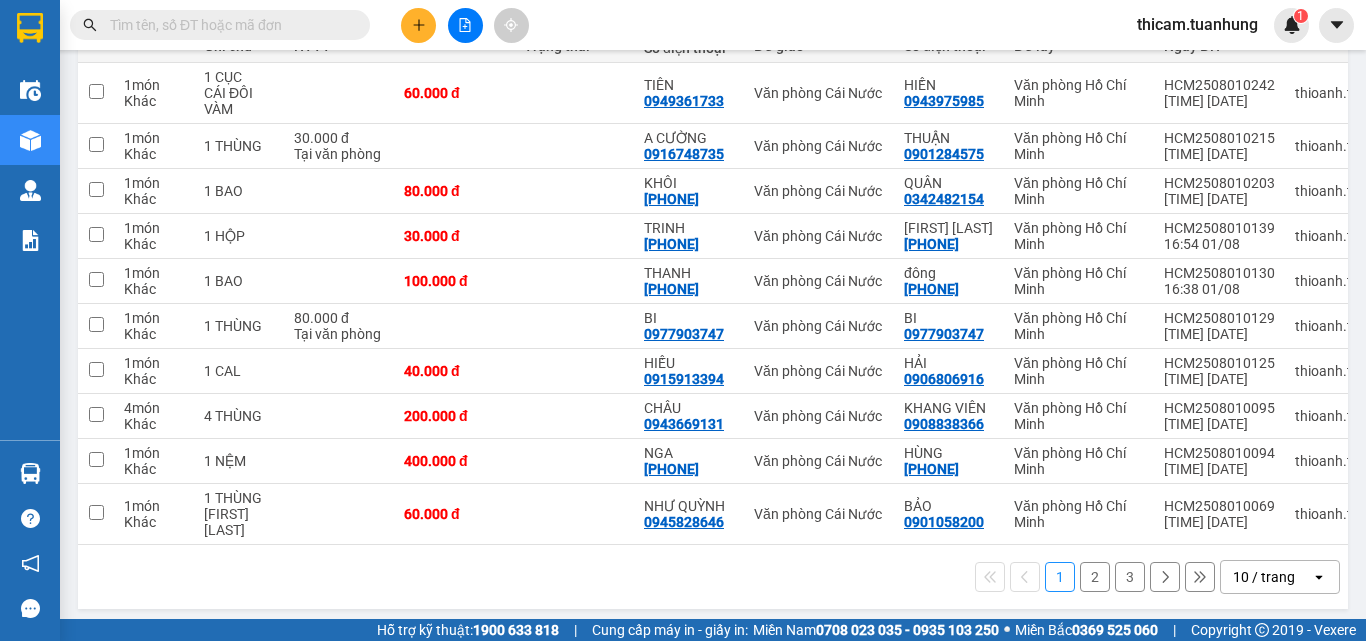 click on "2" at bounding box center [1095, 577] 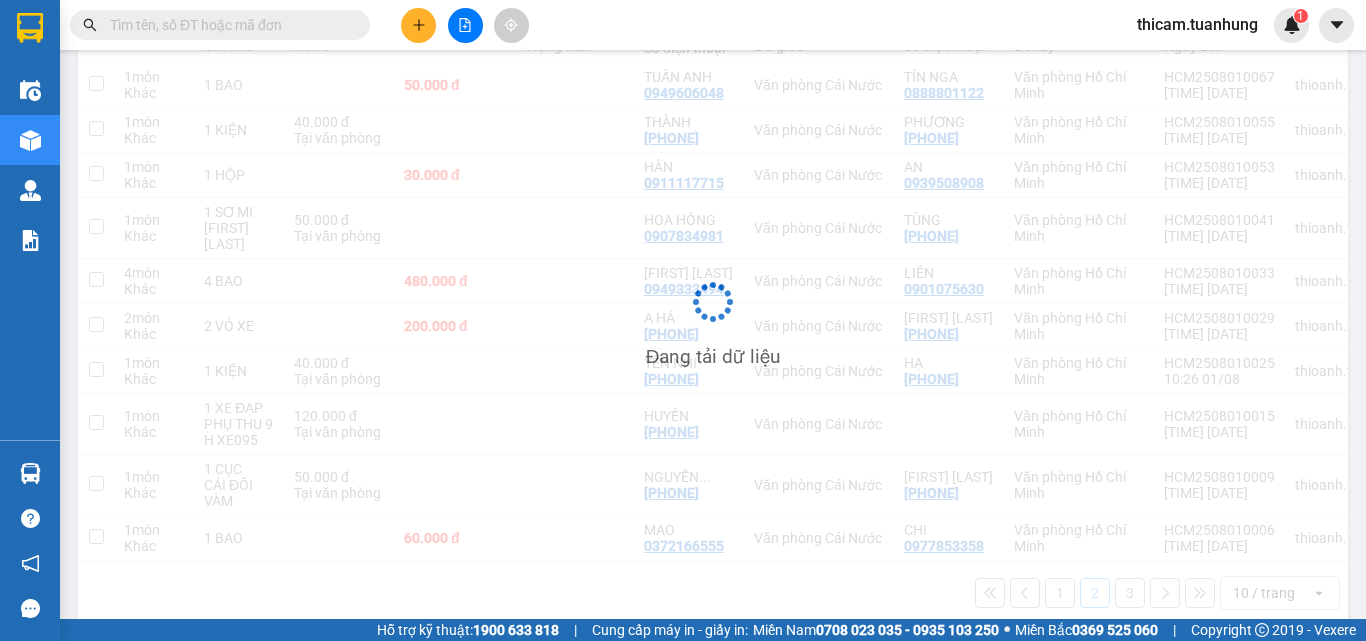 scroll, scrollTop: 272, scrollLeft: 0, axis: vertical 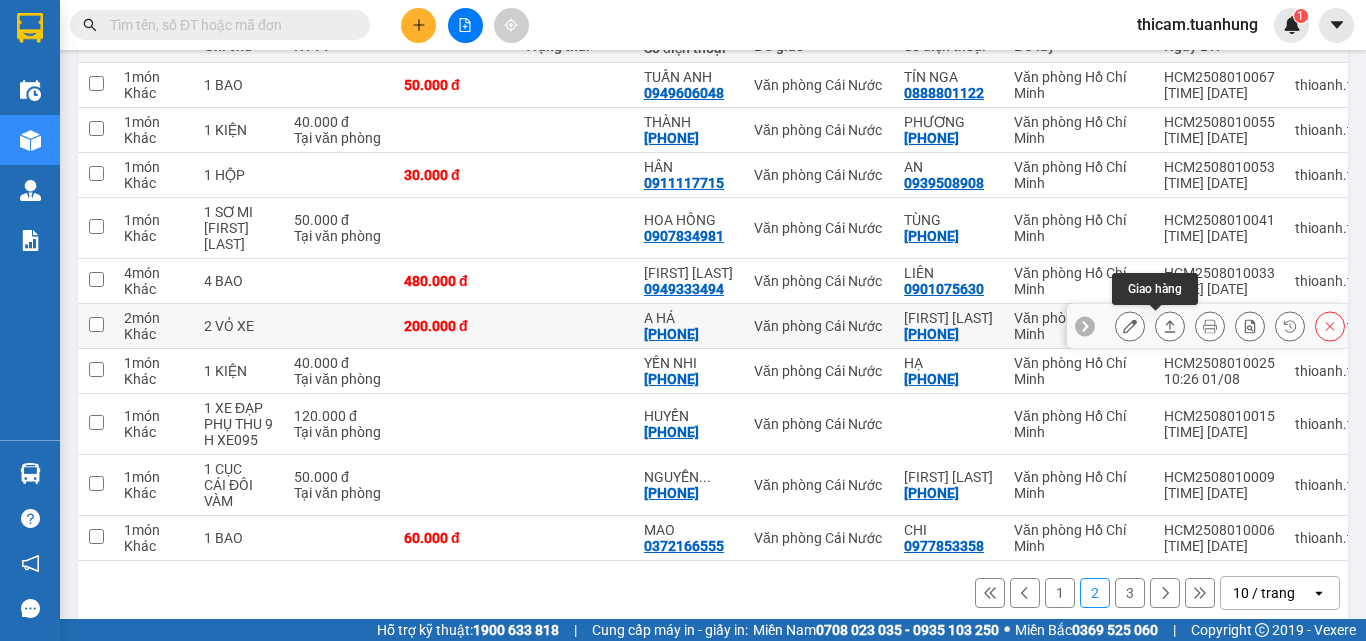 click 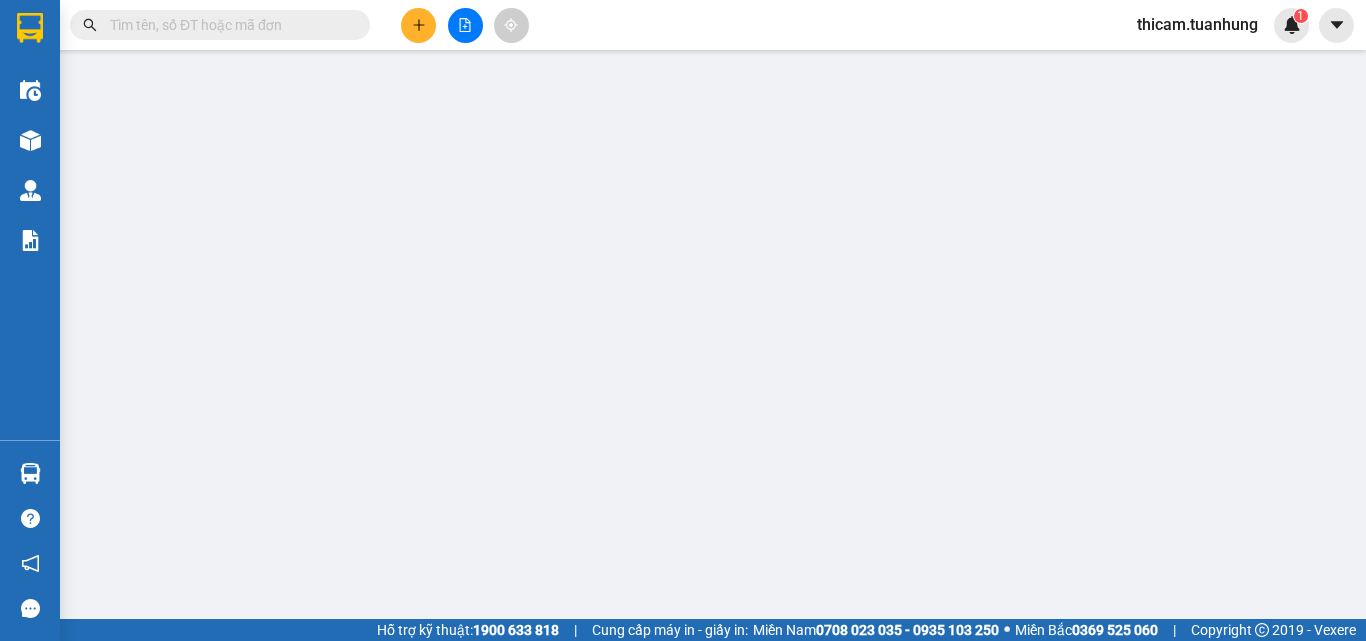 type on "0901239568" 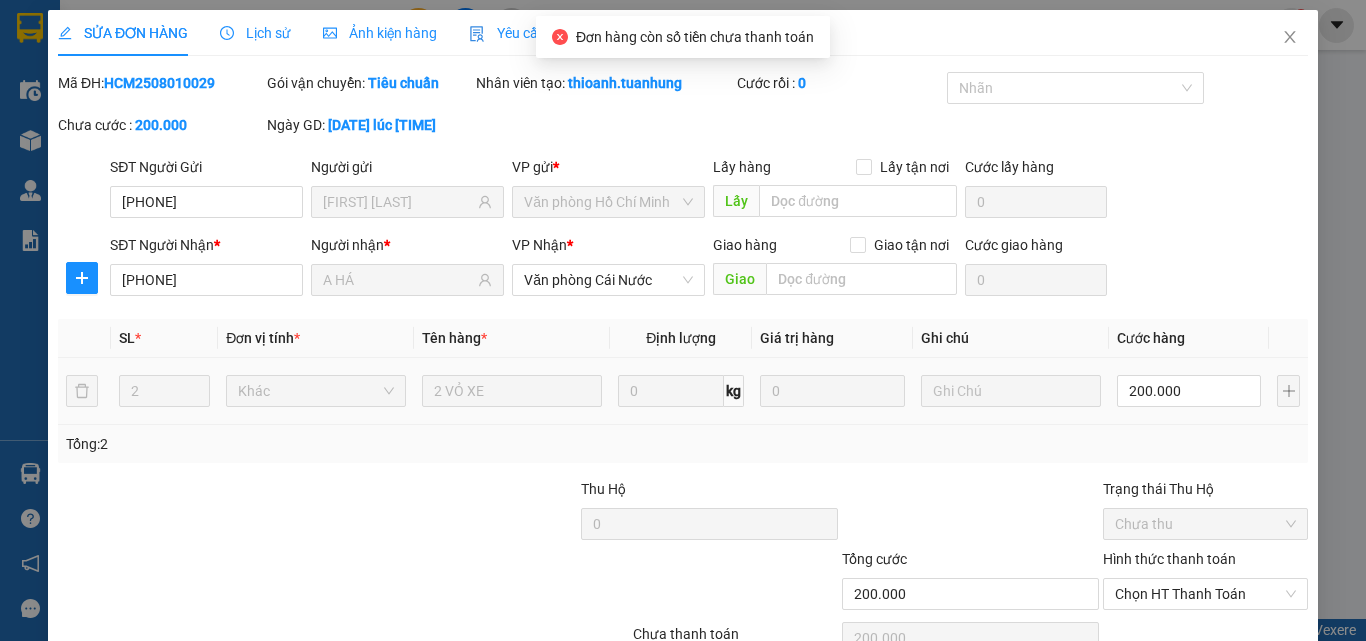 scroll, scrollTop: 0, scrollLeft: 0, axis: both 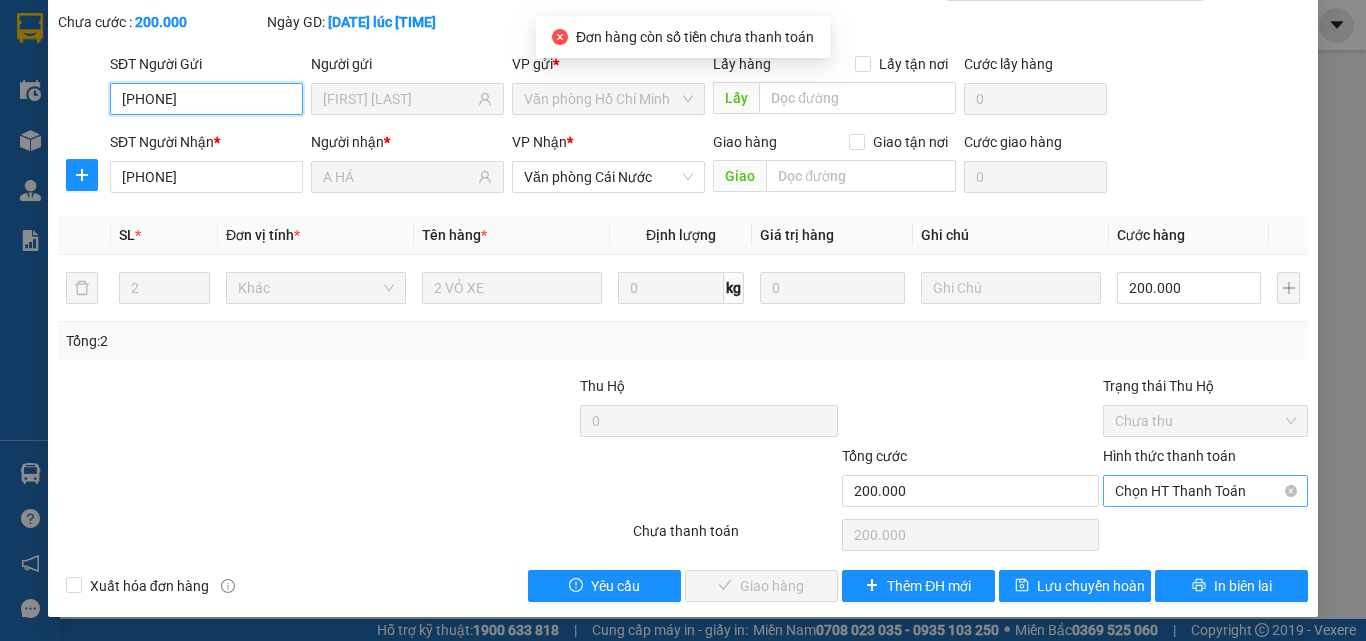 click on "Chọn HT Thanh Toán" at bounding box center (1205, 491) 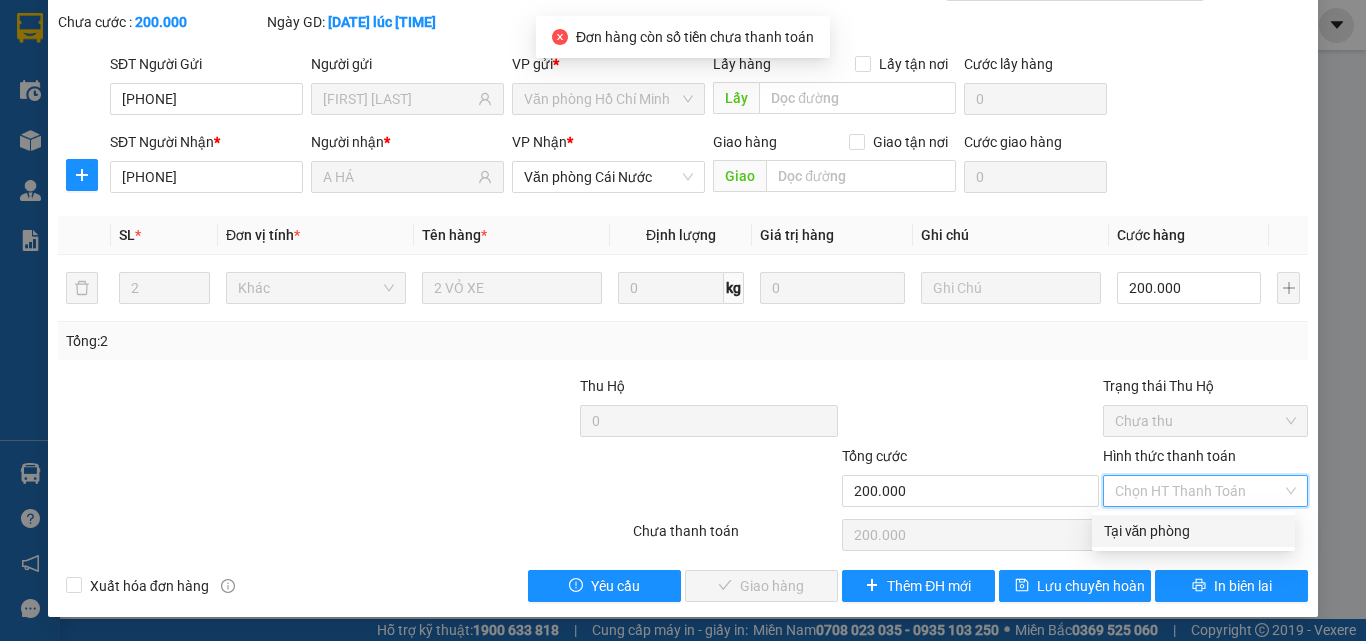 click on "Tại văn phòng" at bounding box center [1193, 531] 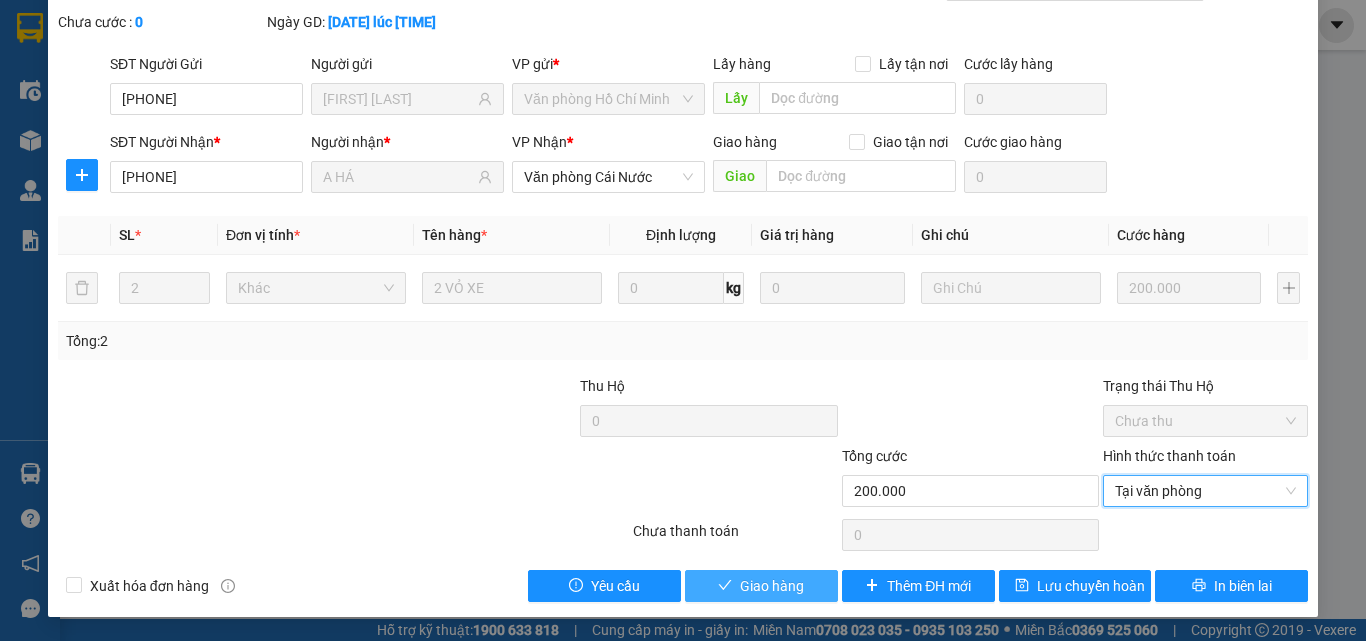 click on "Giao hàng" at bounding box center [772, 586] 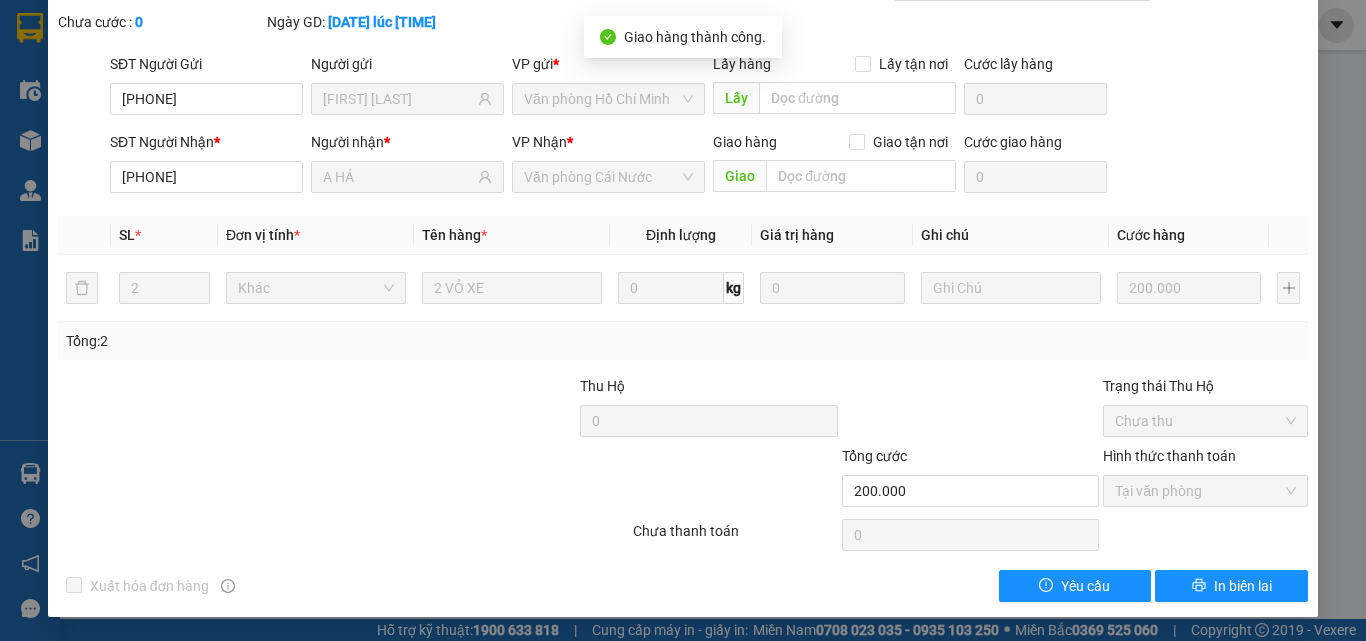 scroll, scrollTop: 0, scrollLeft: 0, axis: both 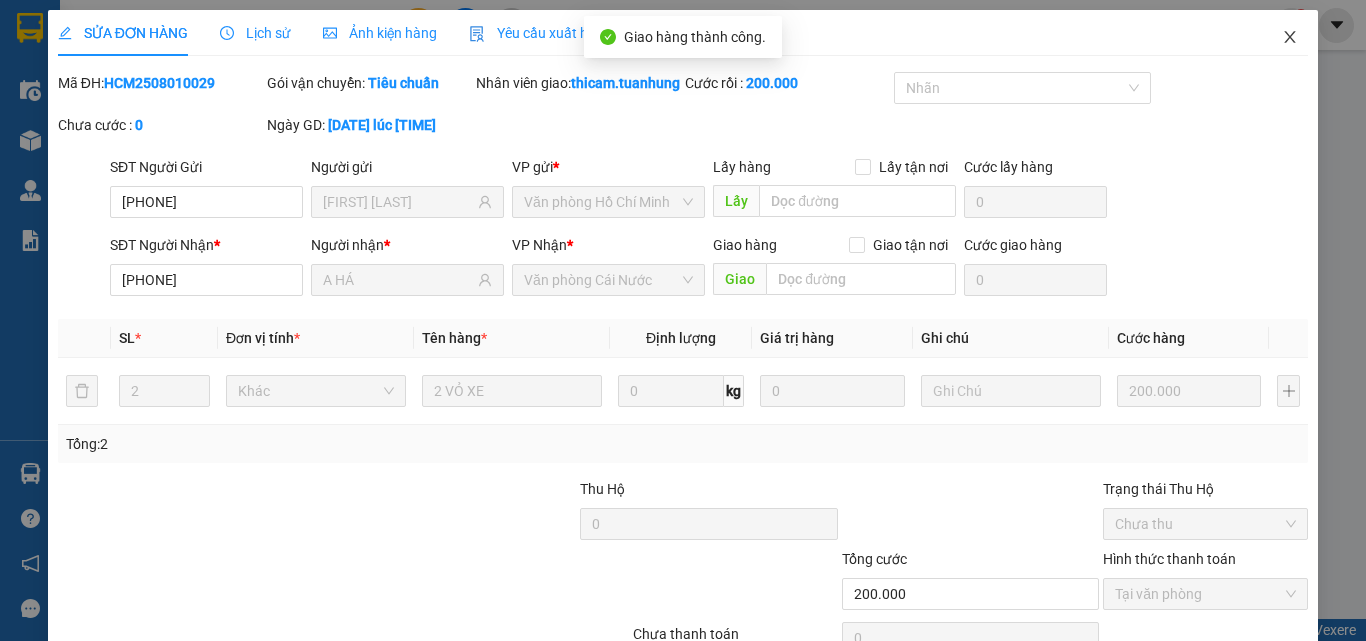 click 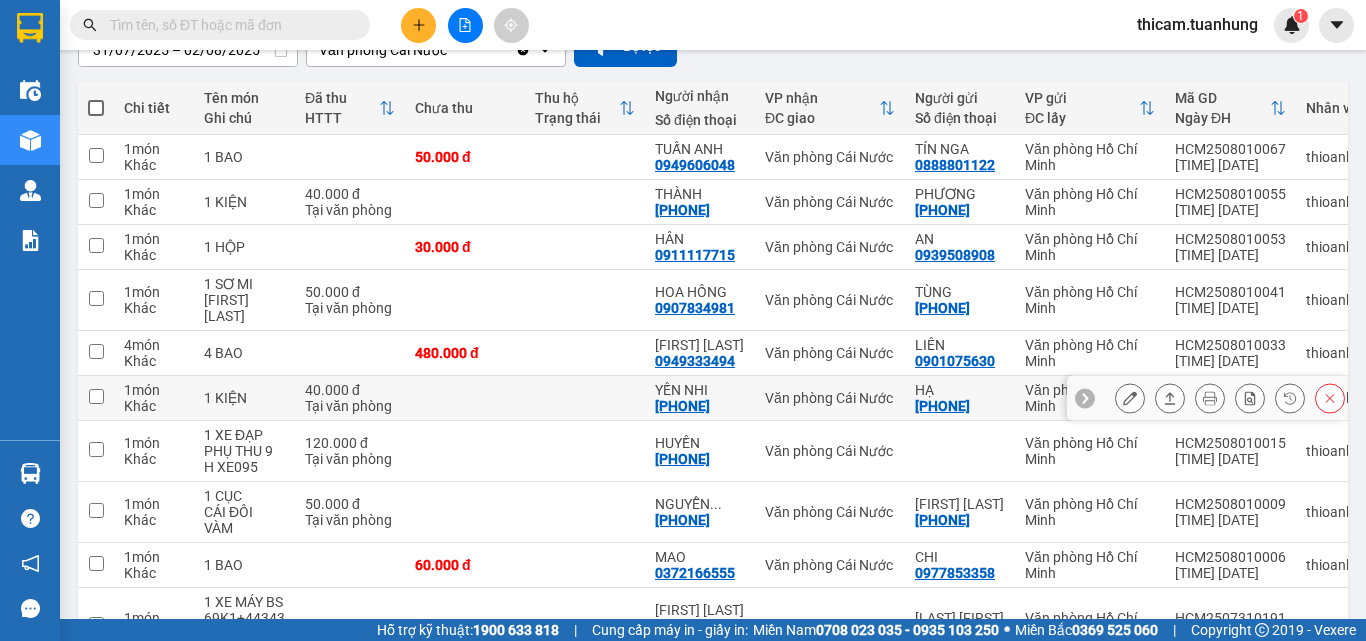 scroll, scrollTop: 352, scrollLeft: 0, axis: vertical 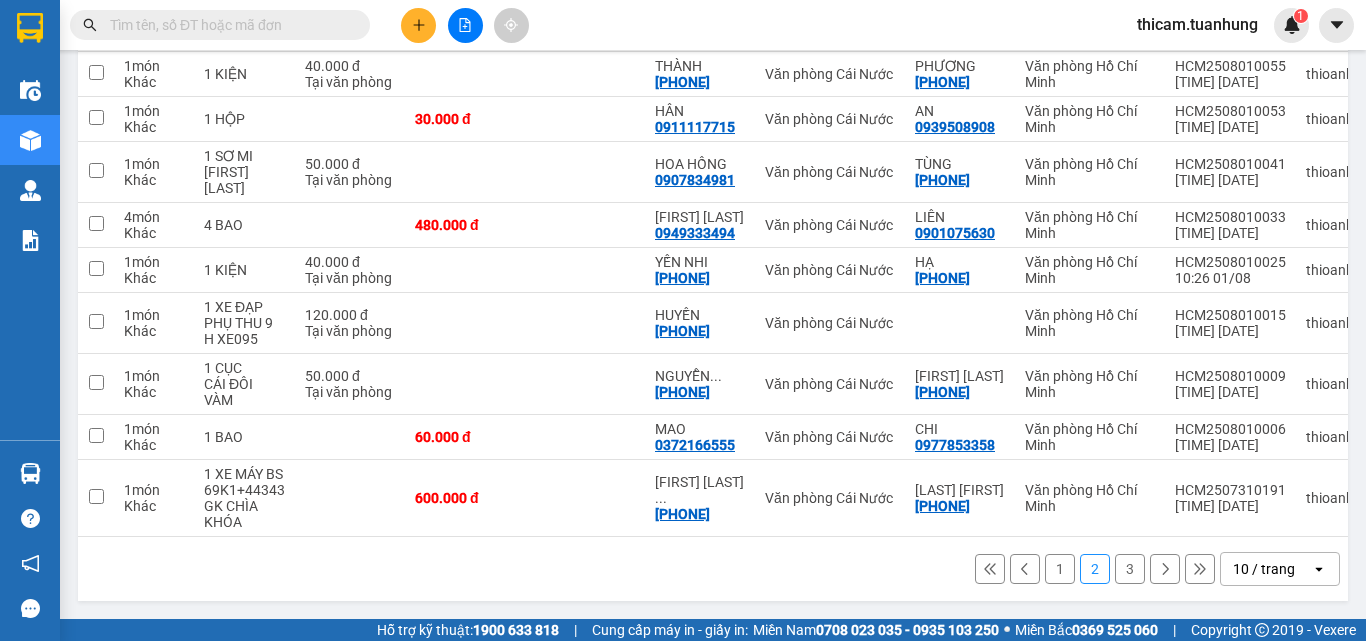 click on "1" at bounding box center [1060, 569] 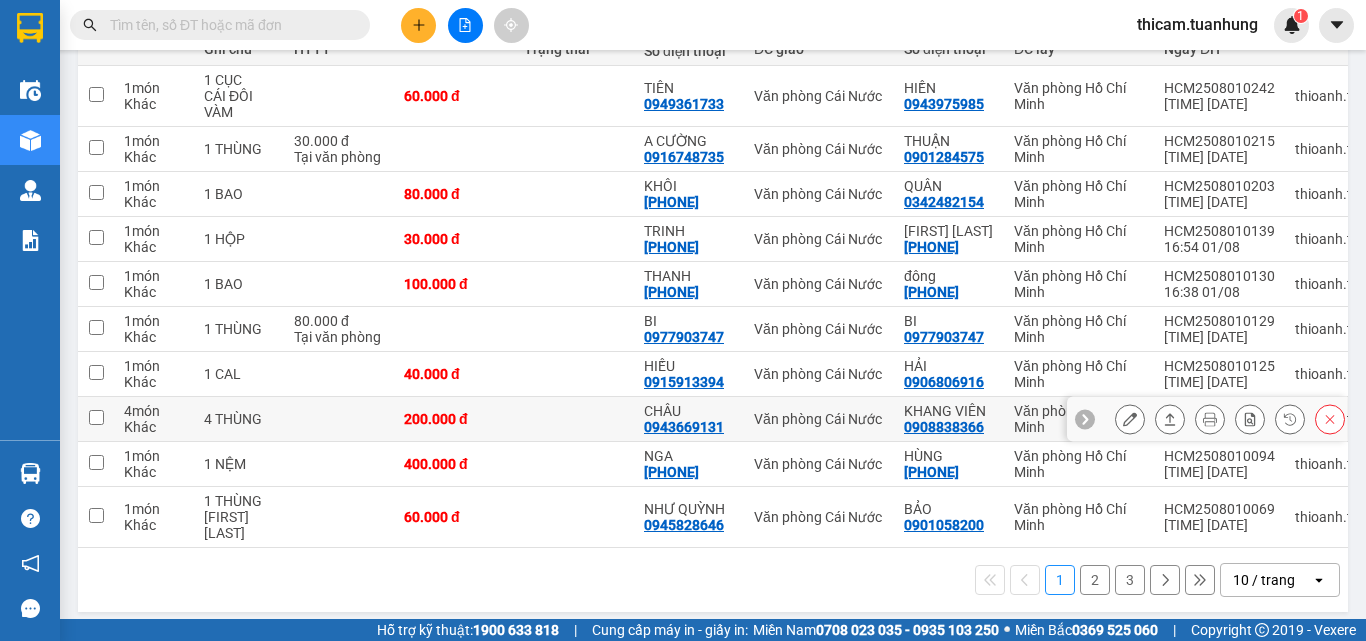 scroll, scrollTop: 272, scrollLeft: 0, axis: vertical 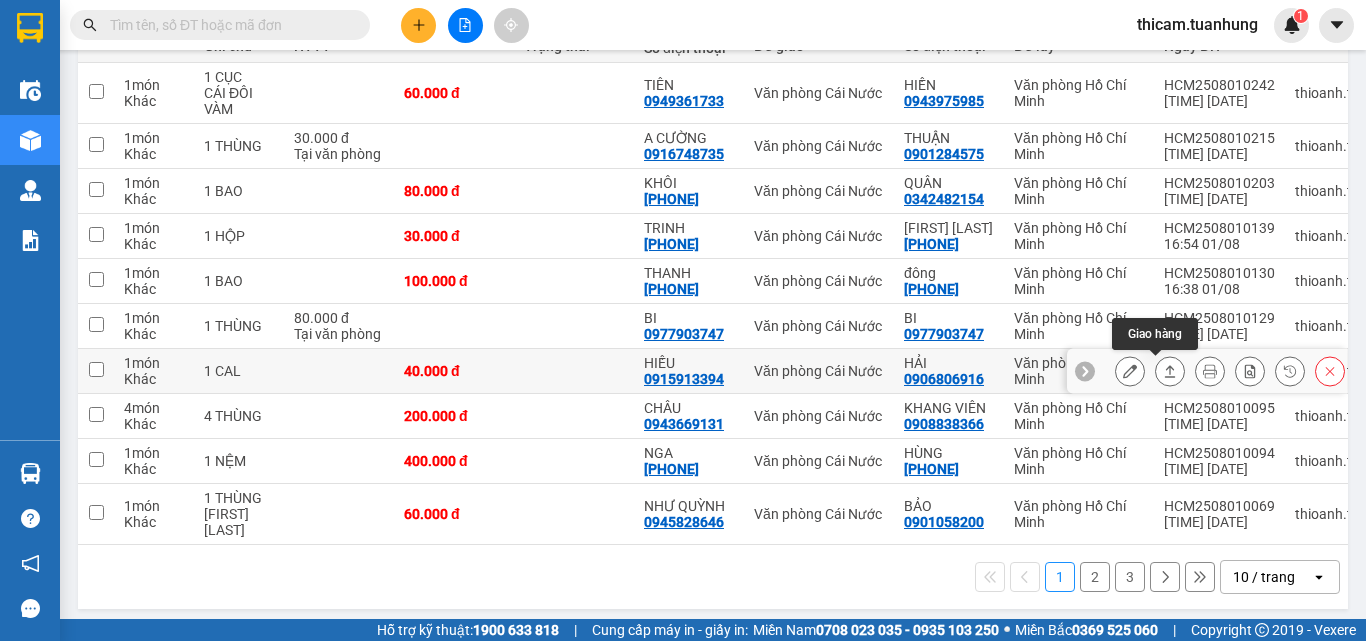 click 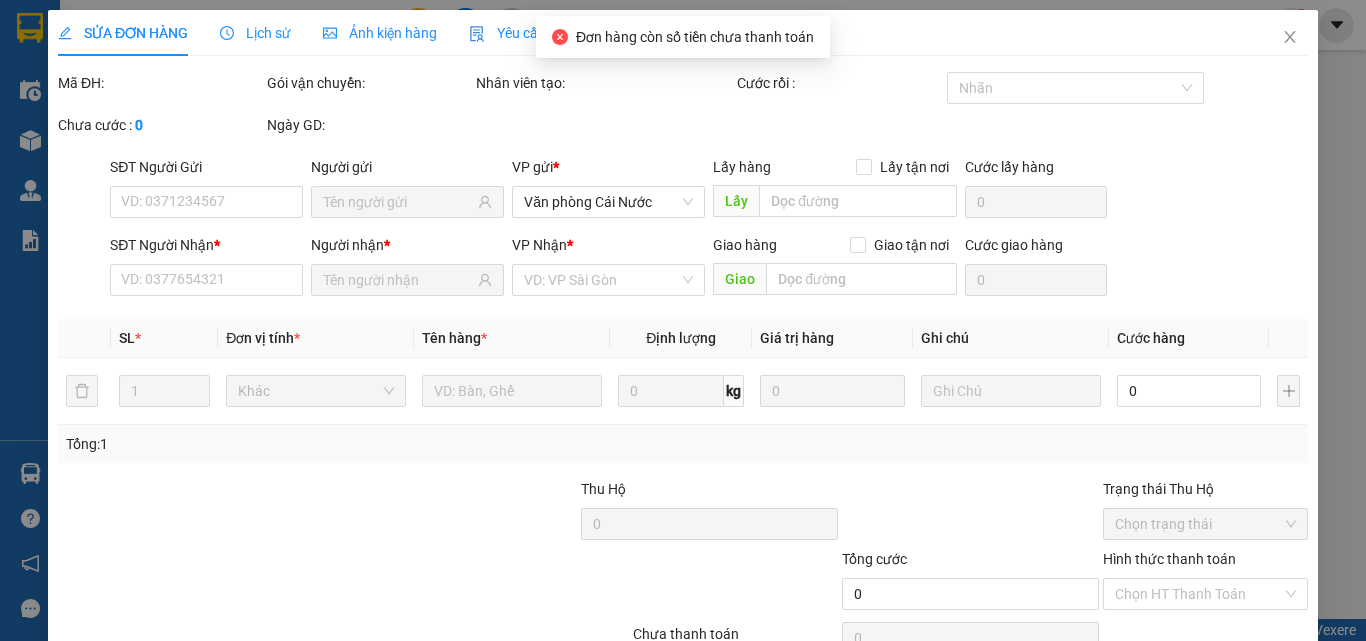 type on "0906806916" 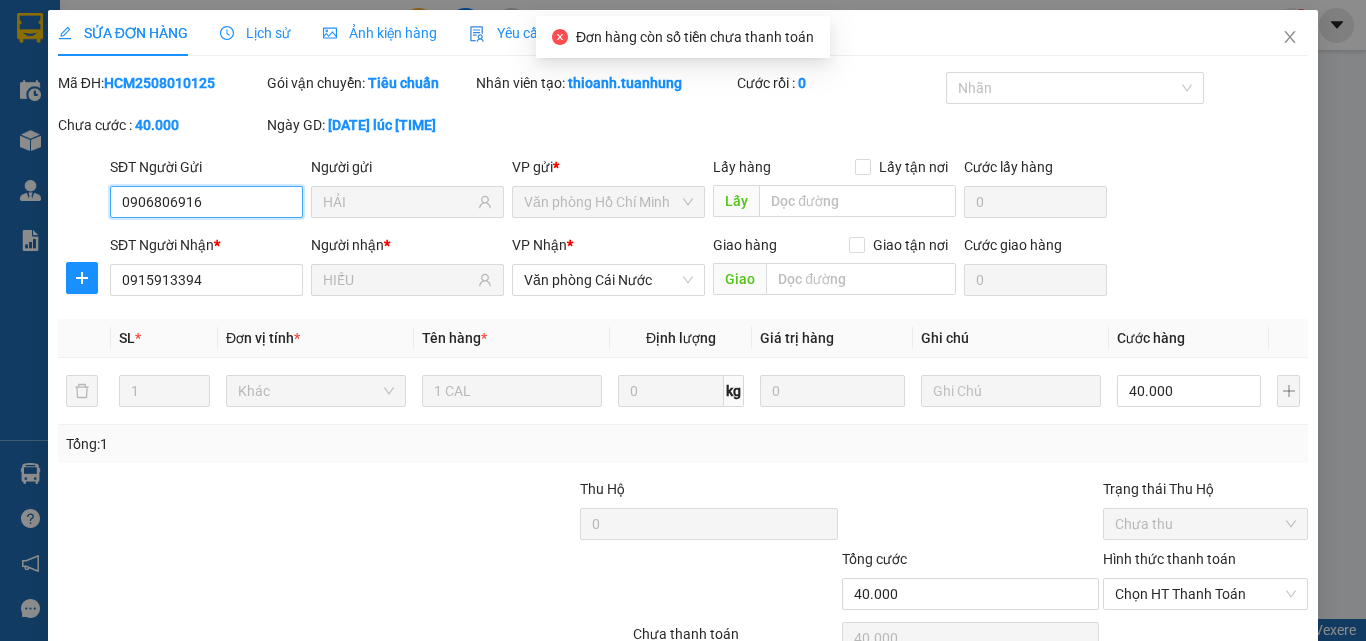 scroll, scrollTop: 103, scrollLeft: 0, axis: vertical 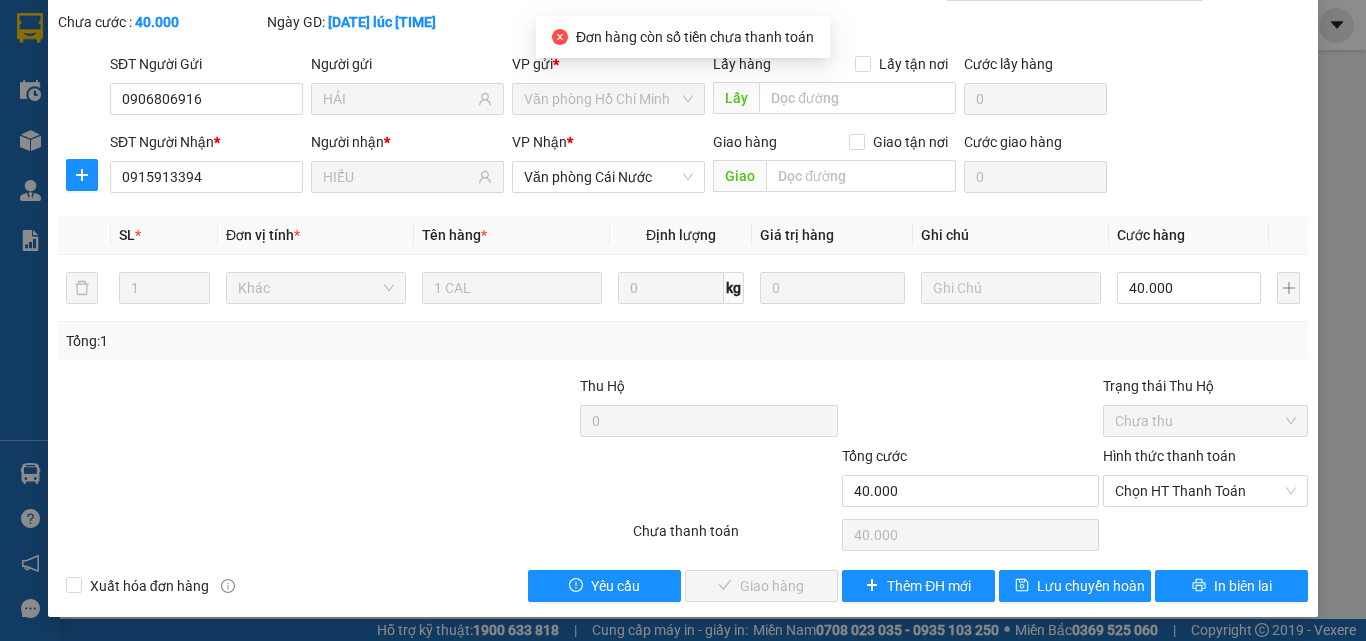 click on "Hình thức thanh toán Chọn HT Thanh Toán" at bounding box center [1205, 480] 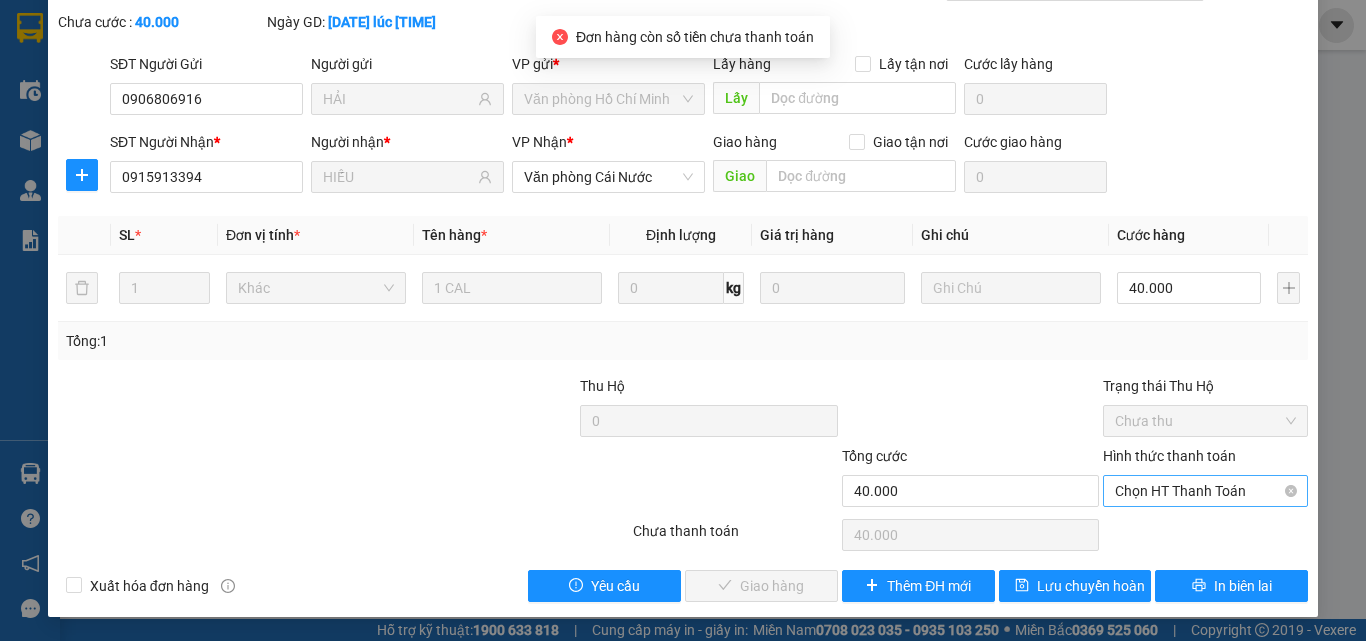 click on "Chọn HT Thanh Toán" at bounding box center [1205, 491] 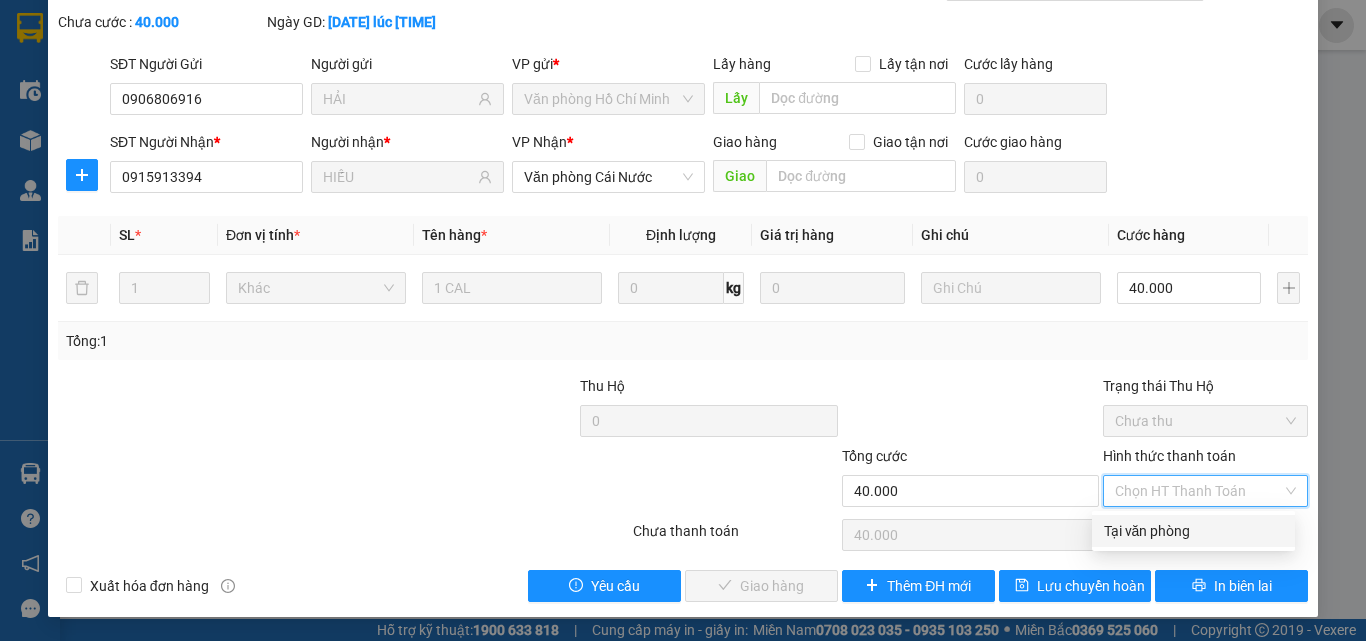 click on "Tại văn phòng" at bounding box center [1193, 531] 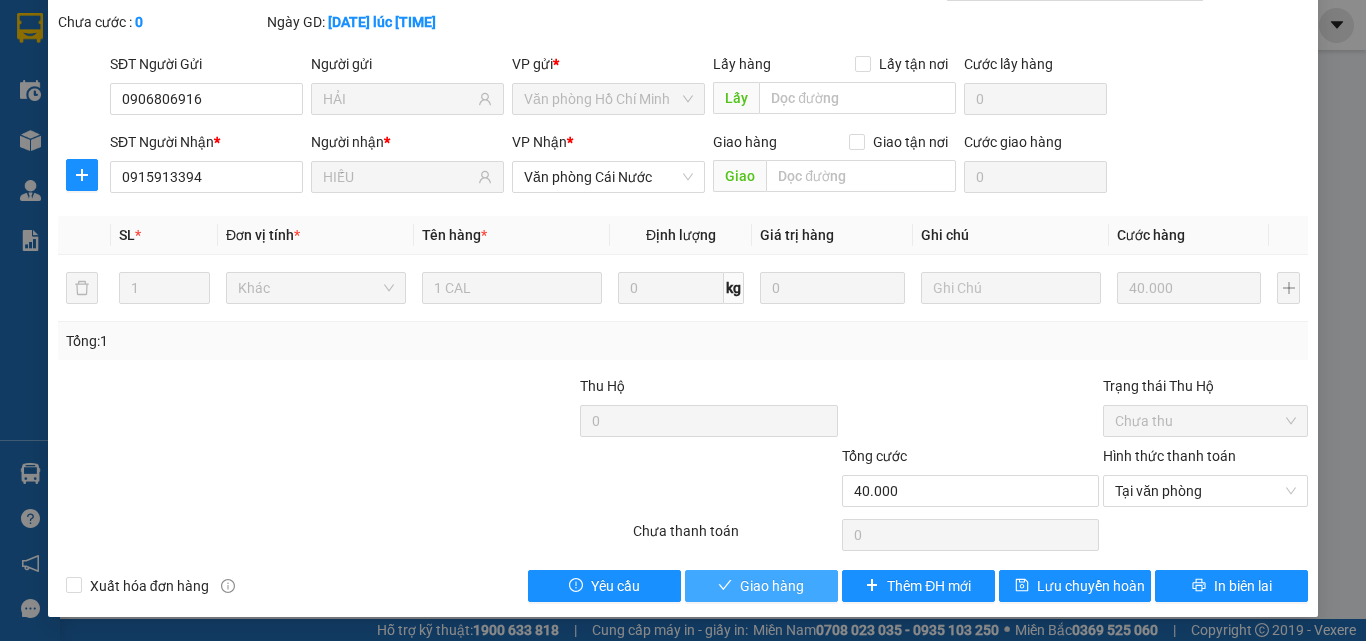 click on "Giao hàng" at bounding box center [772, 586] 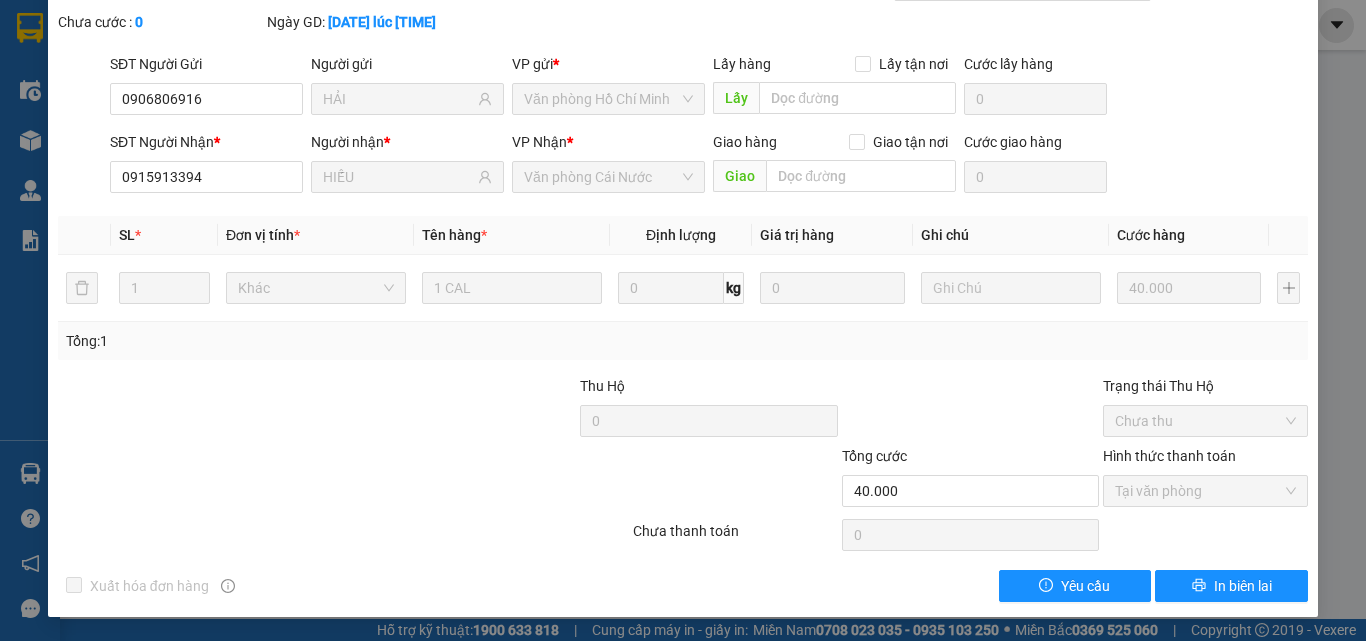 scroll, scrollTop: 0, scrollLeft: 0, axis: both 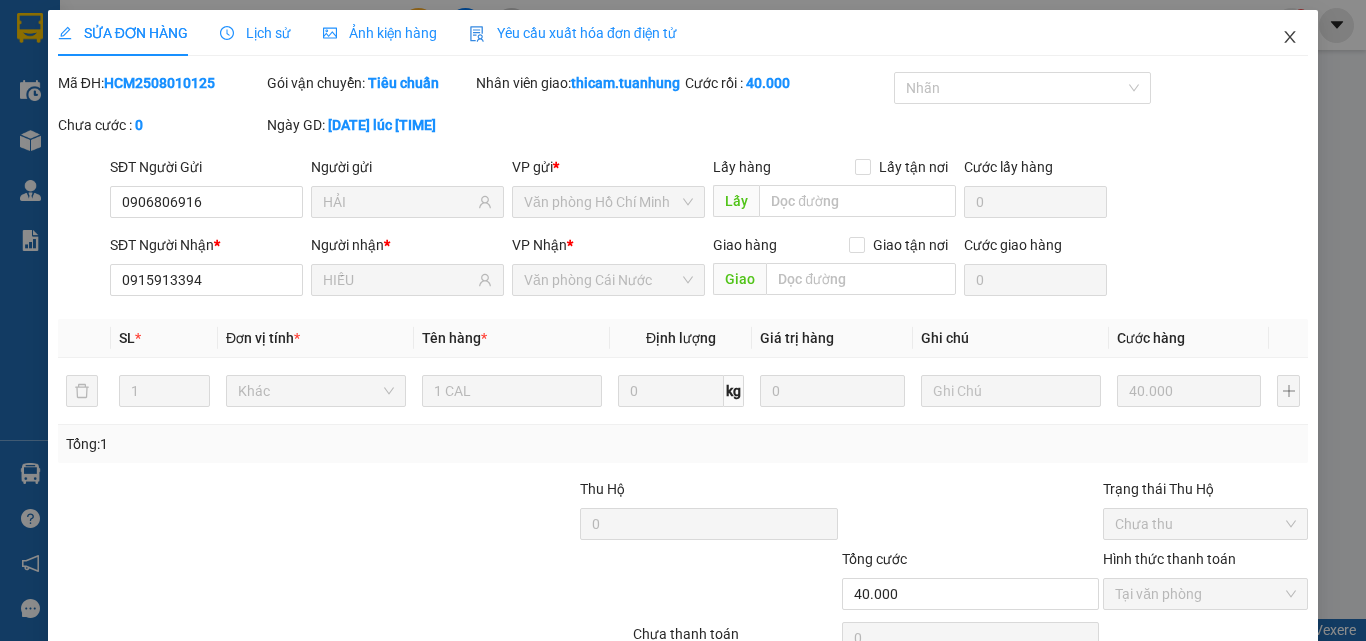 click 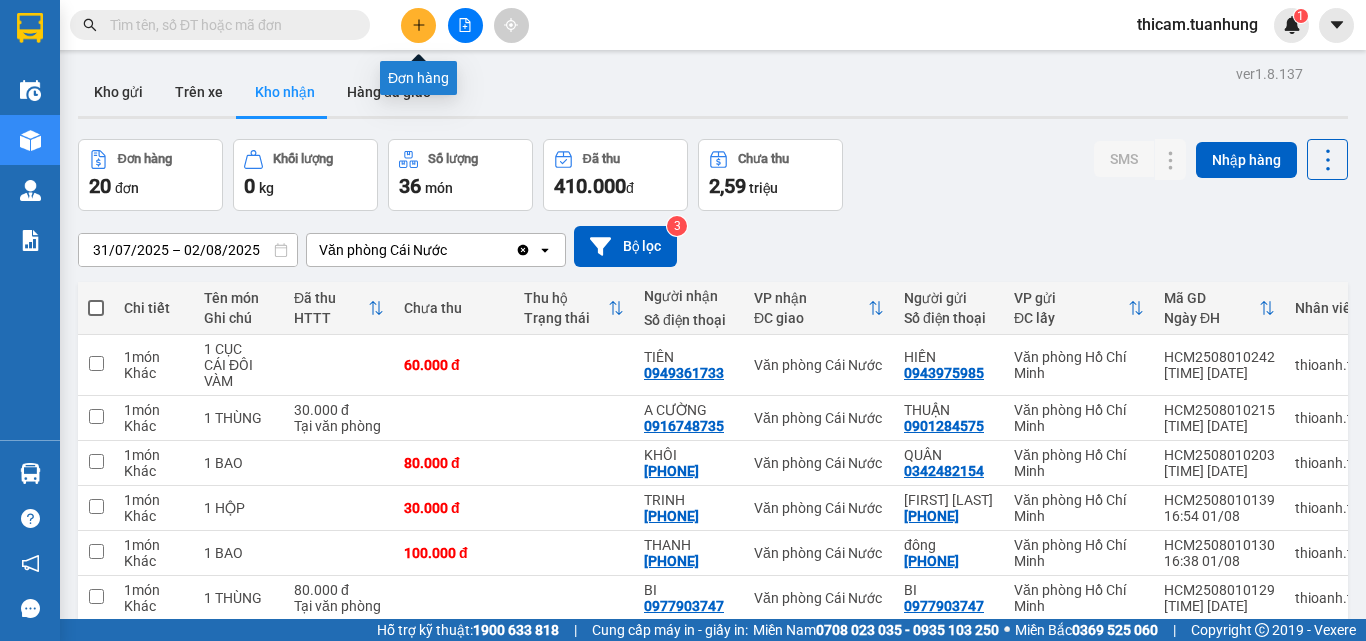 click at bounding box center [418, 25] 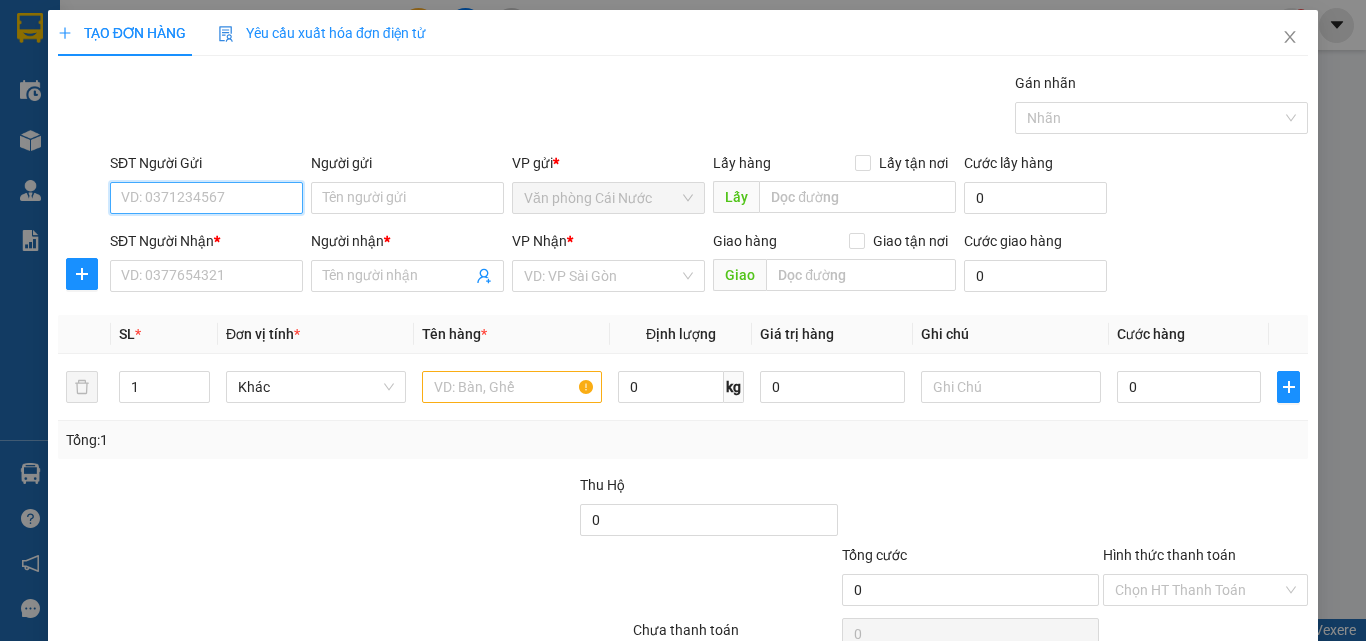 click on "SĐT Người Gửi" at bounding box center [206, 198] 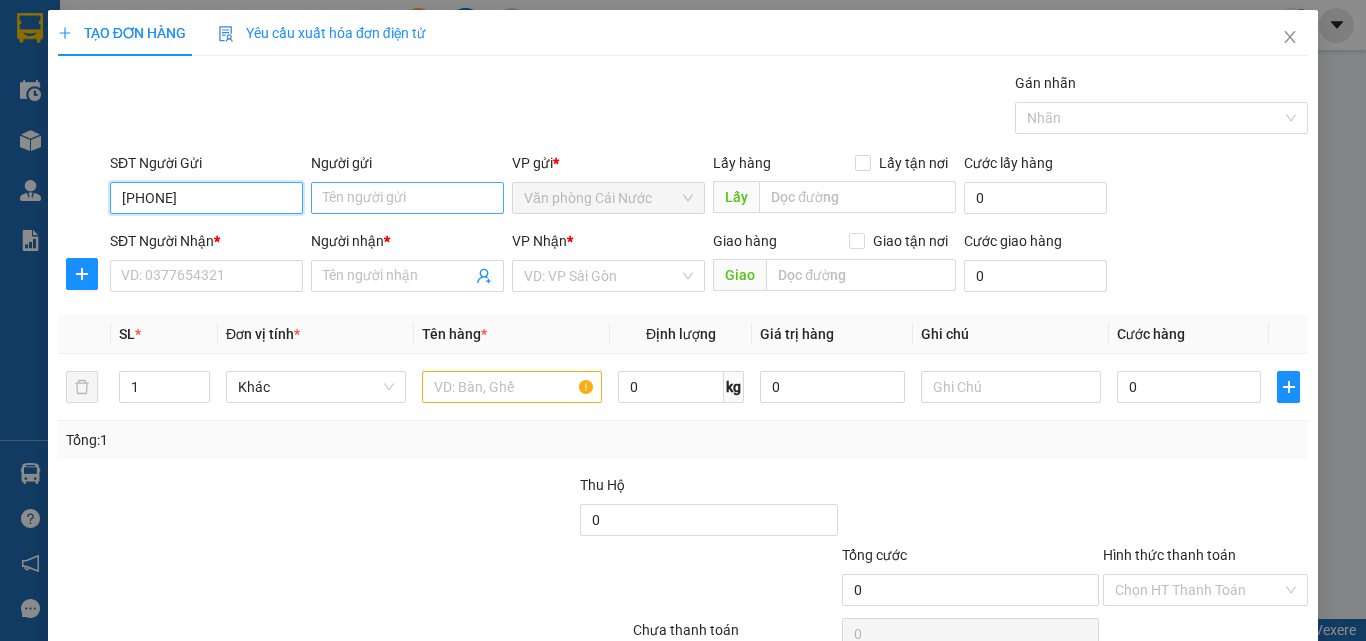 type on "00919137963" 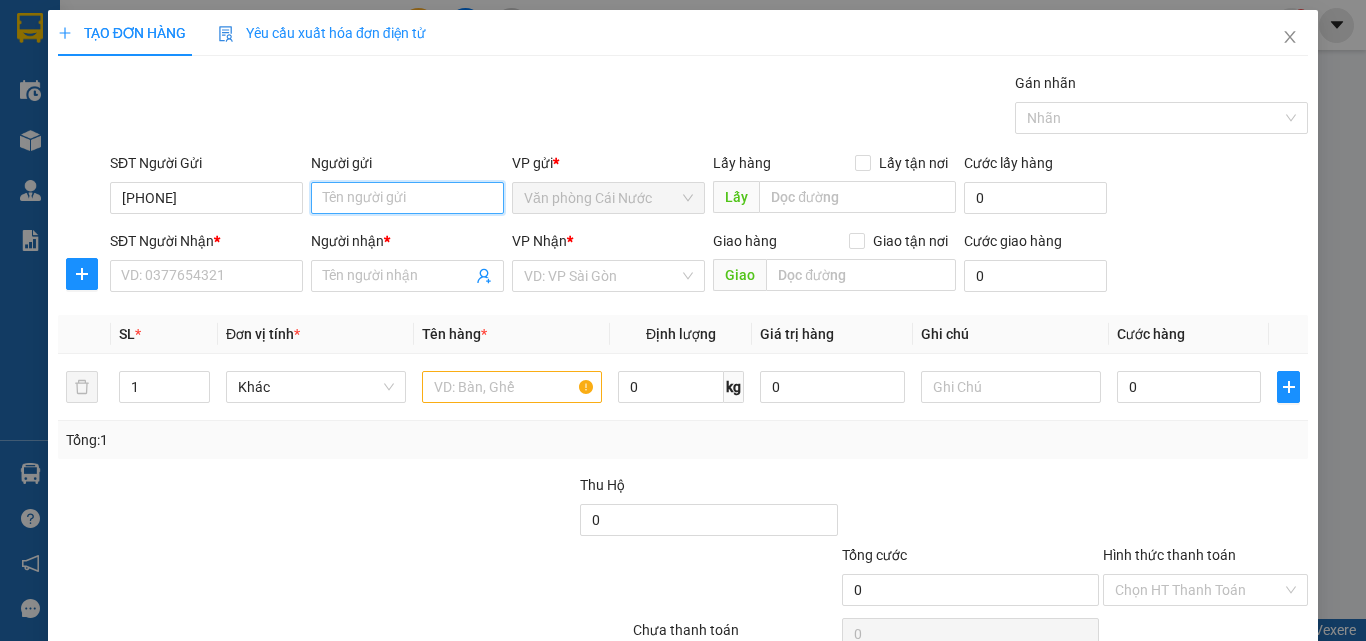 click on "Người gửi" at bounding box center [407, 198] 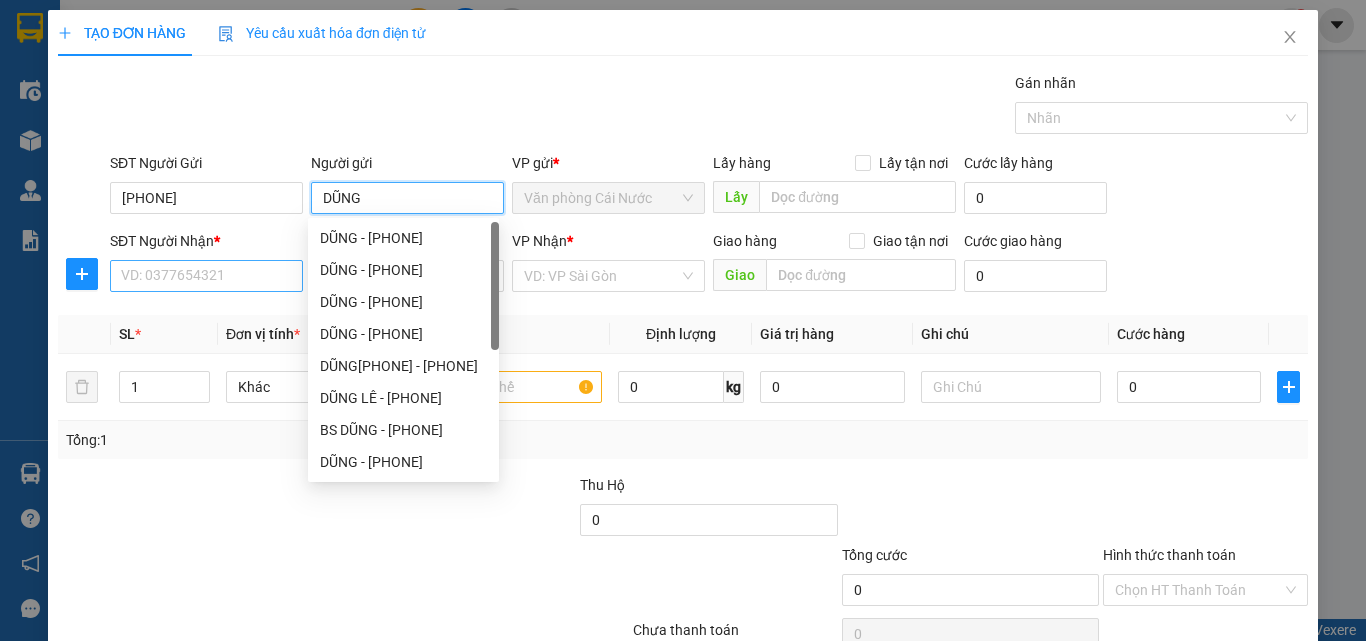 type on "DŨNG" 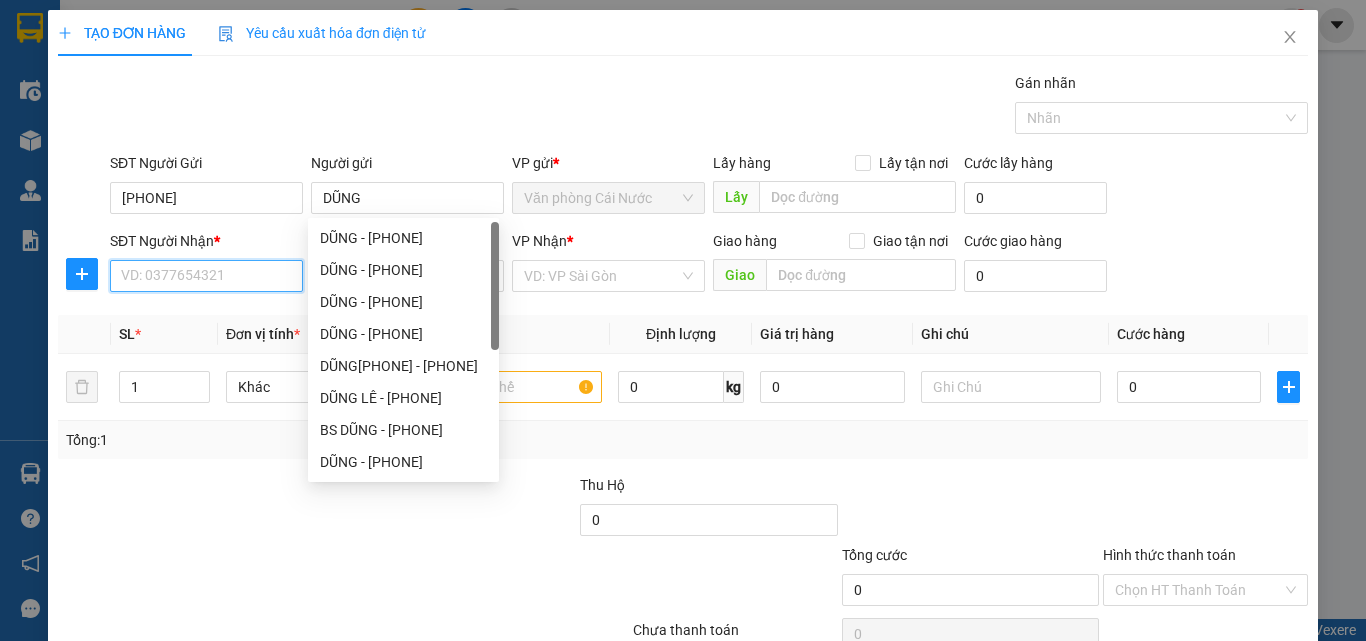 click on "SĐT Người Nhận  *" at bounding box center (206, 276) 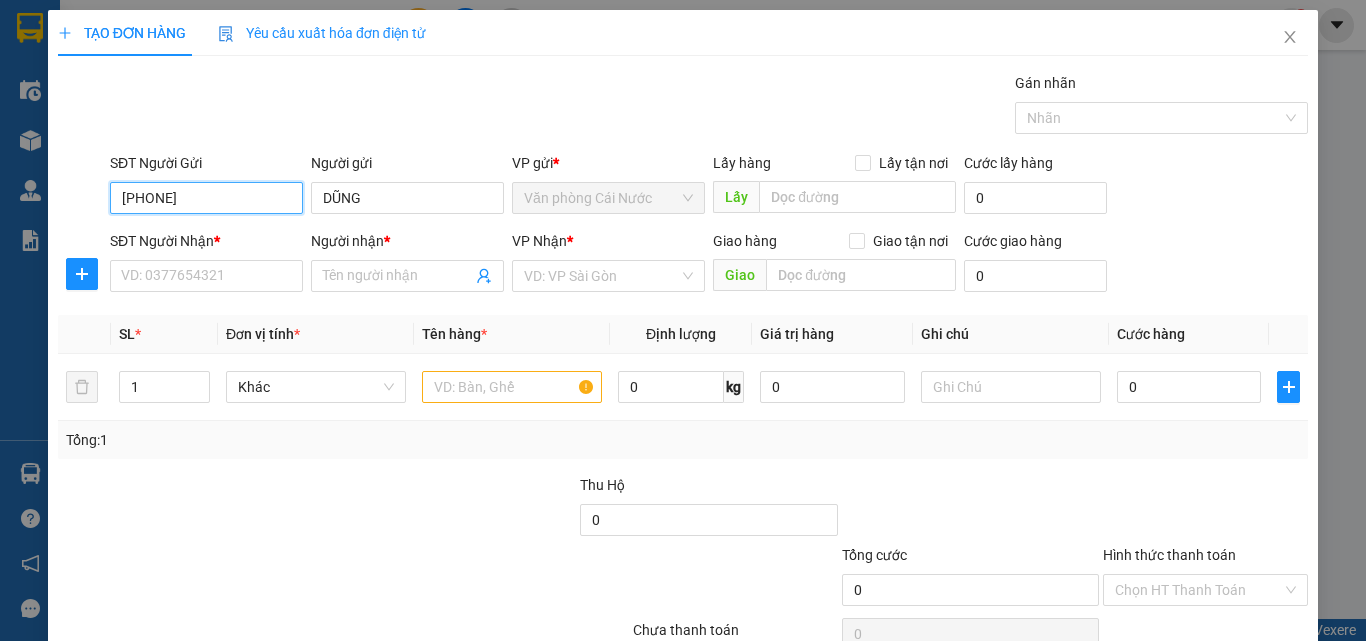 click on "00919137963" at bounding box center [206, 198] 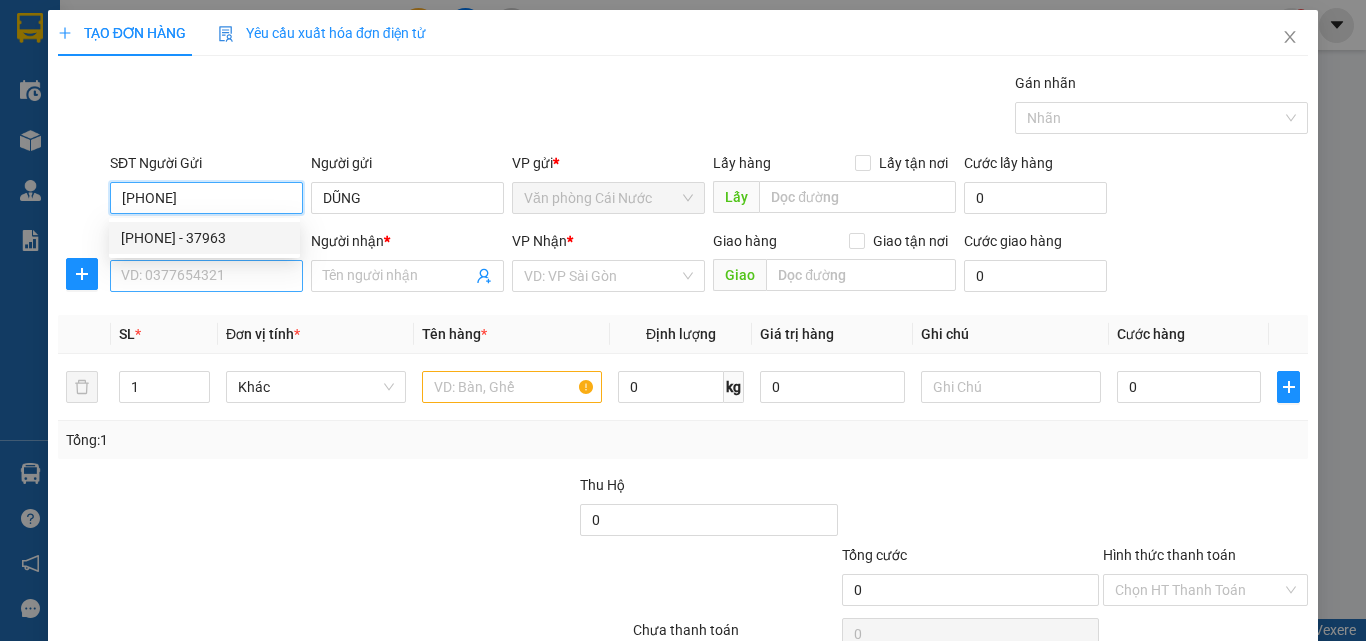 type on "0919137963" 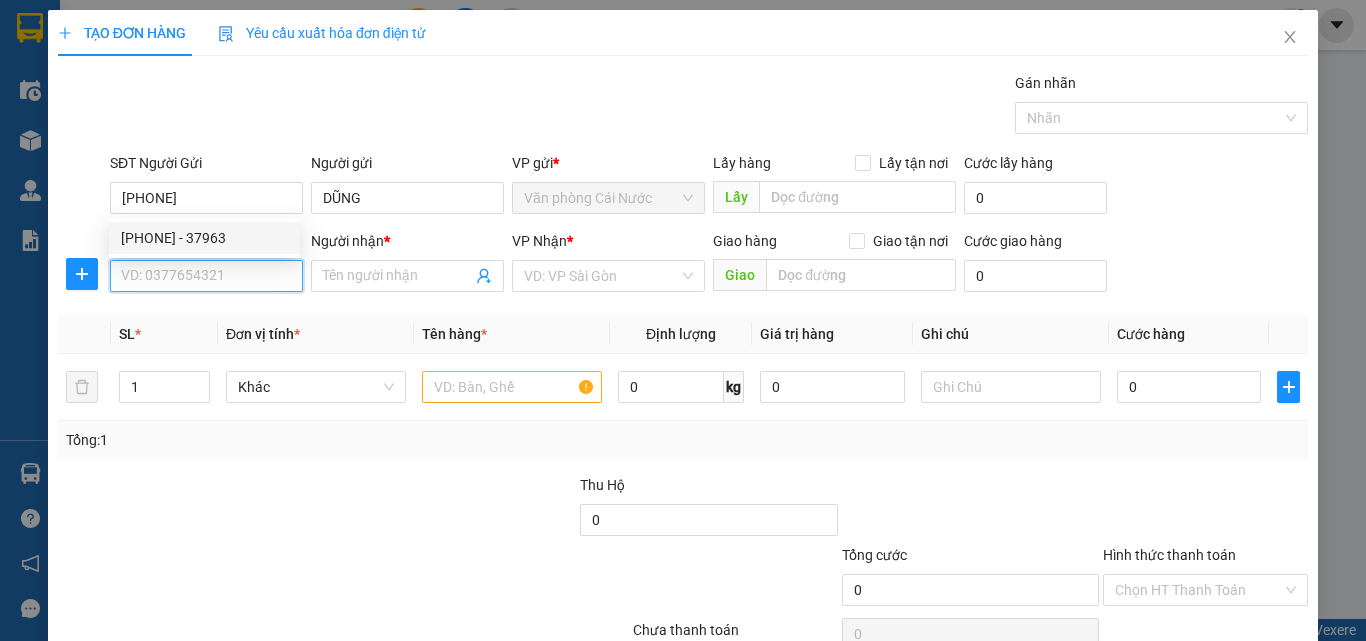 click on "SĐT Người Nhận  *" at bounding box center [206, 276] 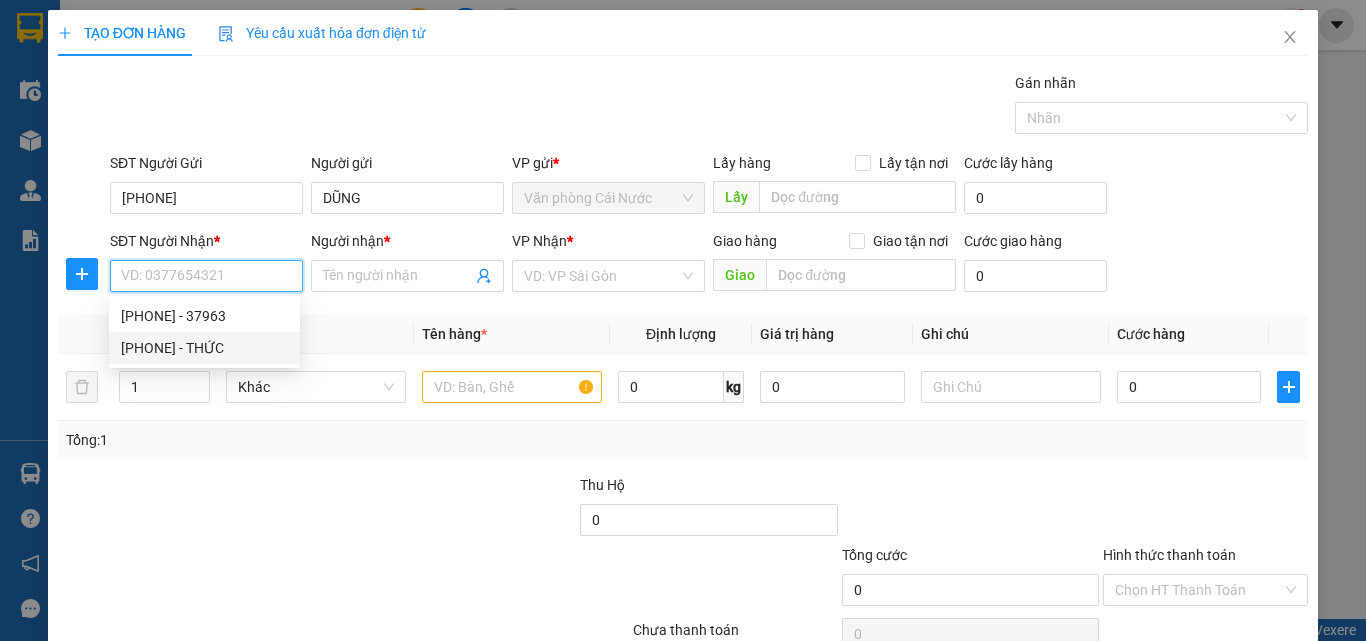 click on "0914433896 - THỨC" at bounding box center (204, 348) 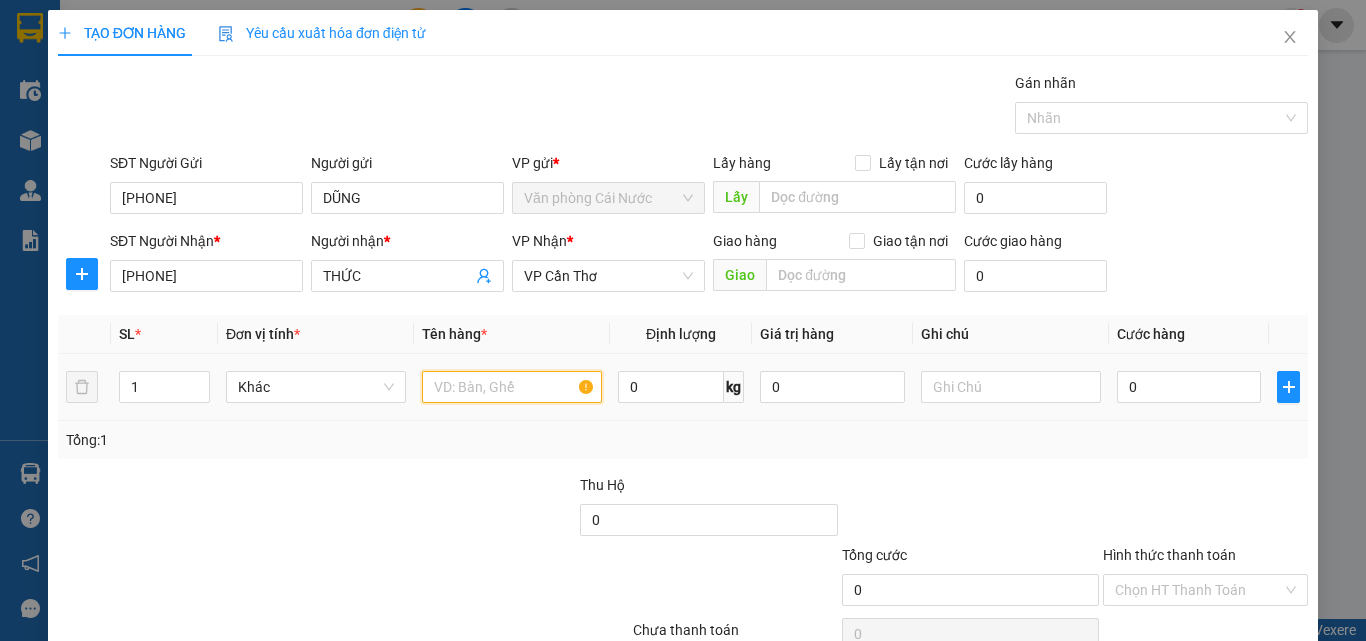 click at bounding box center [512, 387] 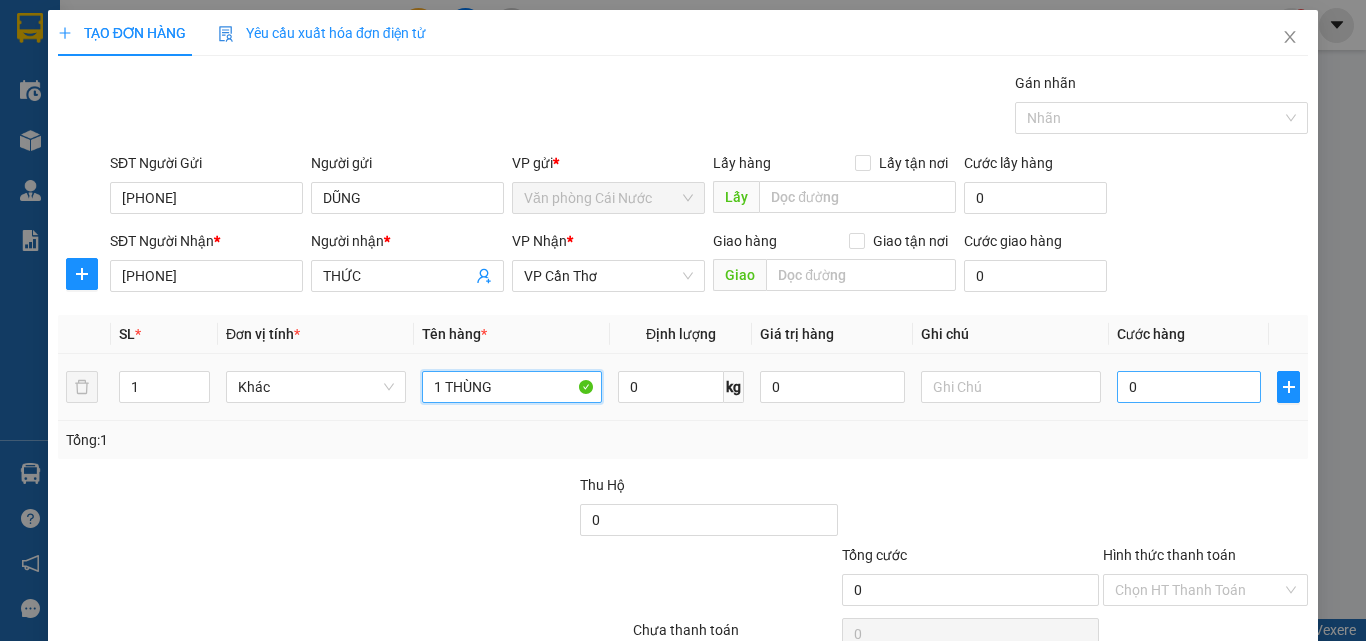 type on "1 THÙNG" 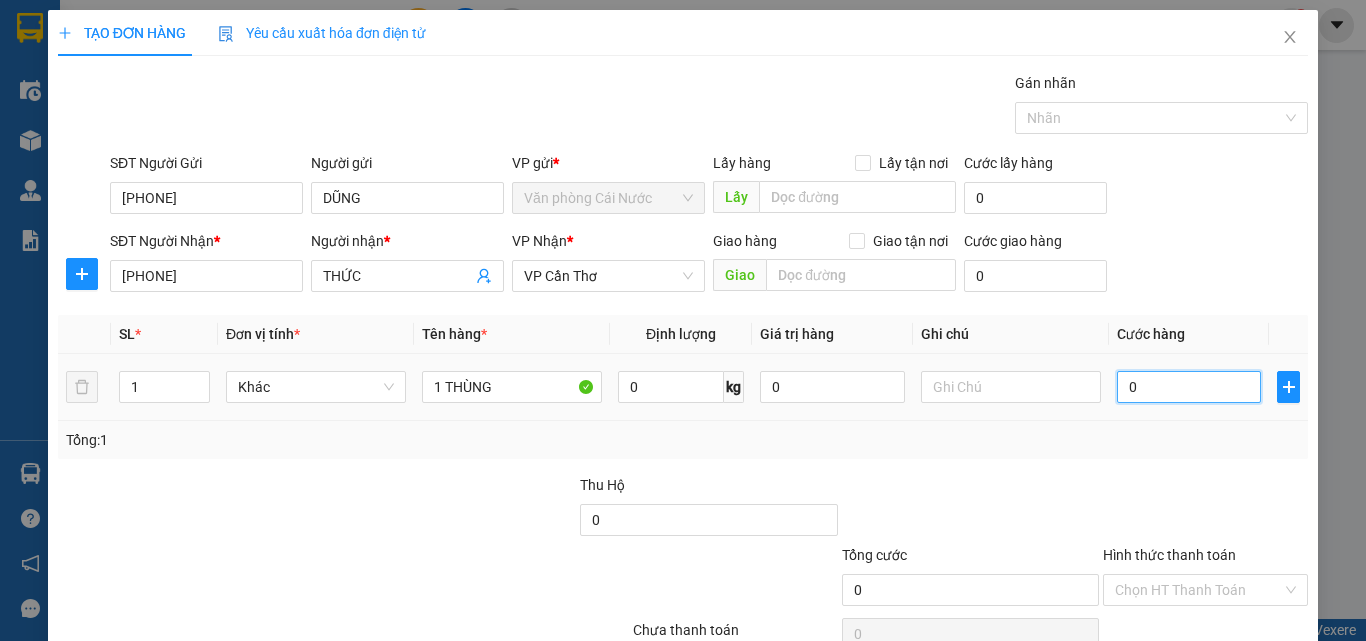 click on "0" at bounding box center (1189, 387) 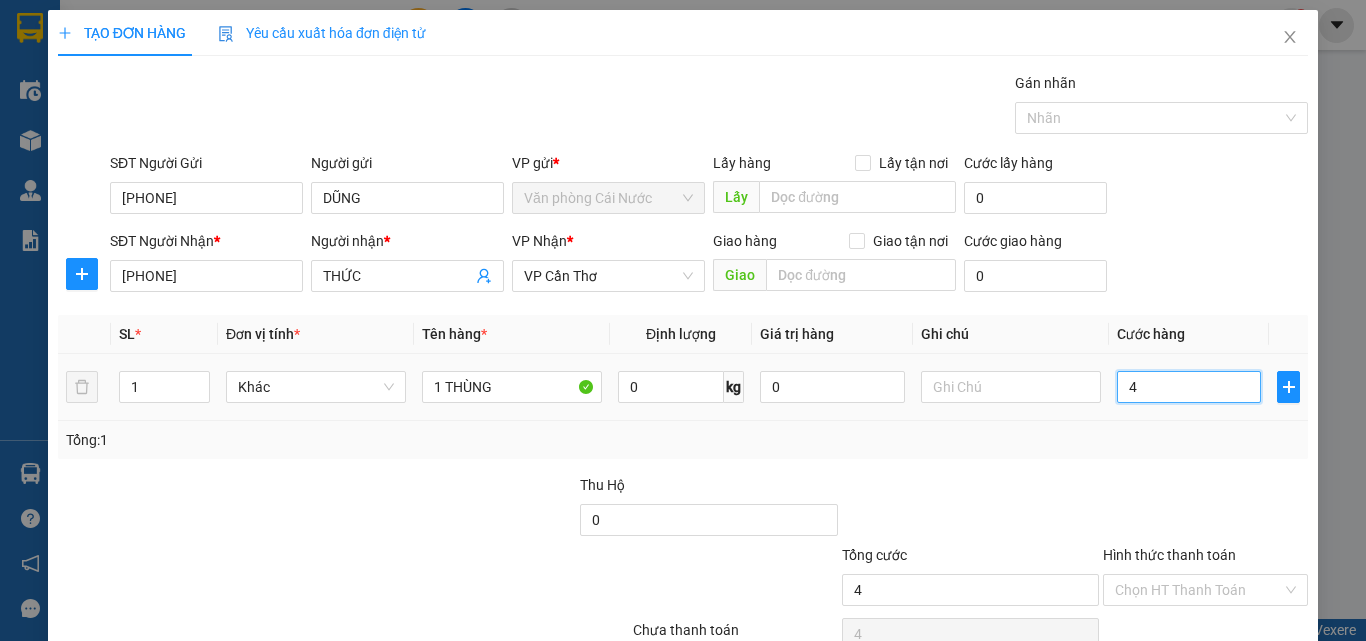 type on "40" 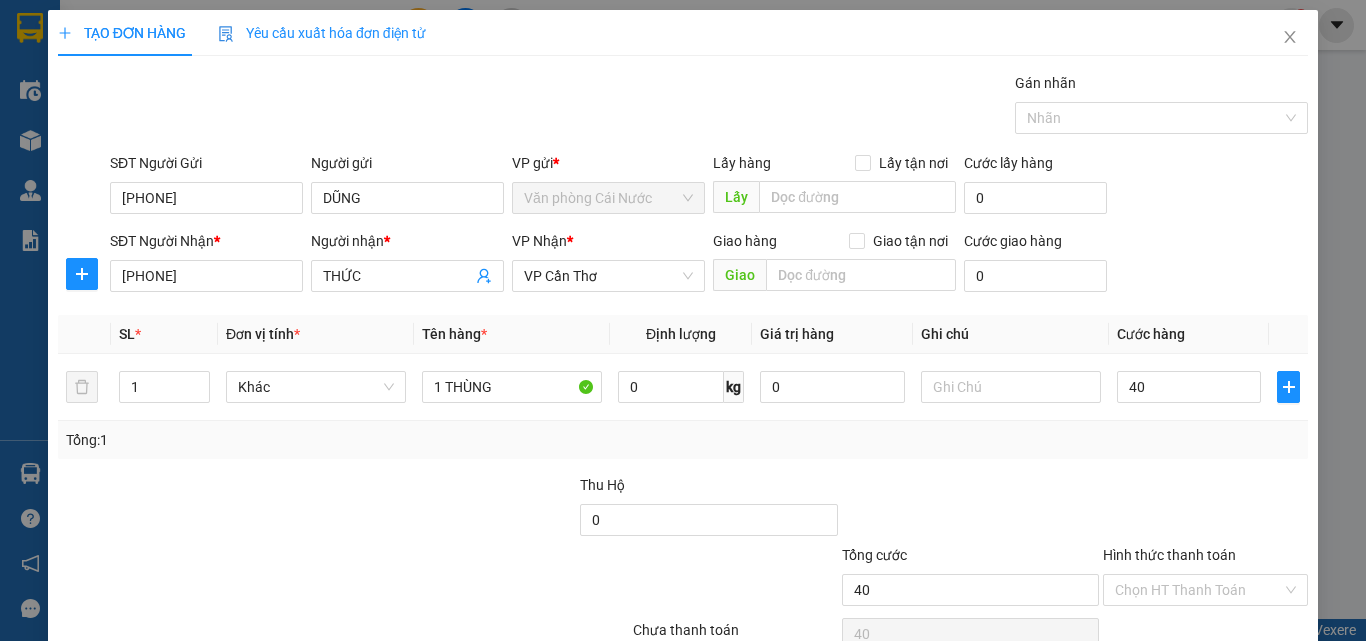 type on "40.000" 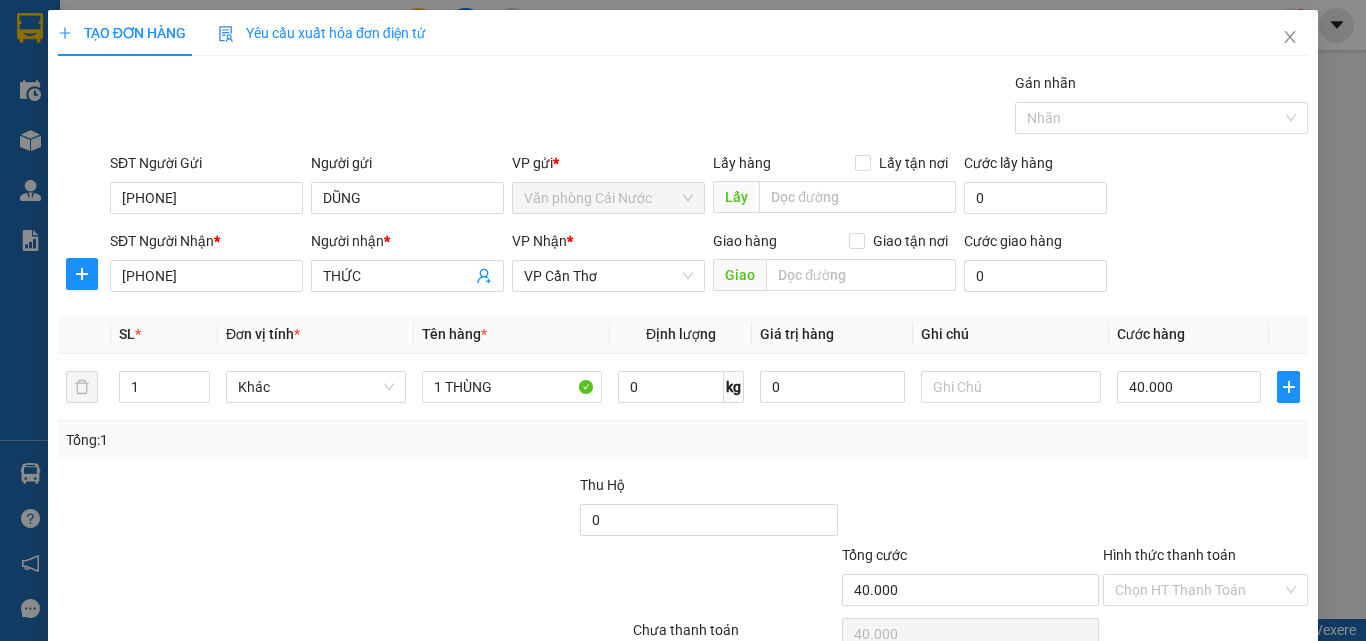 click at bounding box center (970, 509) 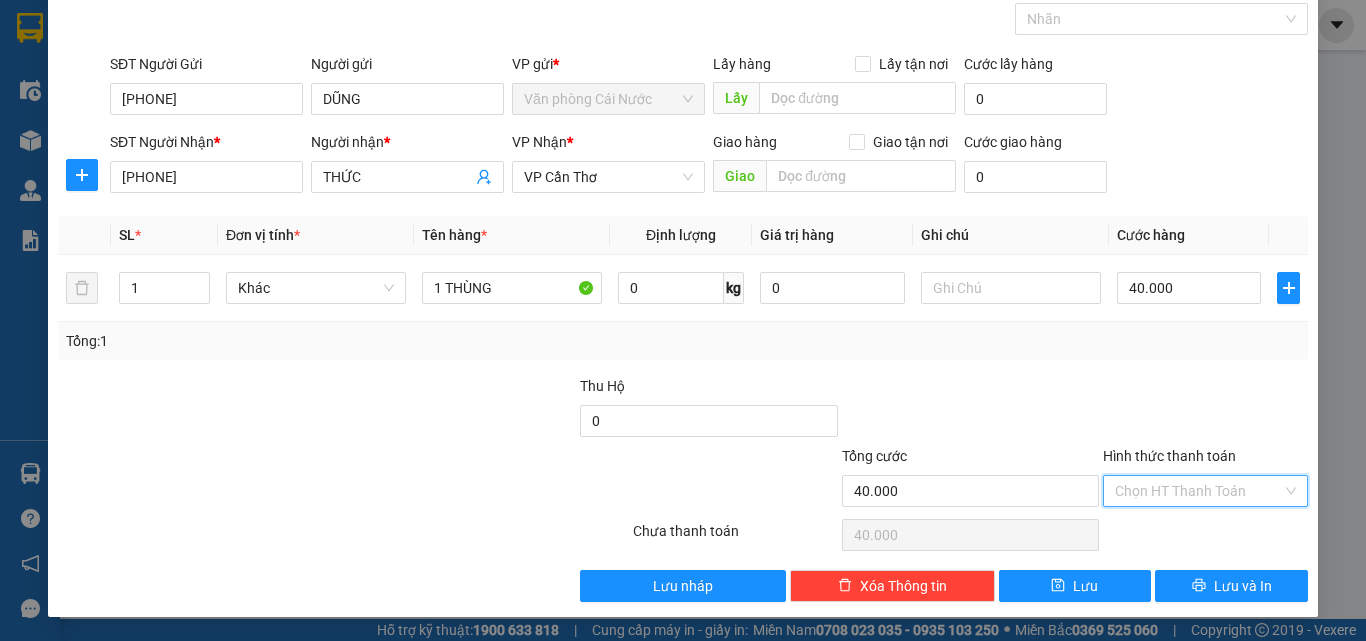 click on "Hình thức thanh toán" at bounding box center (1198, 491) 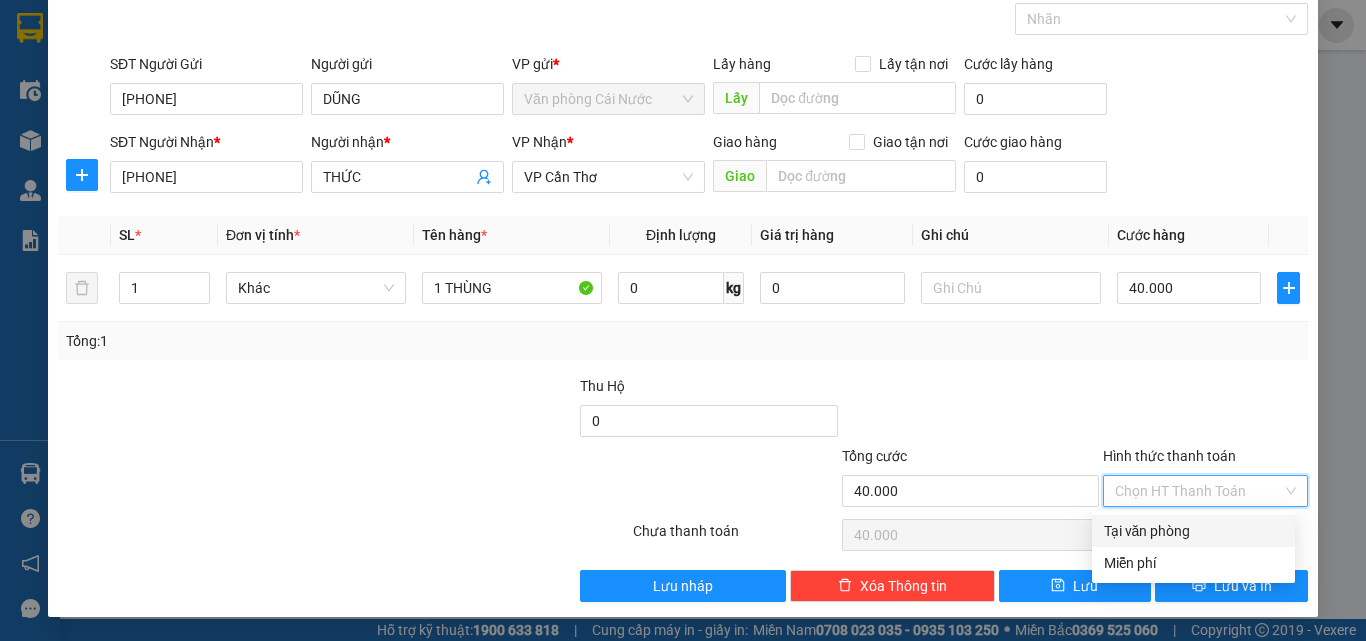 click on "Tại văn phòng" at bounding box center [1193, 531] 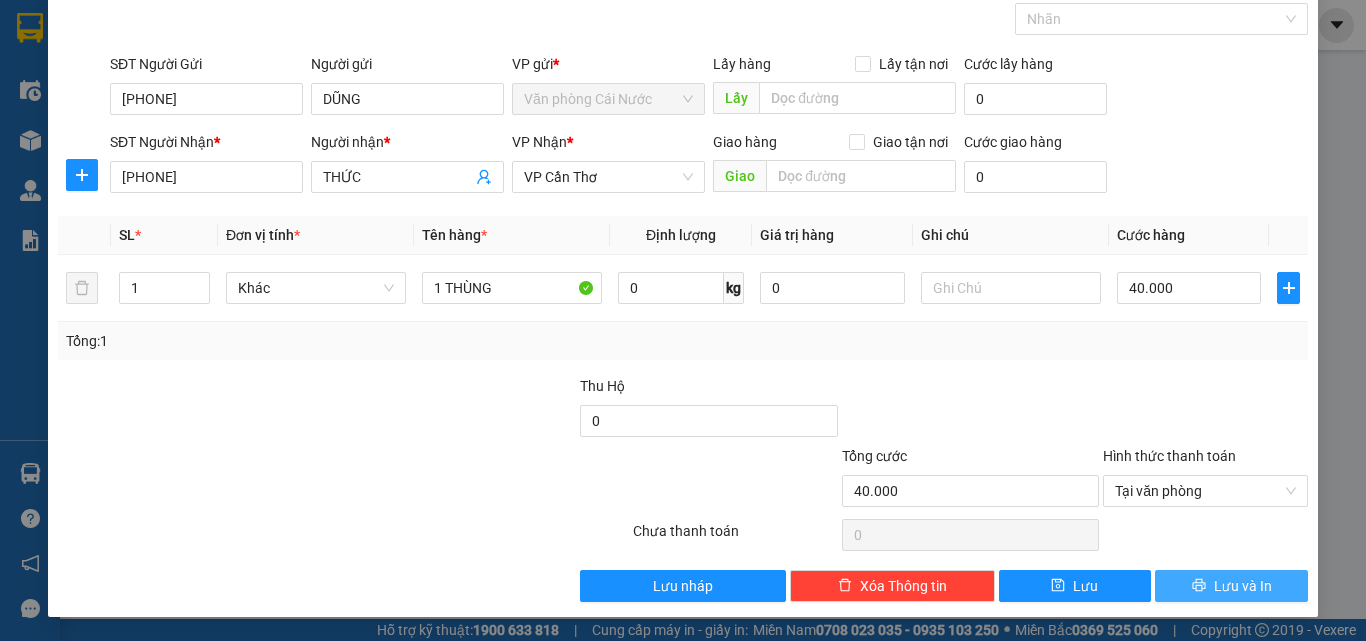 click 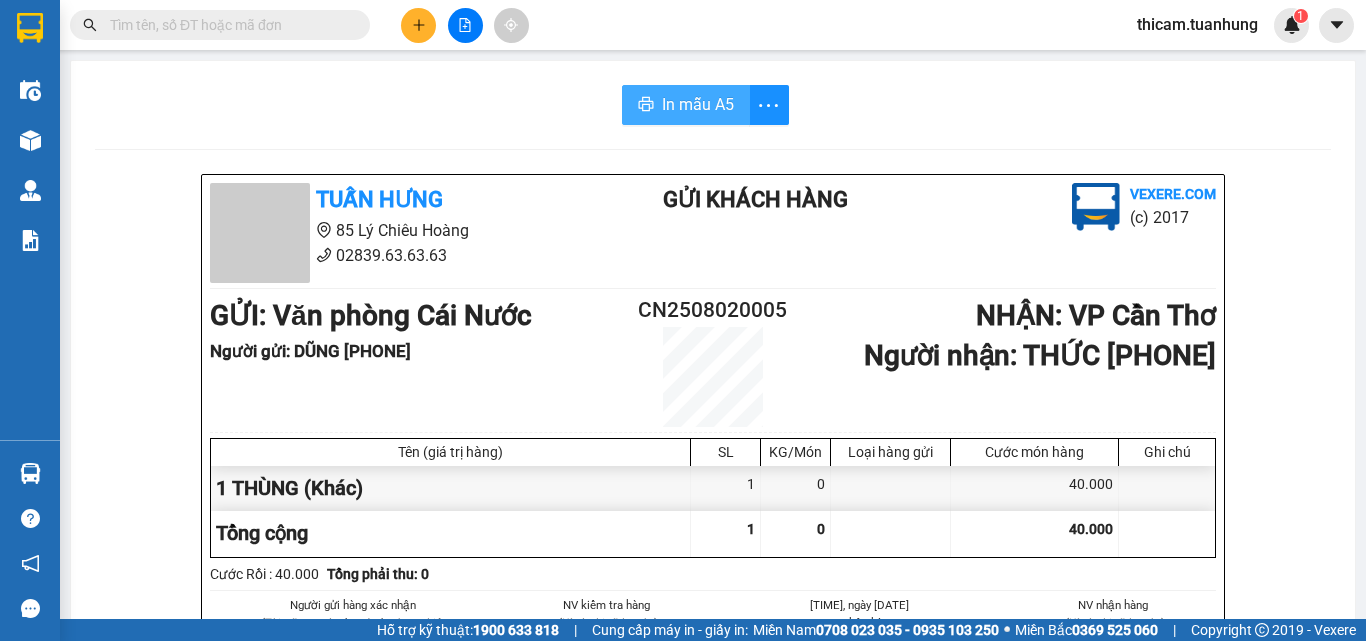 click on "In mẫu A5" at bounding box center [698, 104] 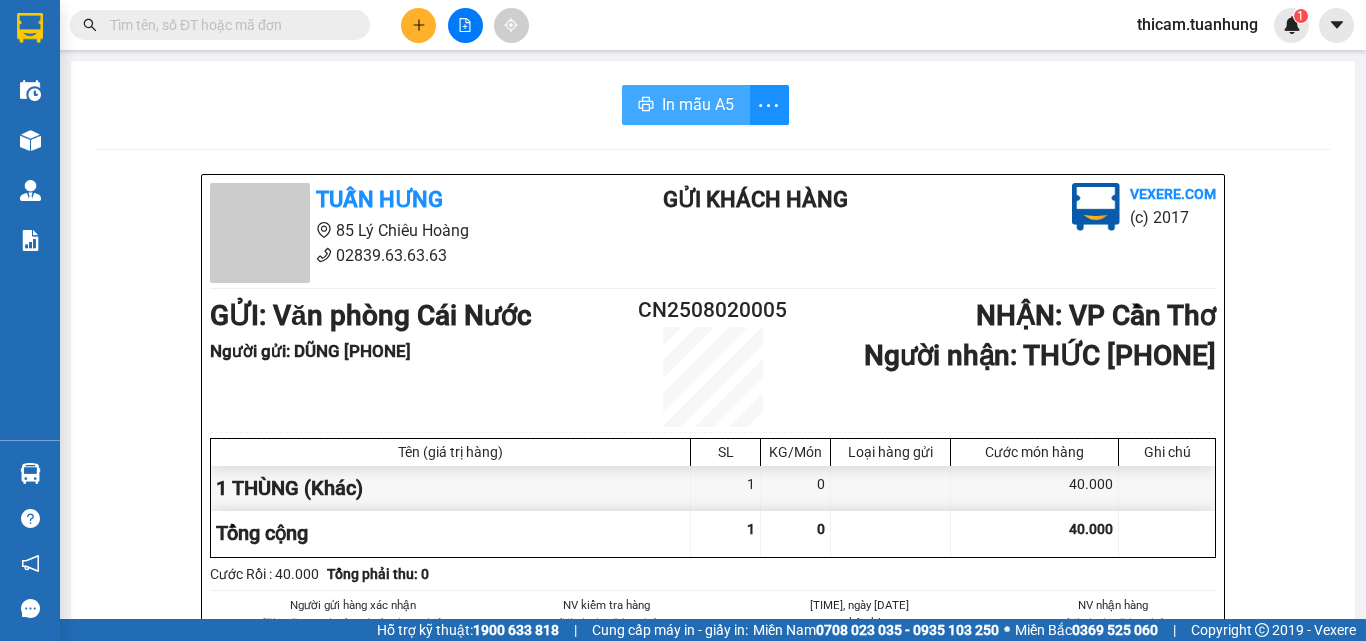 scroll, scrollTop: 0, scrollLeft: 0, axis: both 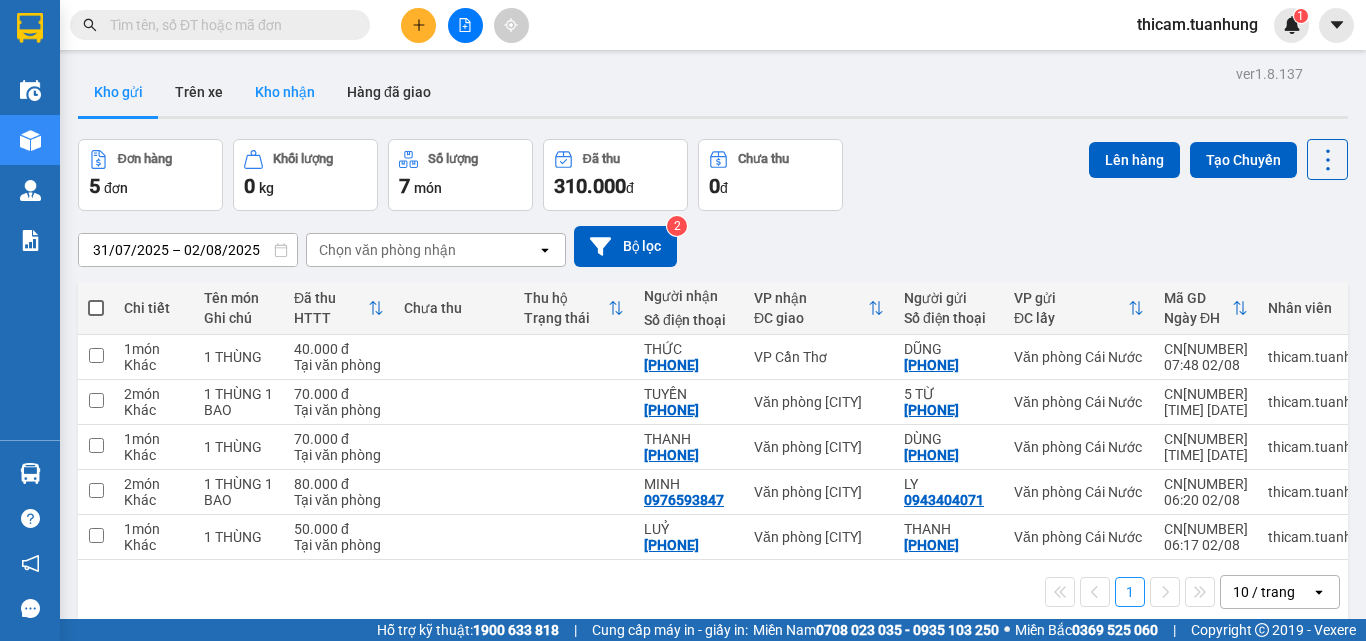 click on "Kho nhận" at bounding box center (285, 92) 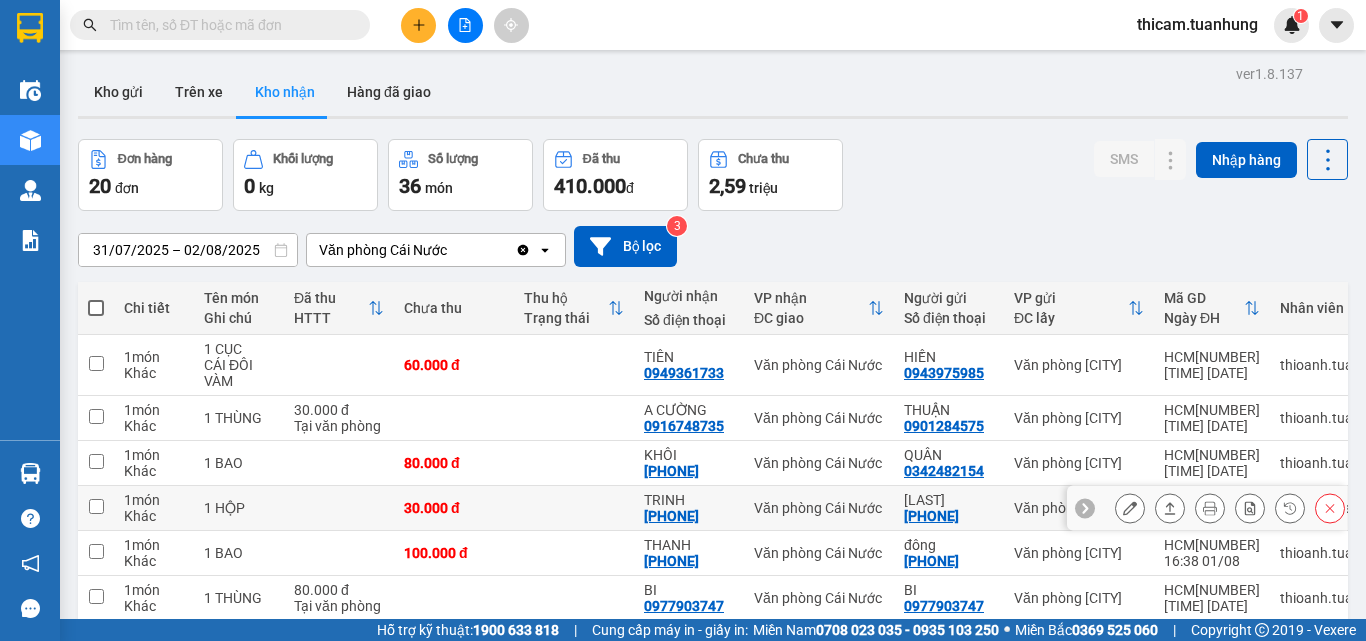 scroll, scrollTop: 100, scrollLeft: 0, axis: vertical 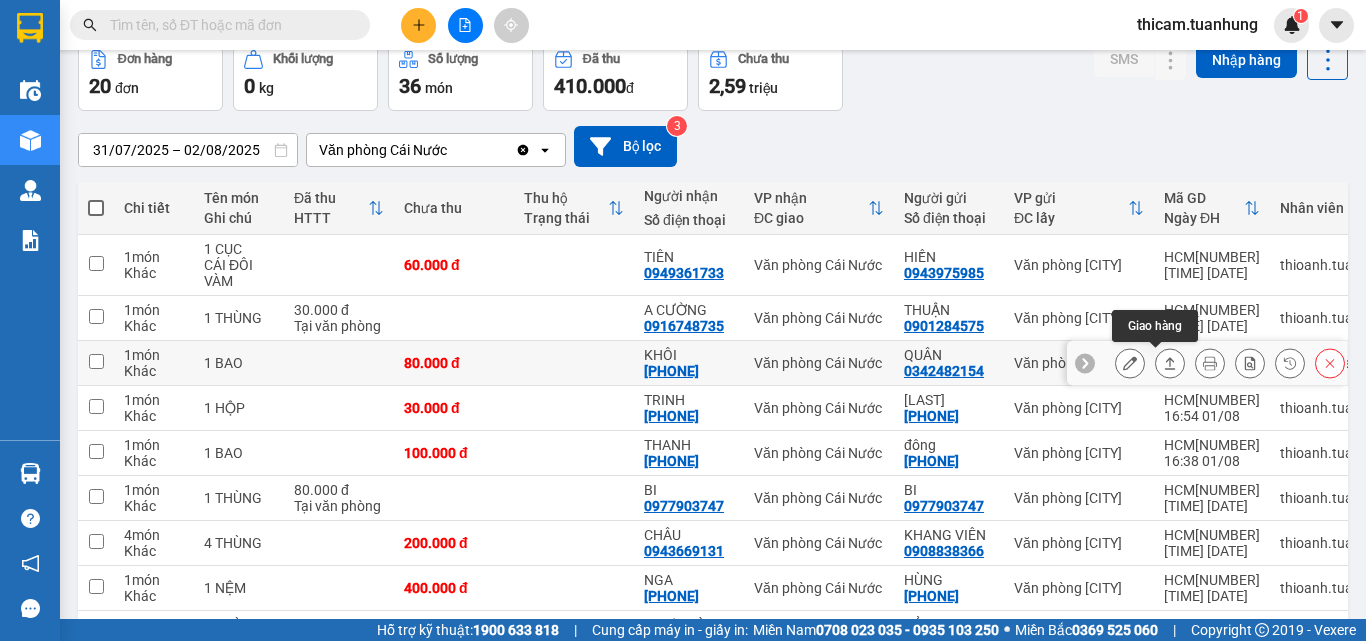 click 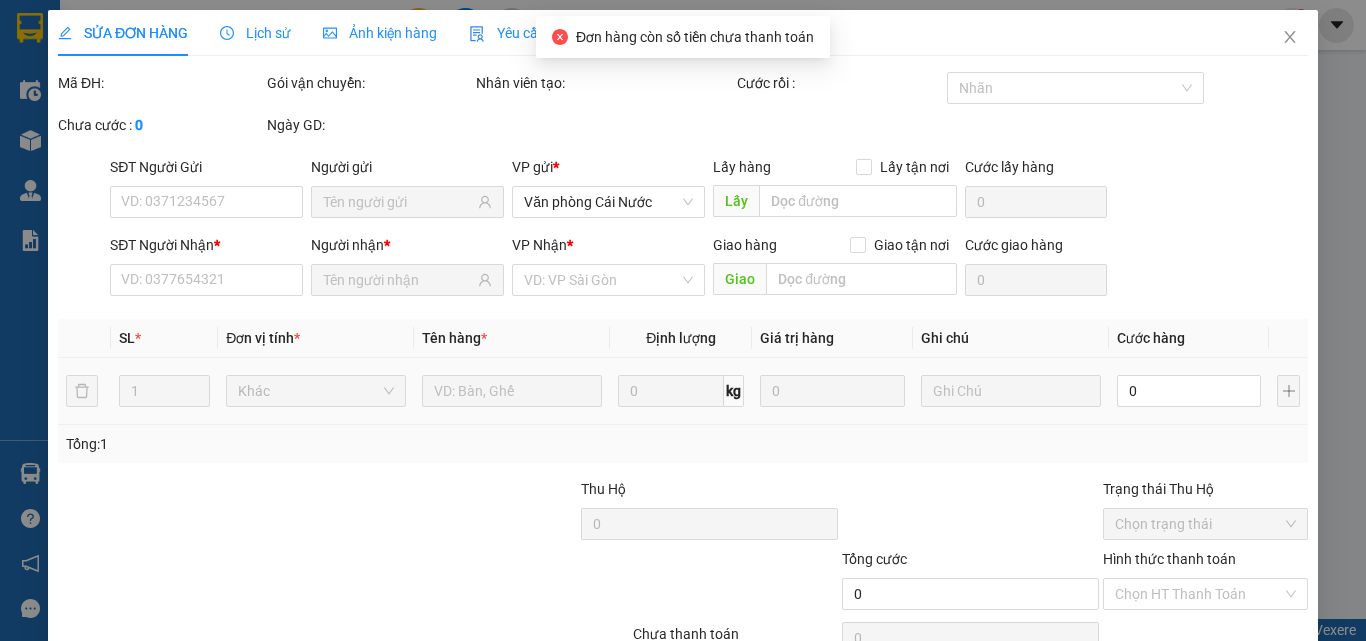 scroll, scrollTop: 0, scrollLeft: 0, axis: both 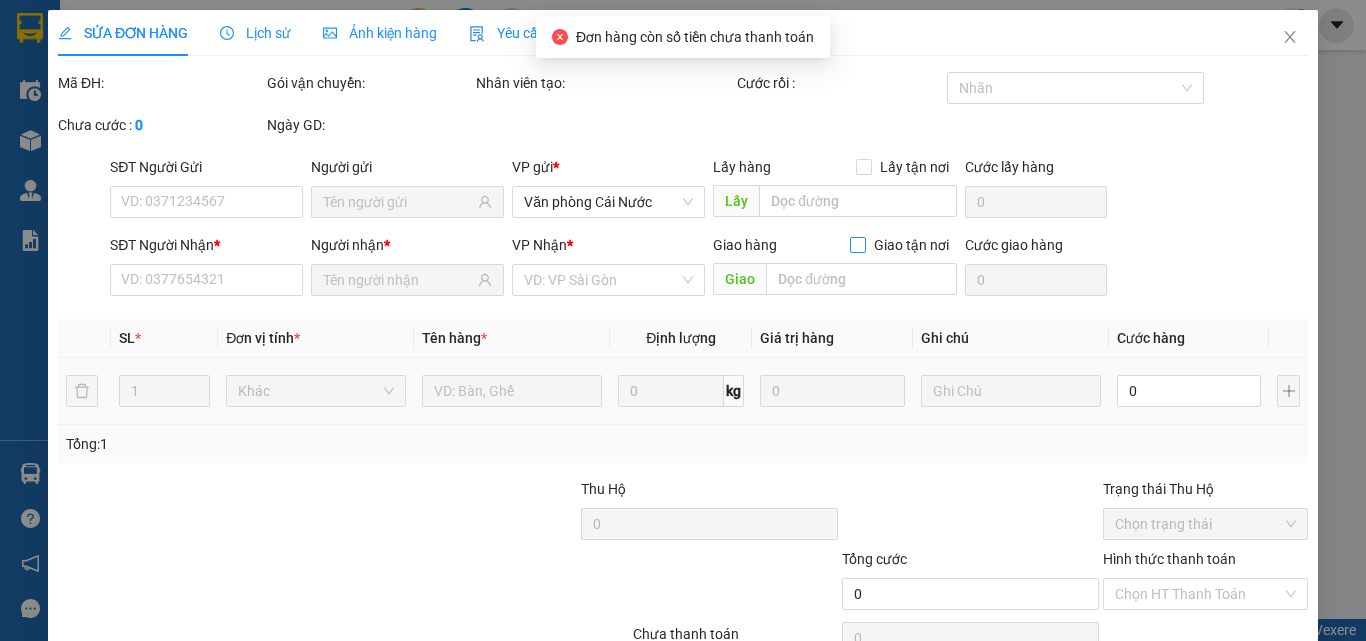 type on "0342482154" 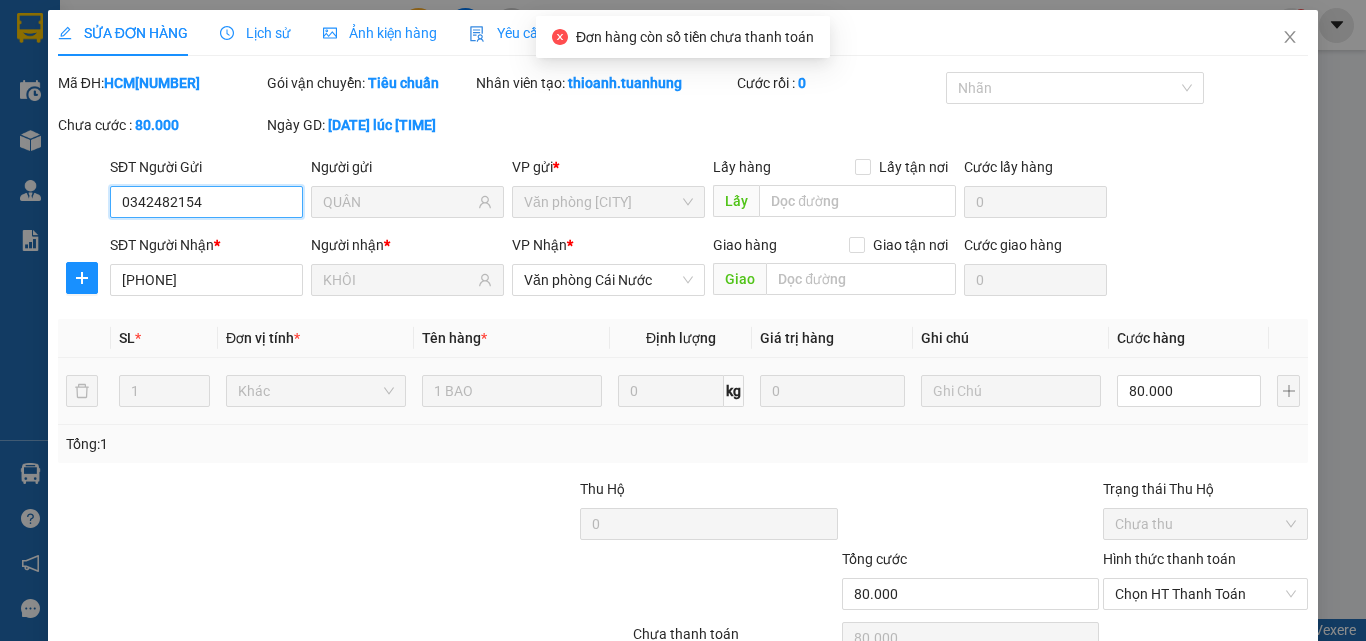 scroll, scrollTop: 103, scrollLeft: 0, axis: vertical 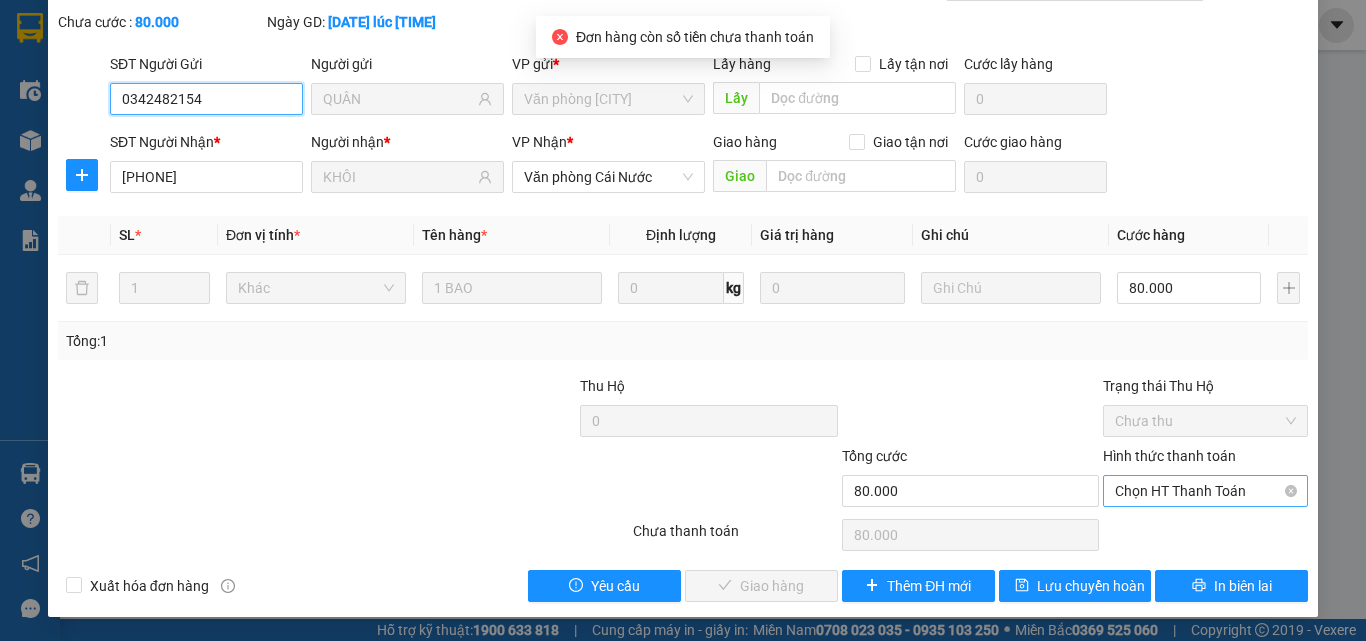click on "Chọn HT Thanh Toán" at bounding box center [1205, 491] 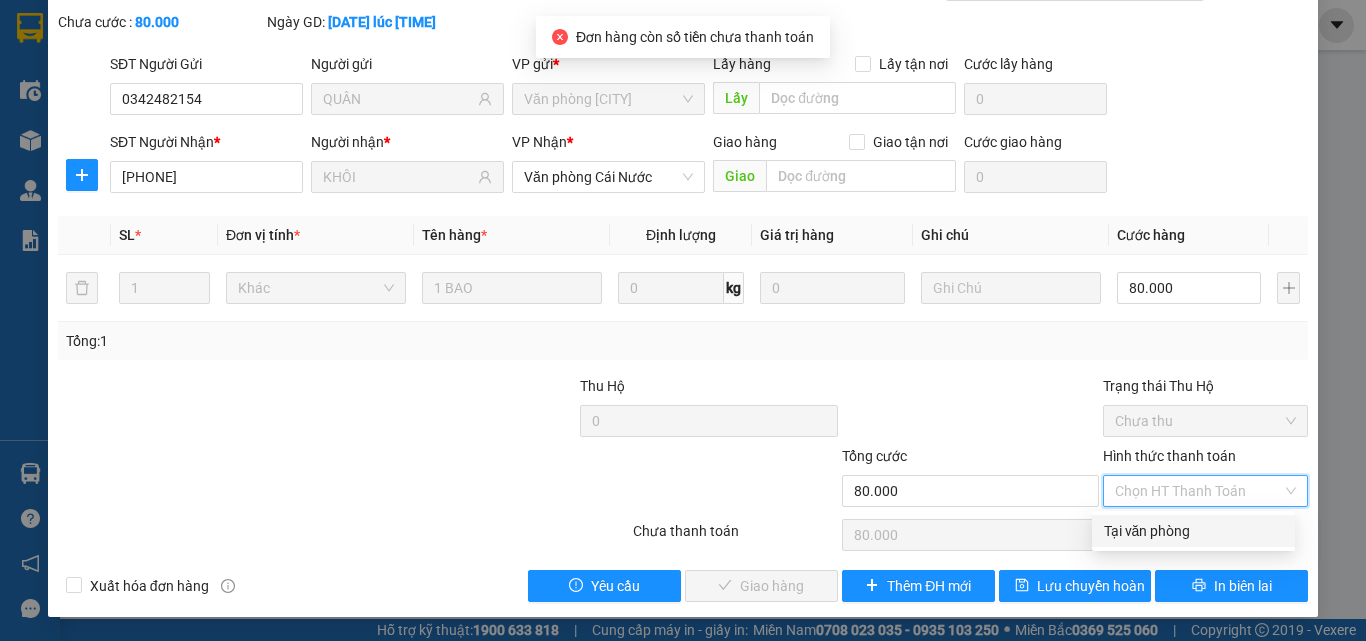 click on "Tại văn phòng" at bounding box center [1193, 531] 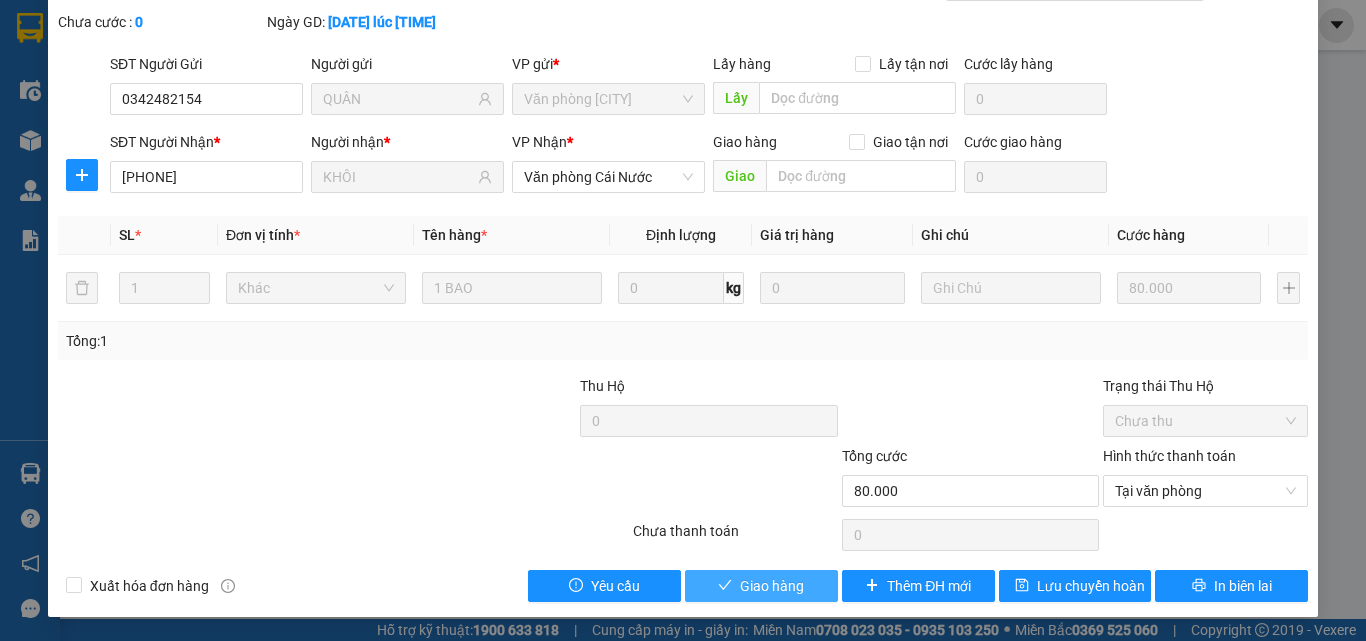 click on "Giao hàng" at bounding box center (761, 586) 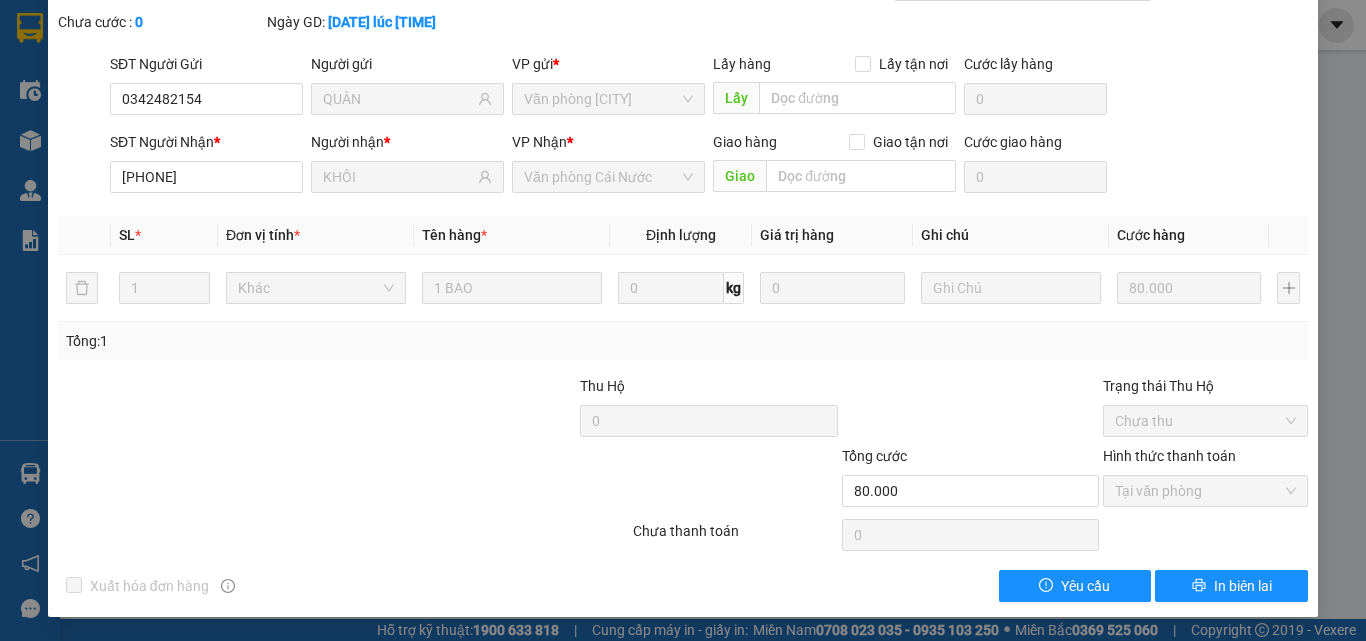 scroll, scrollTop: 0, scrollLeft: 0, axis: both 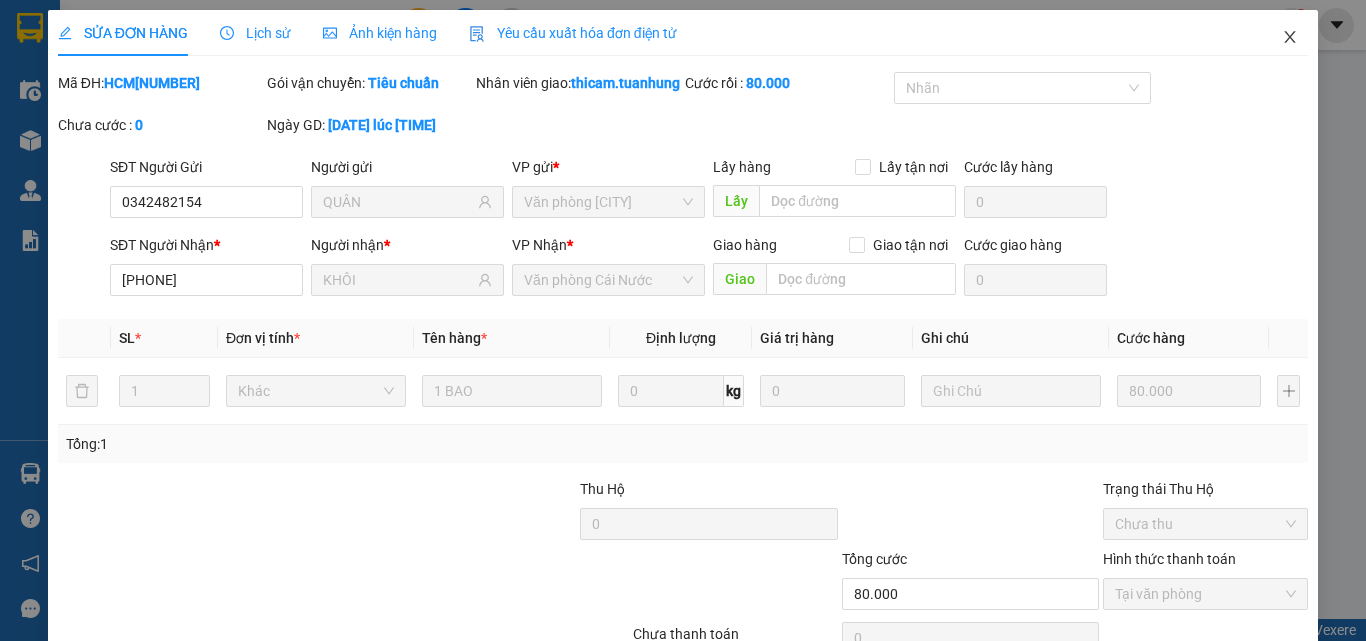 click 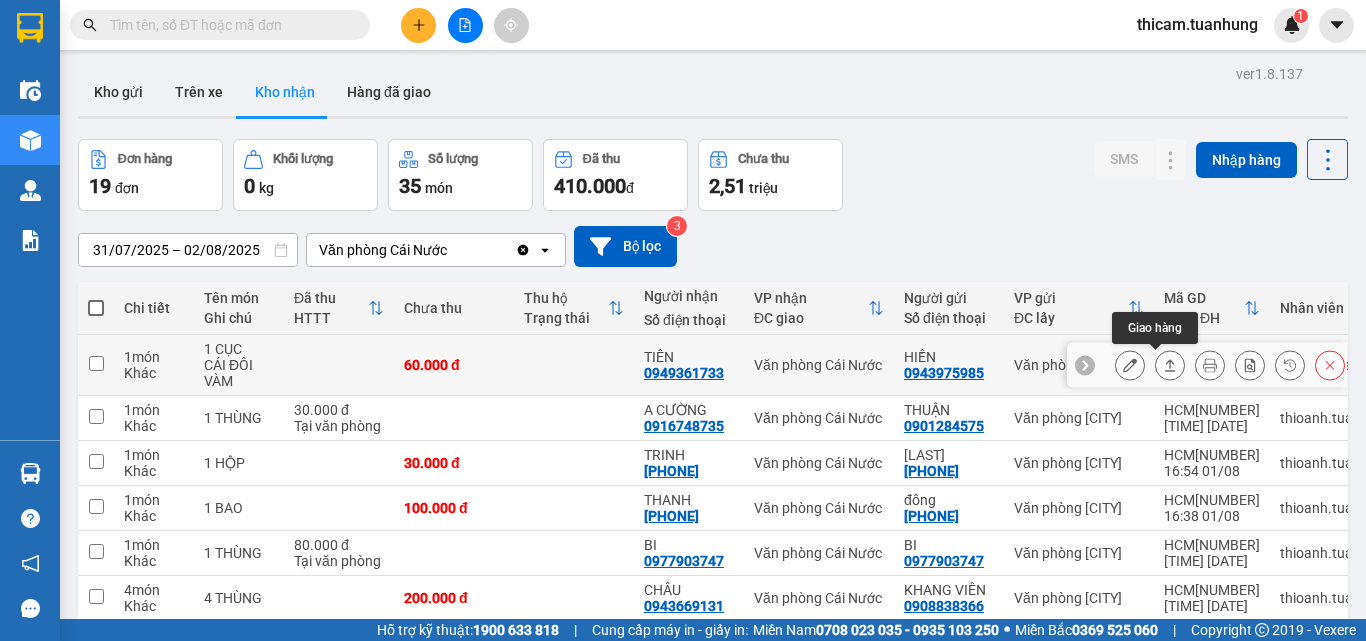 click 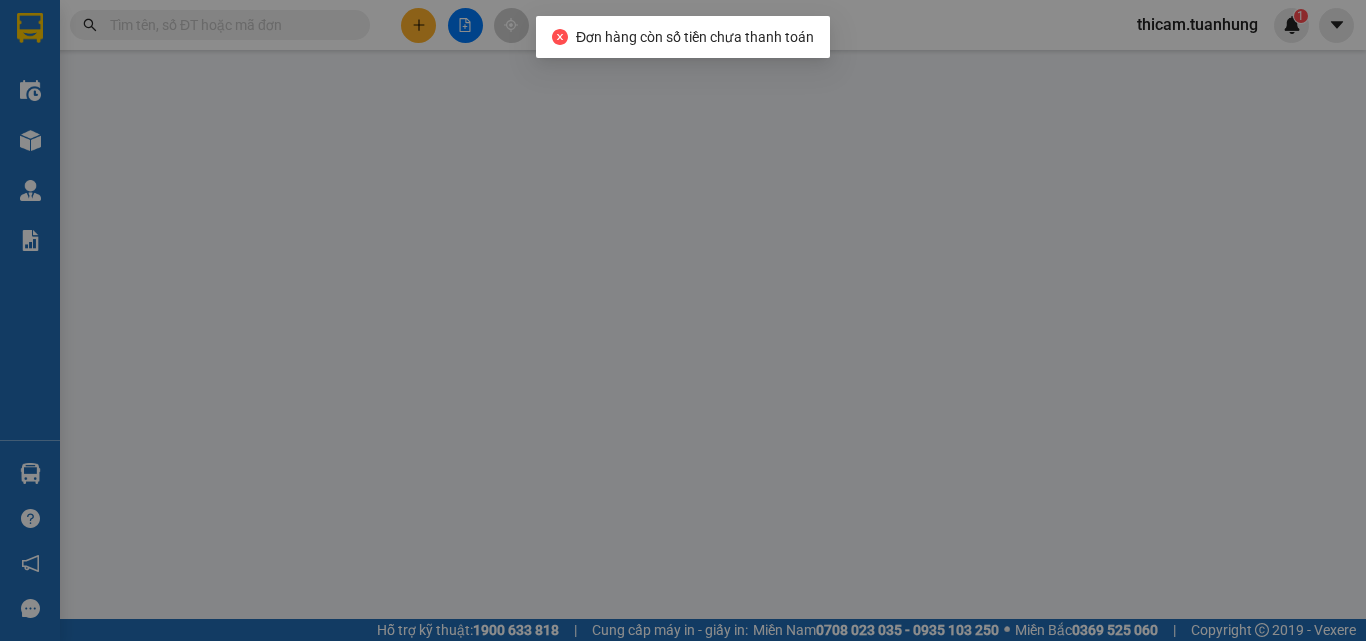 type on "0943975985" 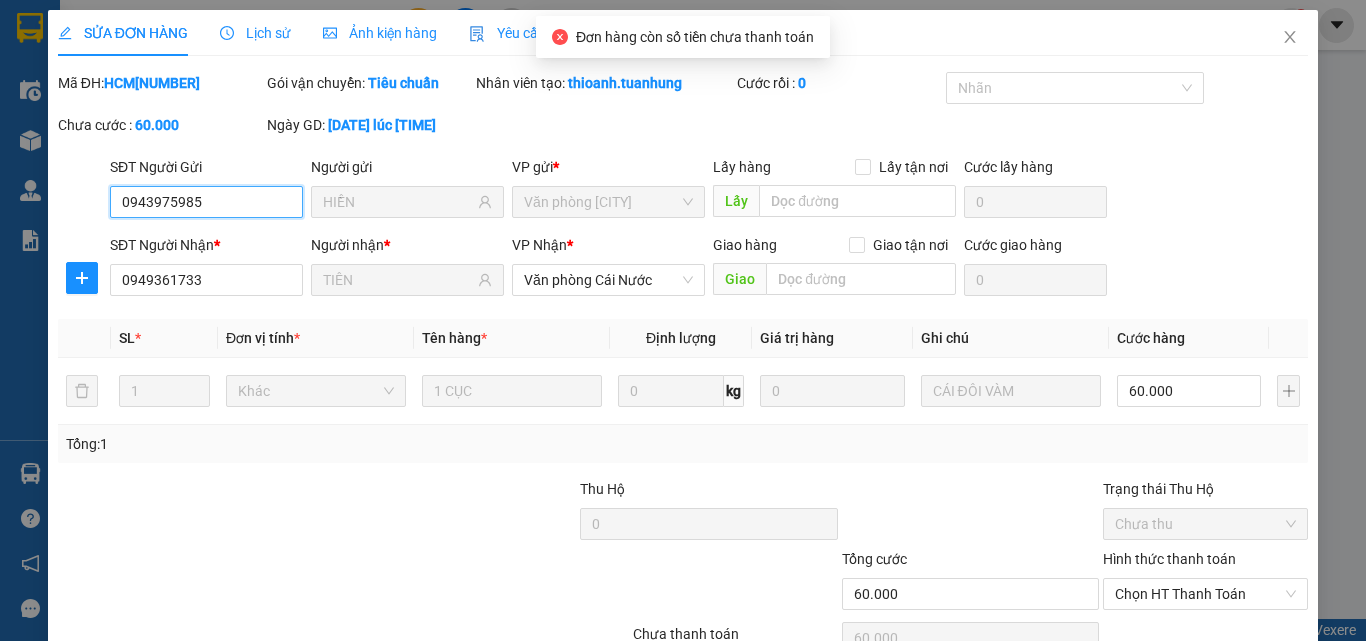 scroll, scrollTop: 103, scrollLeft: 0, axis: vertical 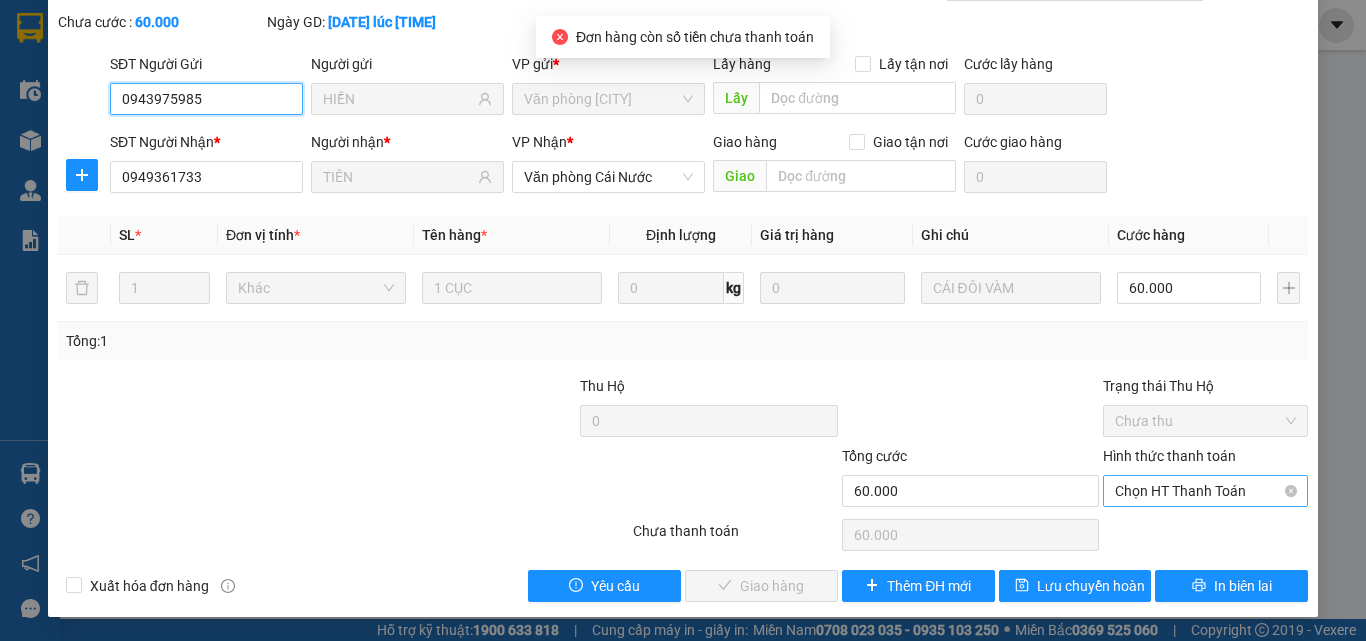 click on "Chọn HT Thanh Toán" at bounding box center [1205, 491] 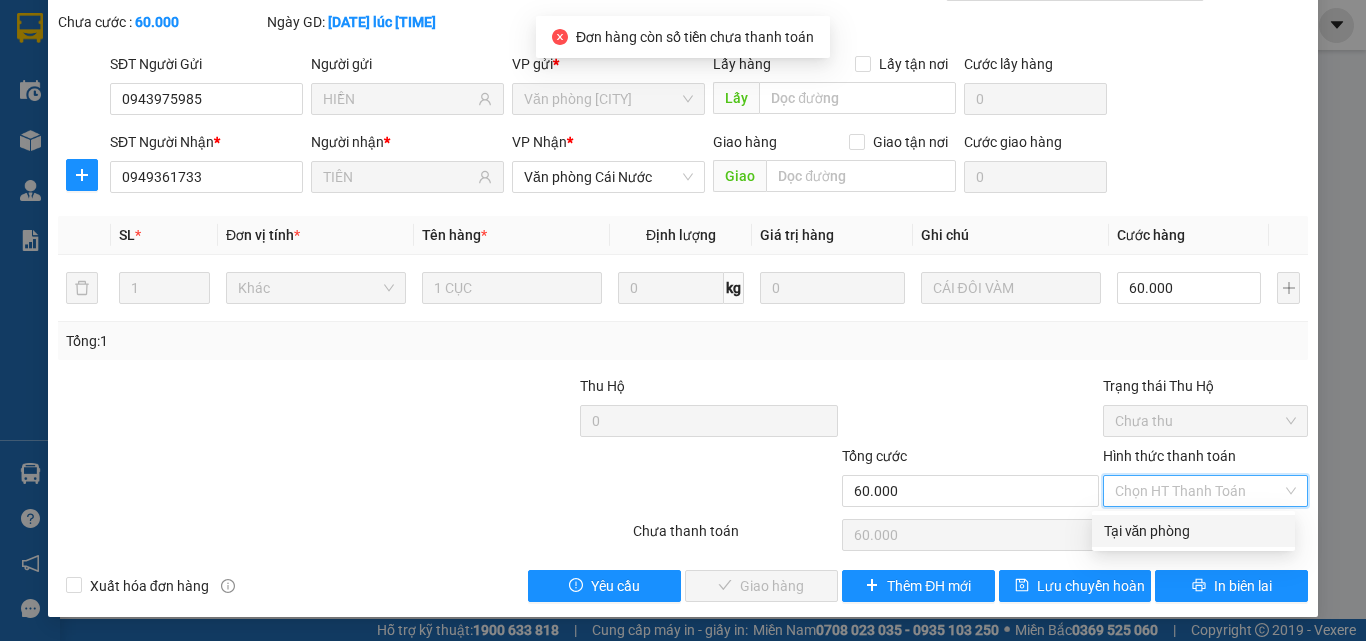 click on "Tại văn phòng" at bounding box center [1193, 531] 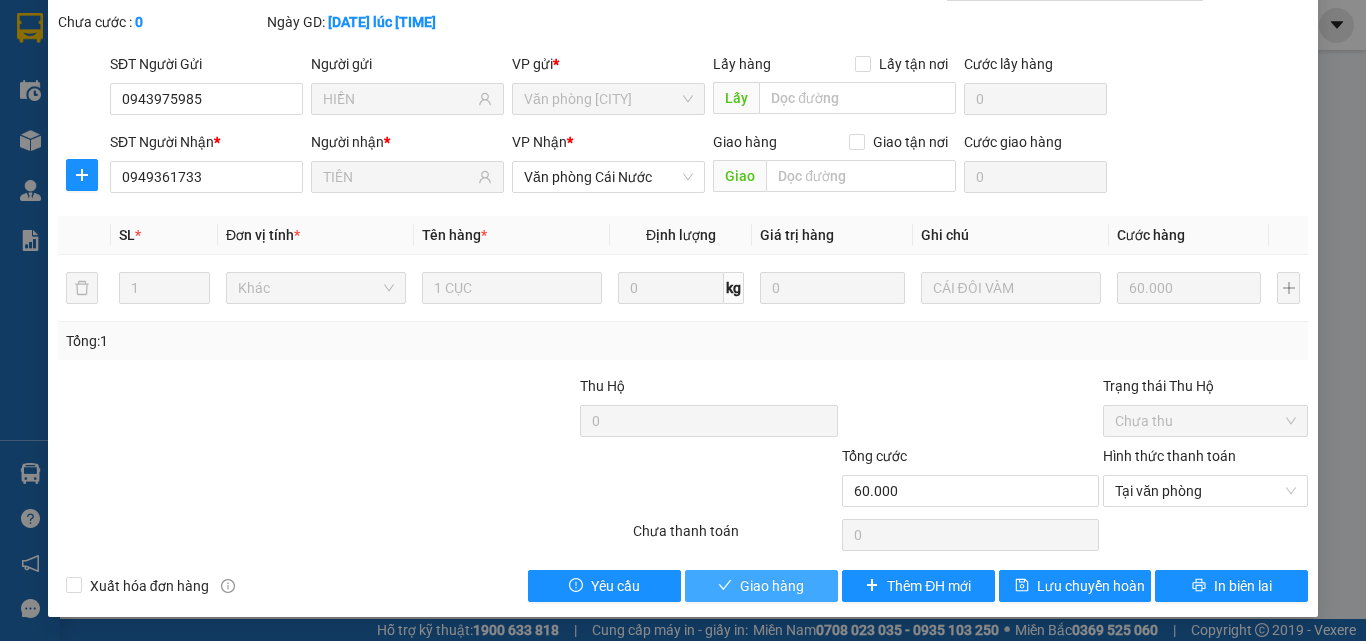 click on "Giao hàng" at bounding box center [772, 586] 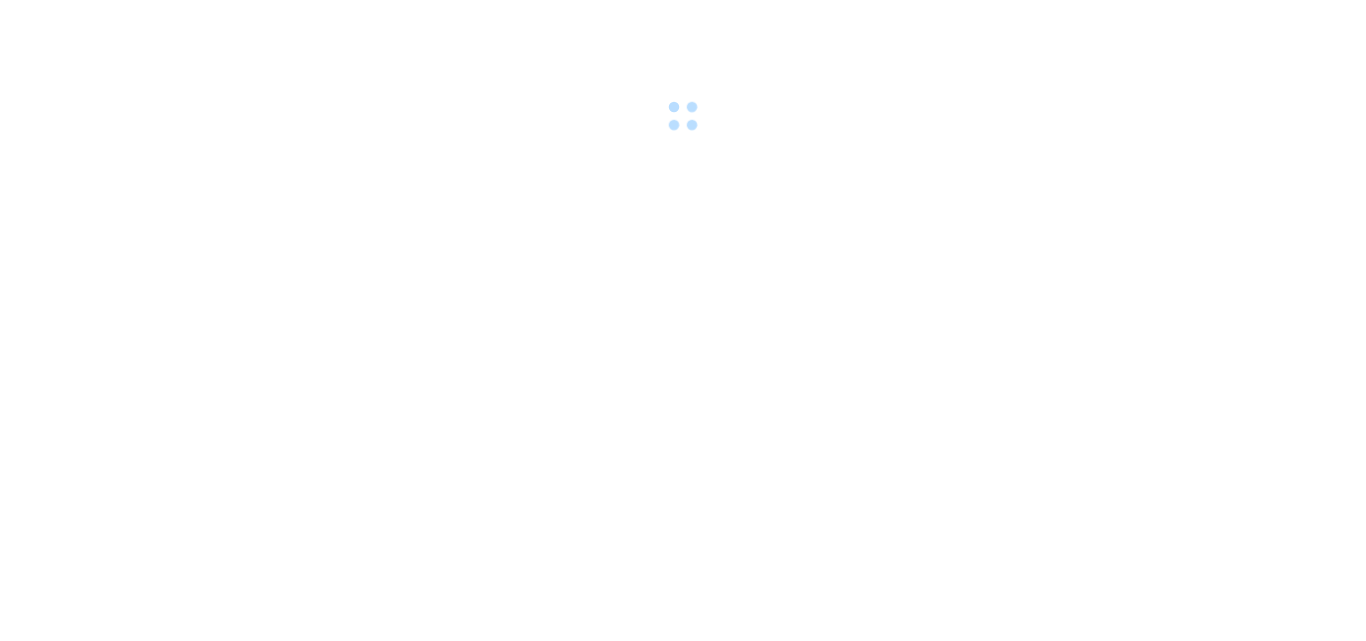 scroll, scrollTop: 0, scrollLeft: 0, axis: both 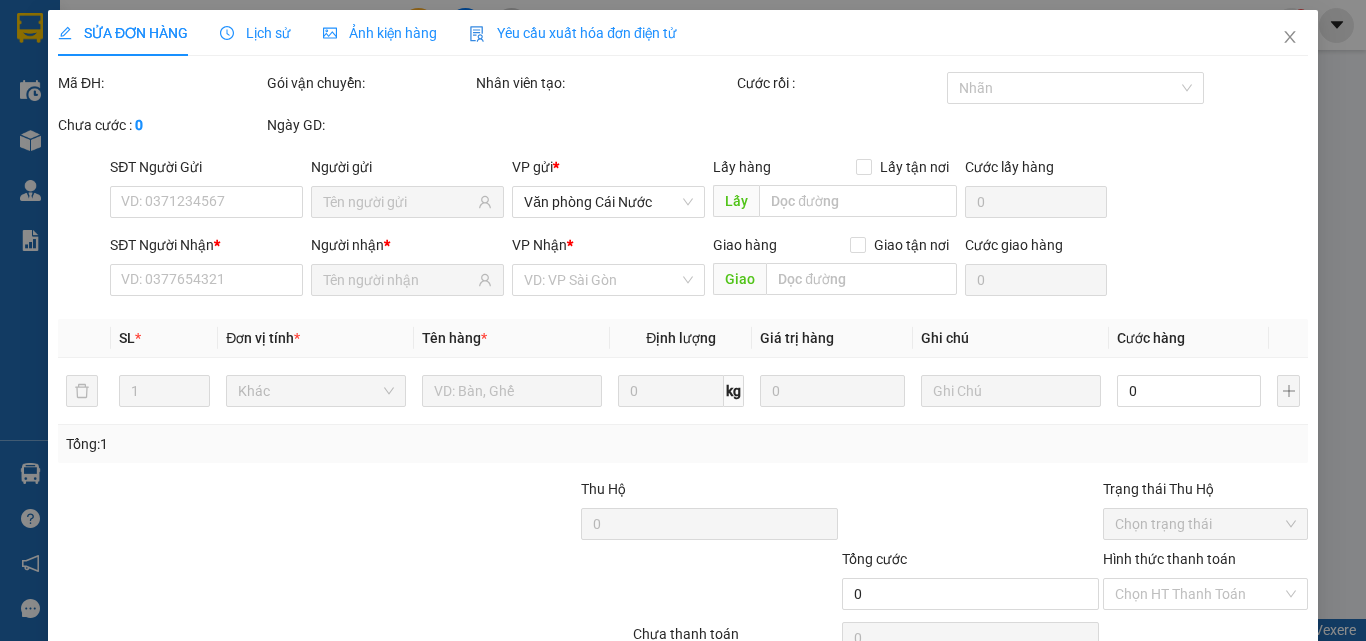 type on "0943975985" 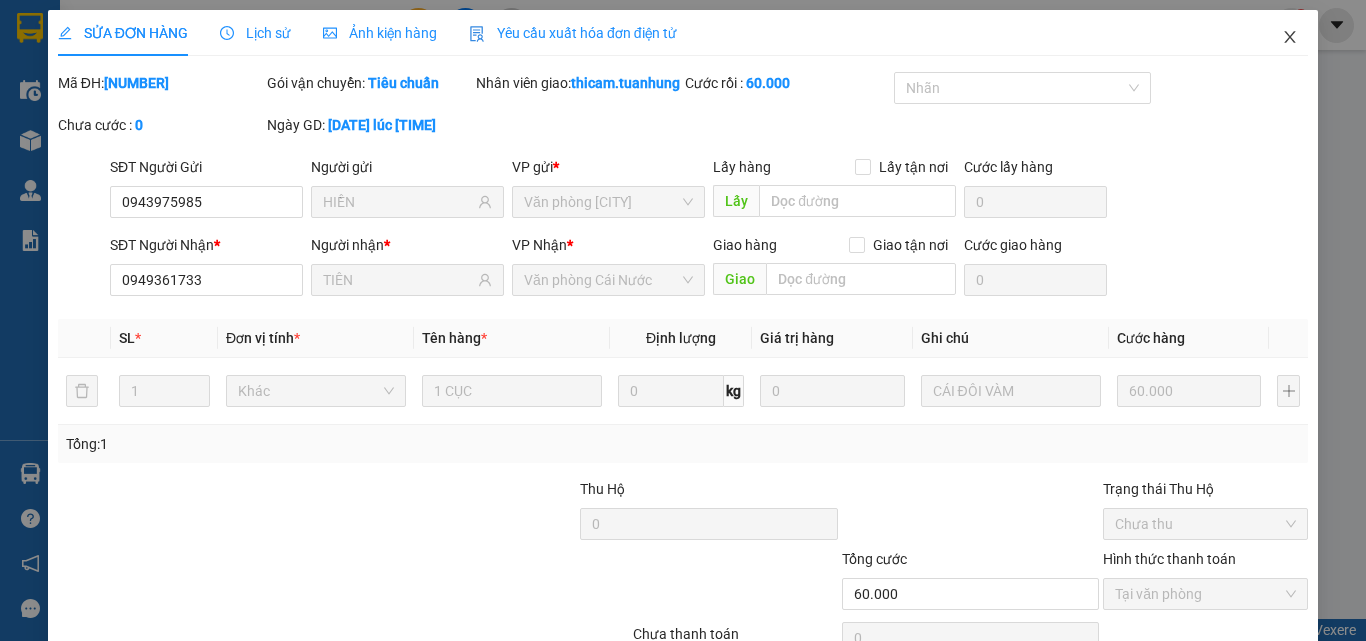 click 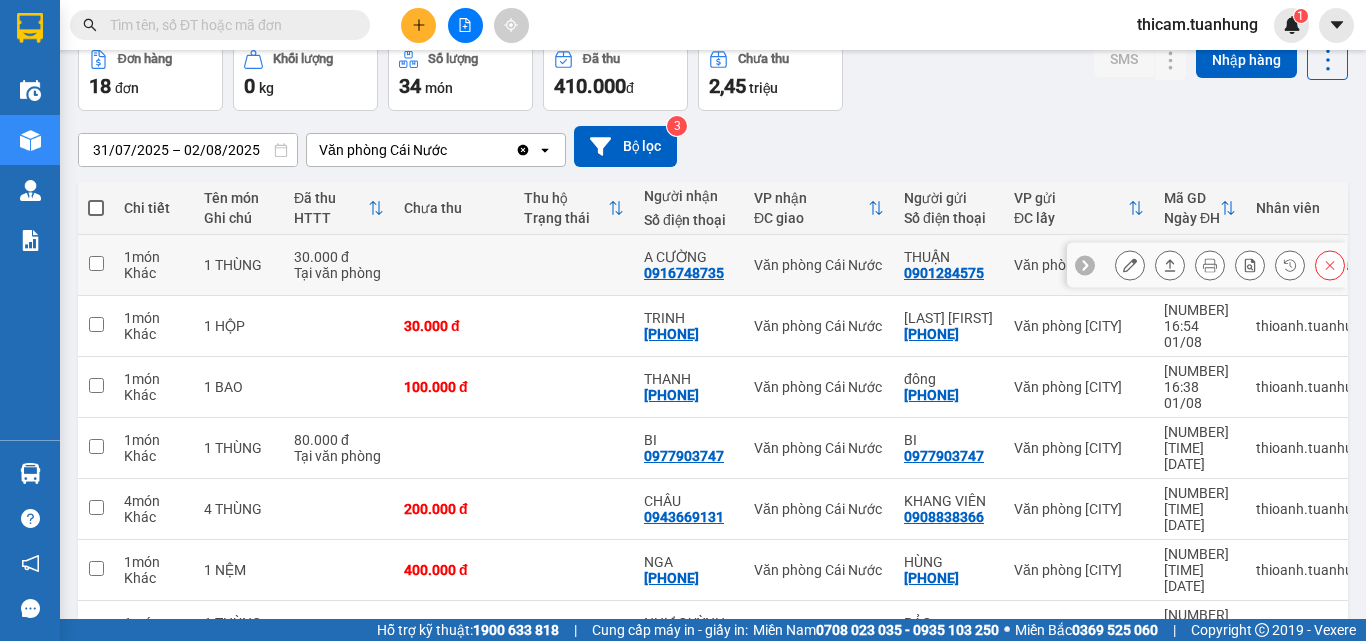 scroll, scrollTop: 200, scrollLeft: 0, axis: vertical 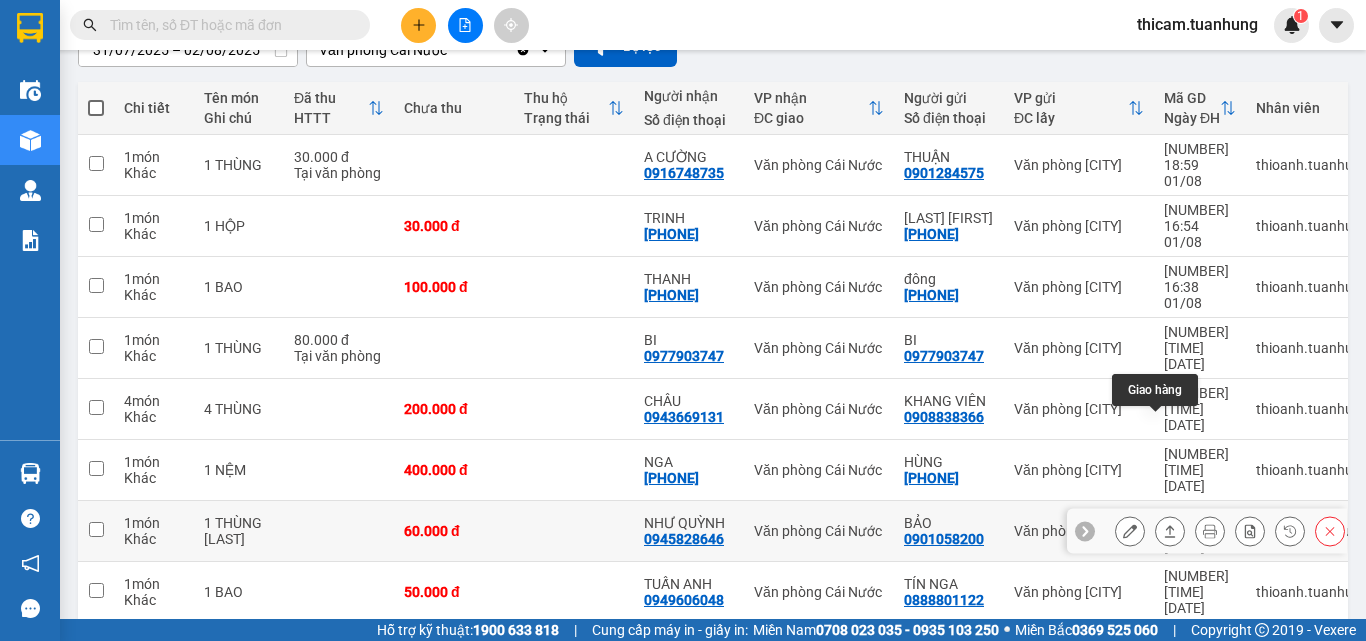 click at bounding box center [1170, 531] 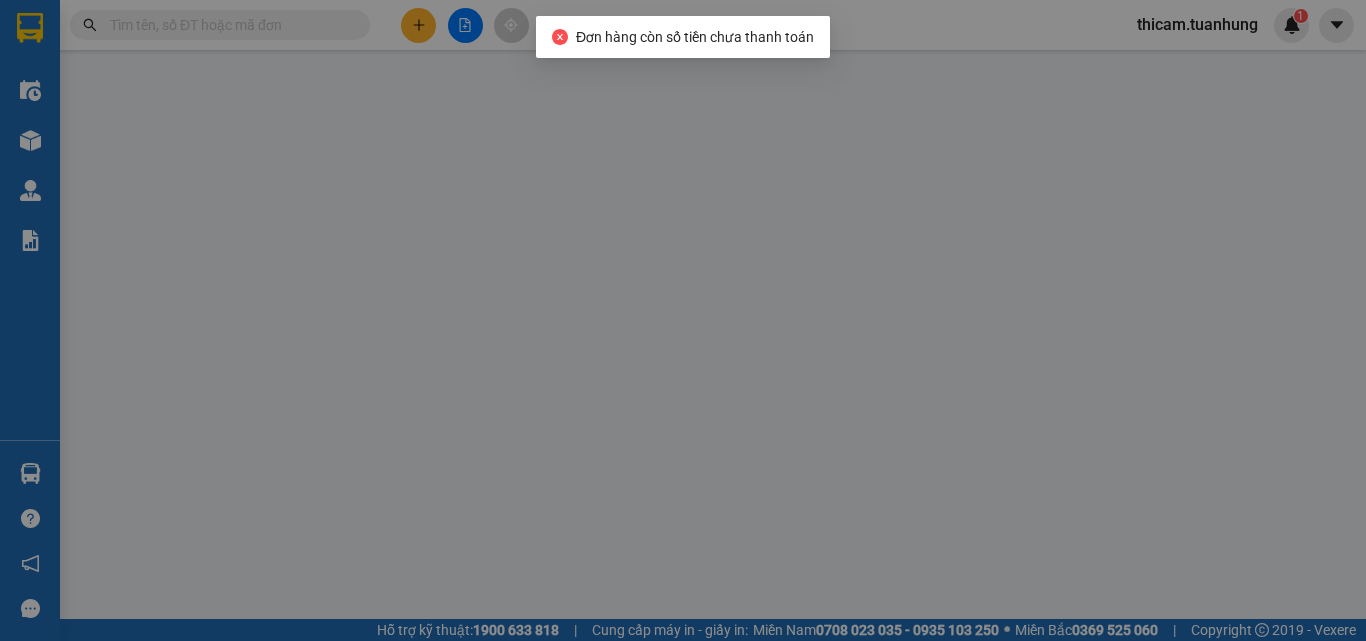 scroll, scrollTop: 0, scrollLeft: 0, axis: both 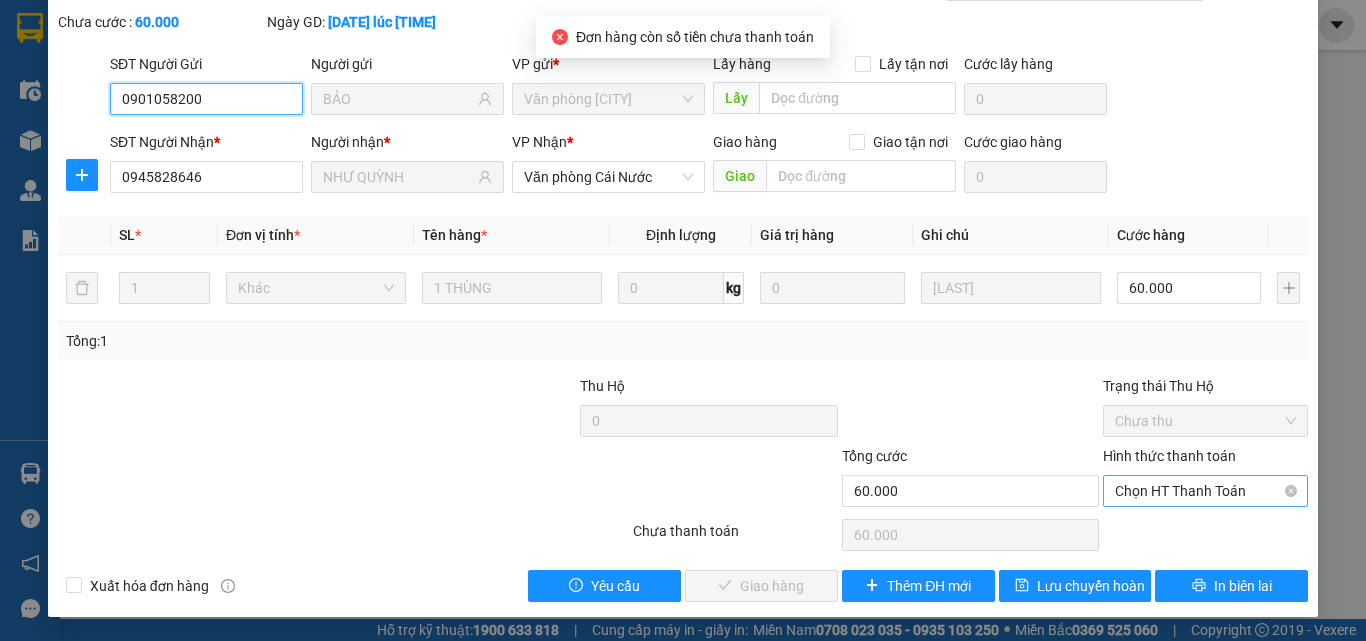 click on "Chọn HT Thanh Toán" at bounding box center (1205, 491) 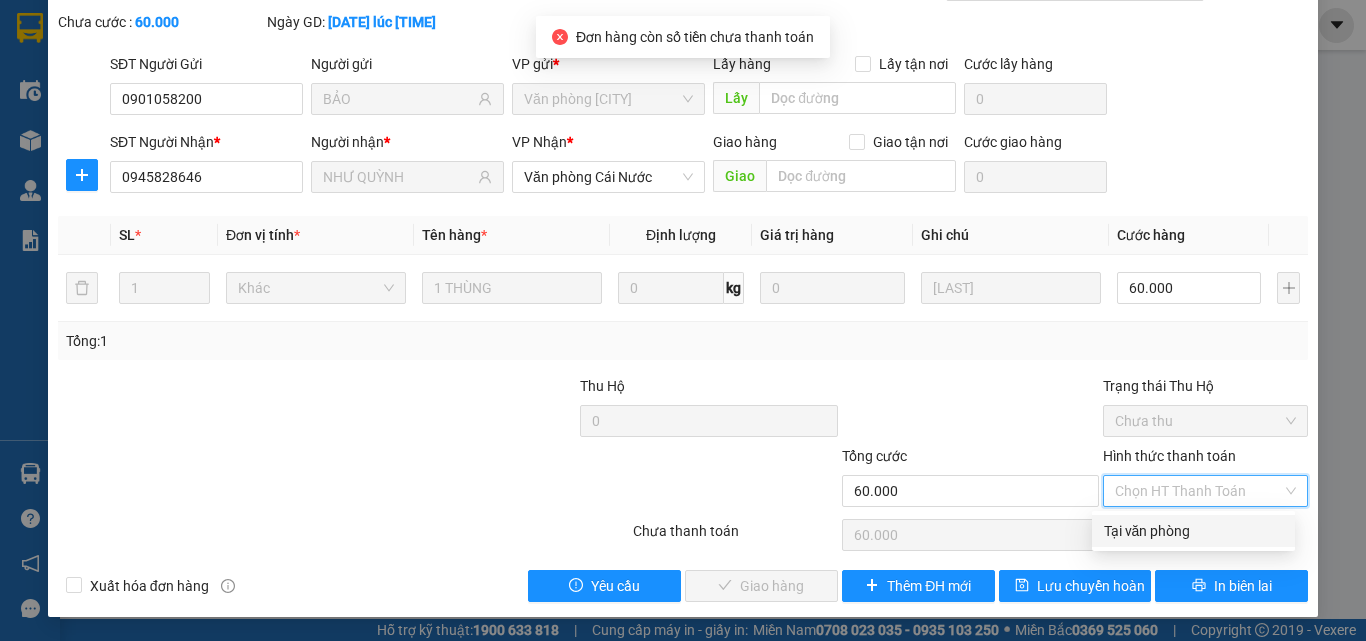 click on "Tại văn phòng" at bounding box center [1193, 531] 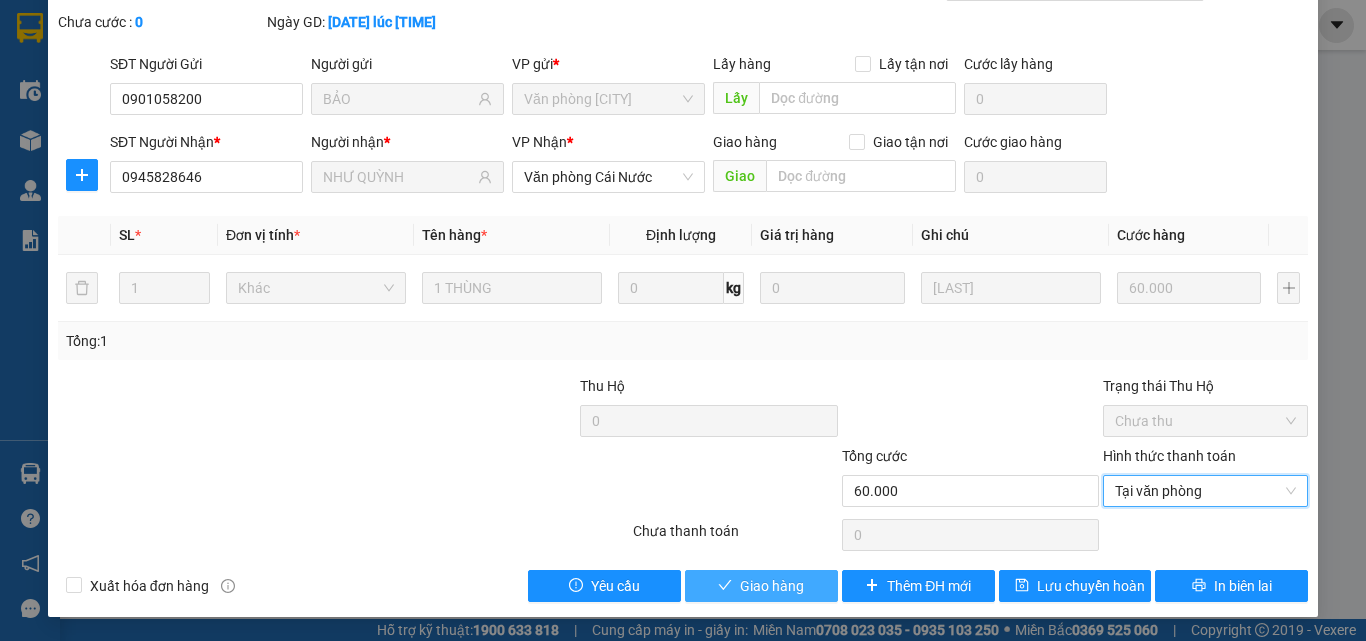 click on "Giao hàng" at bounding box center [772, 586] 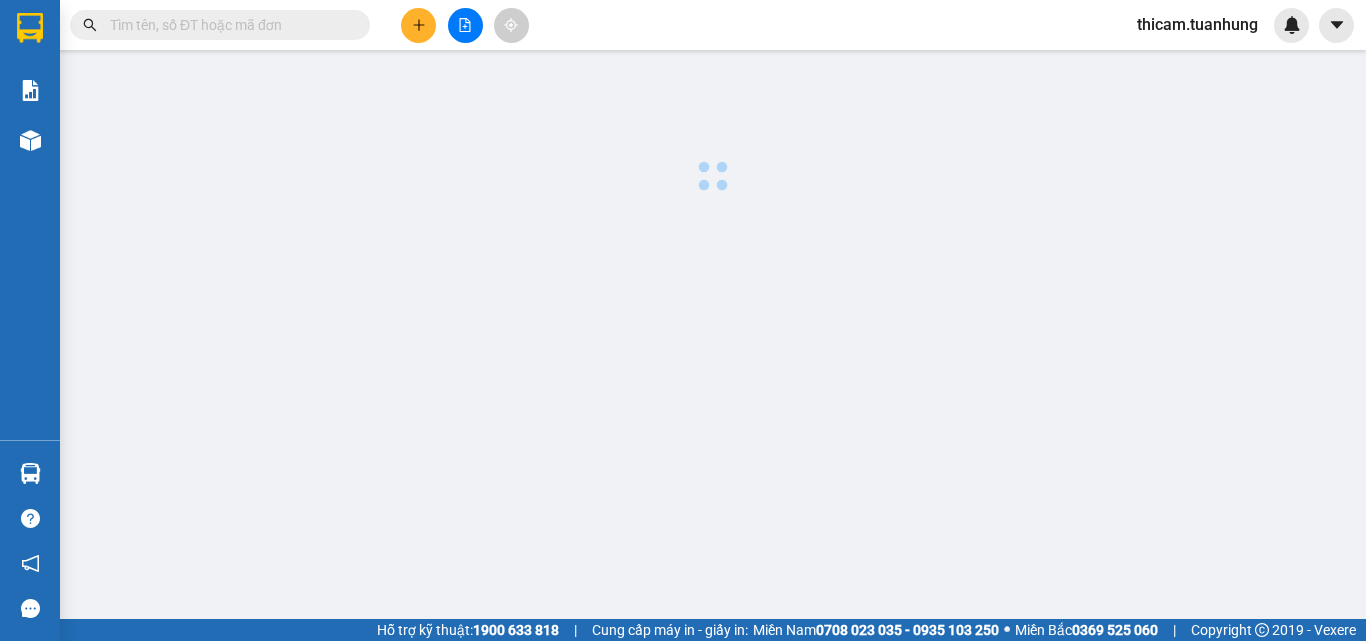 scroll, scrollTop: 0, scrollLeft: 0, axis: both 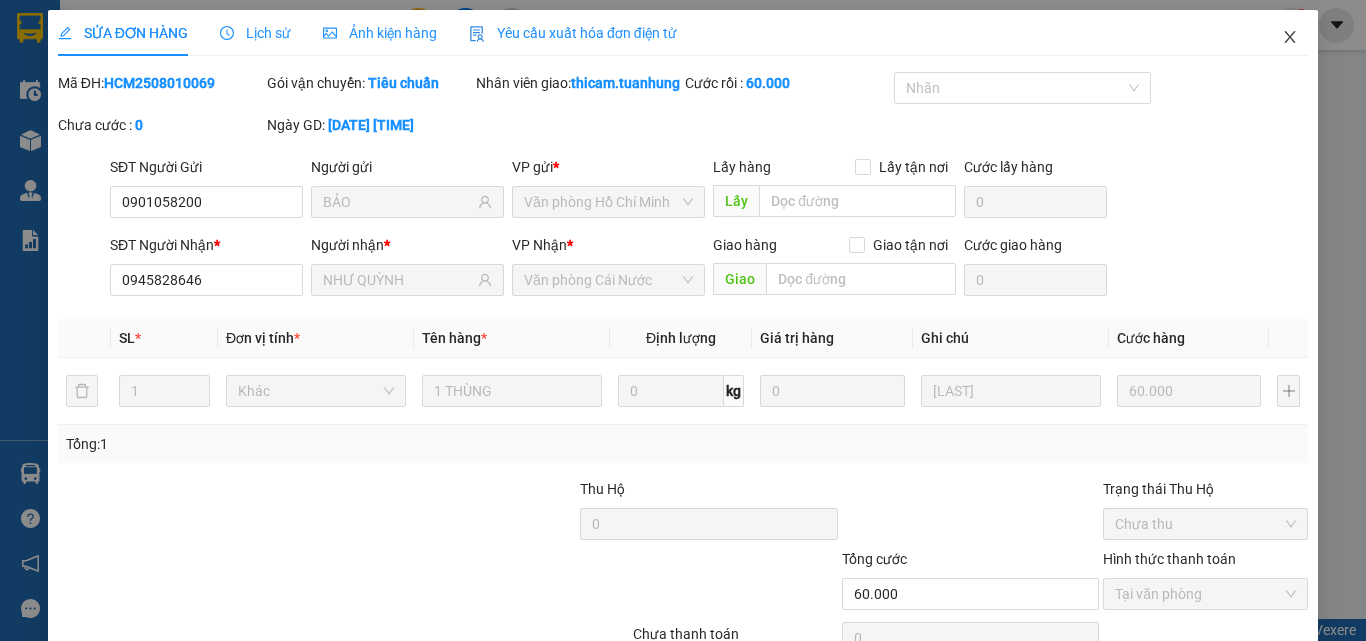 click 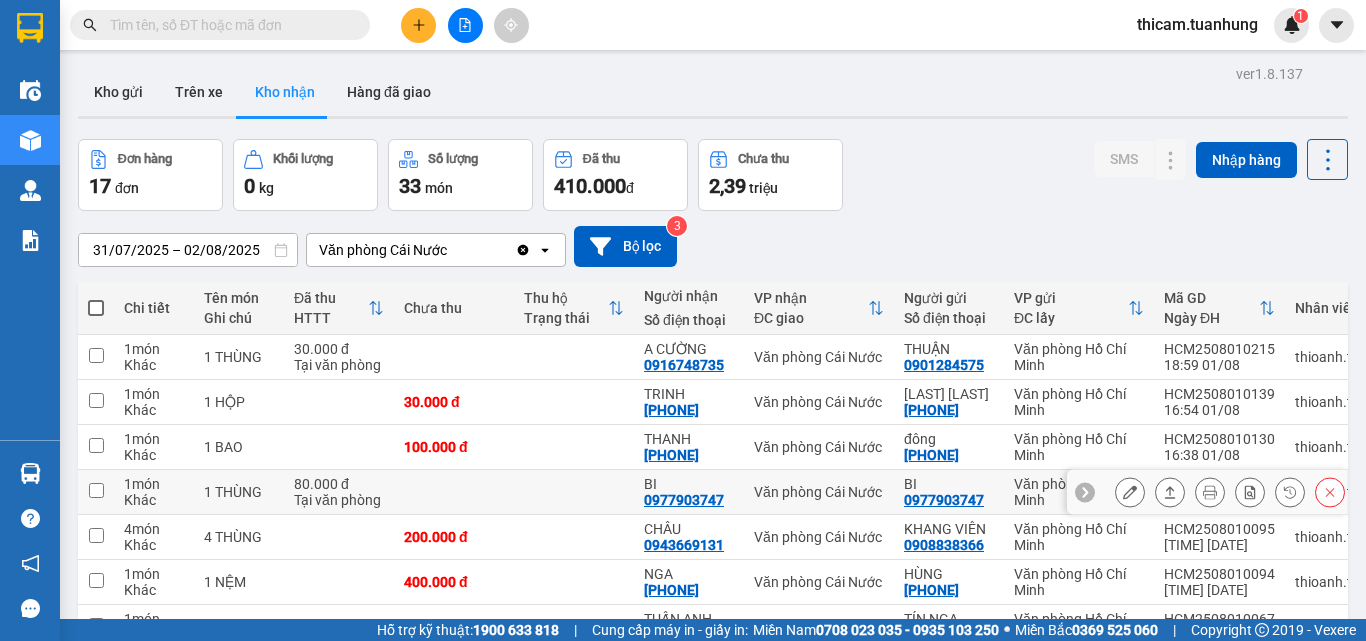 scroll, scrollTop: 272, scrollLeft: 0, axis: vertical 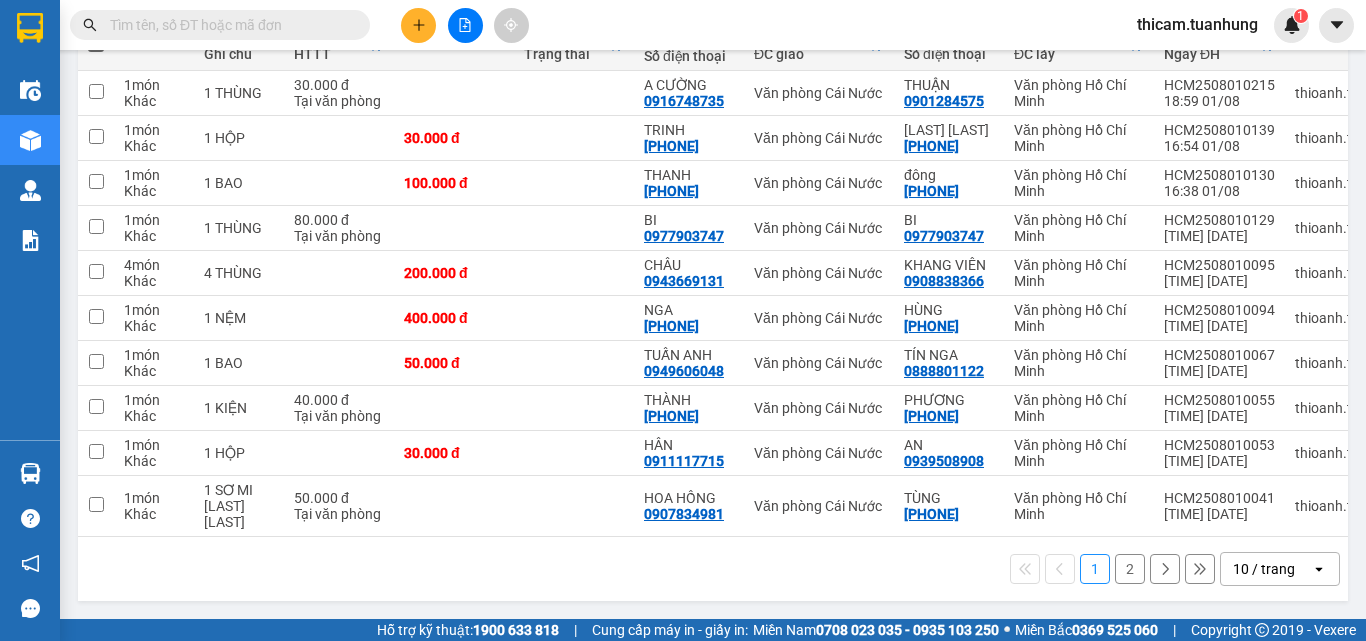 click on "2" at bounding box center [1130, 569] 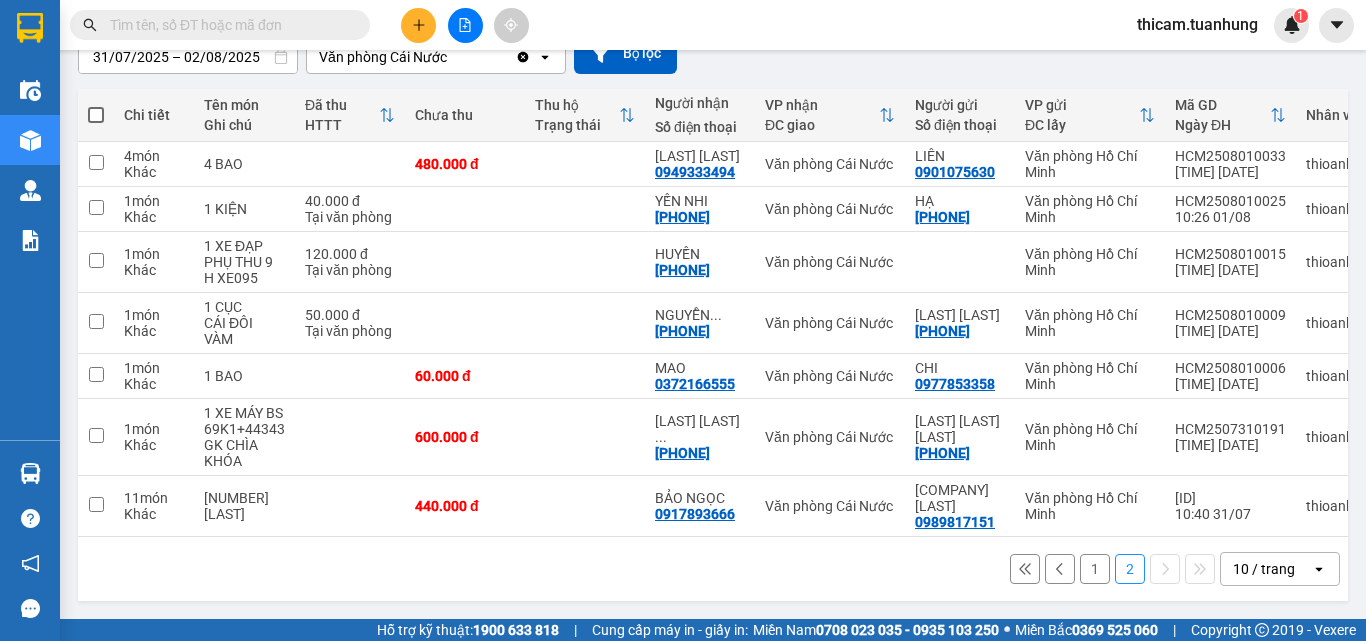 scroll, scrollTop: 217, scrollLeft: 0, axis: vertical 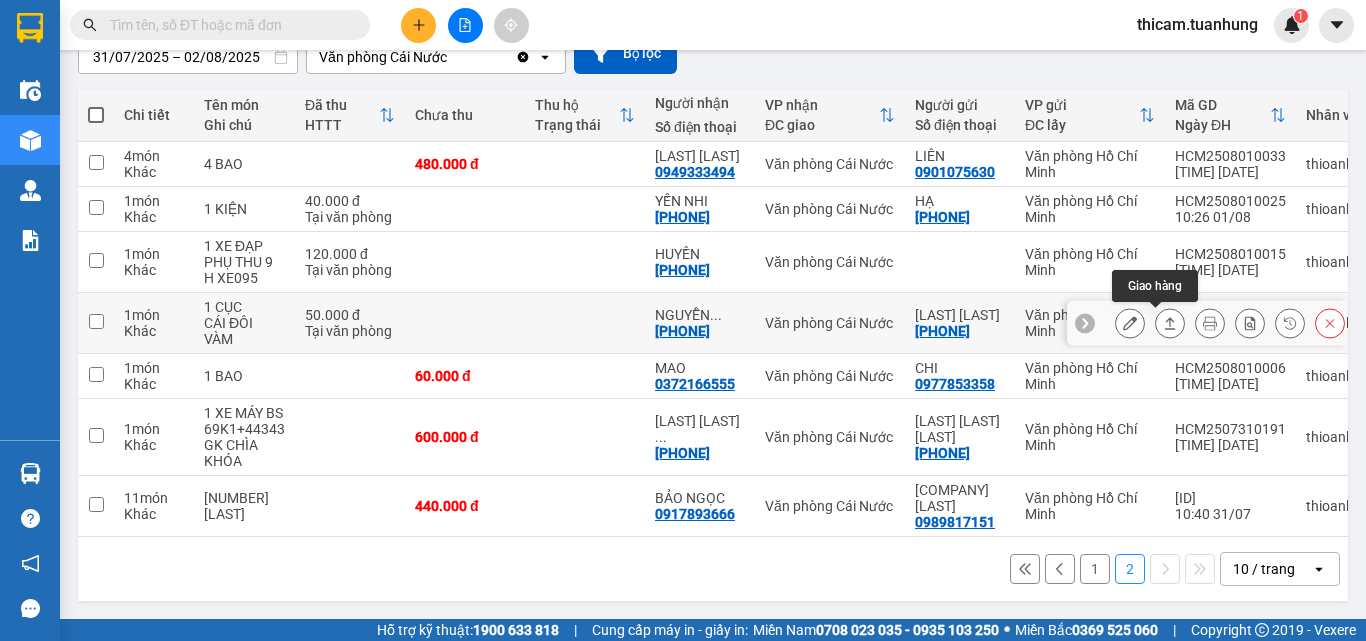 click 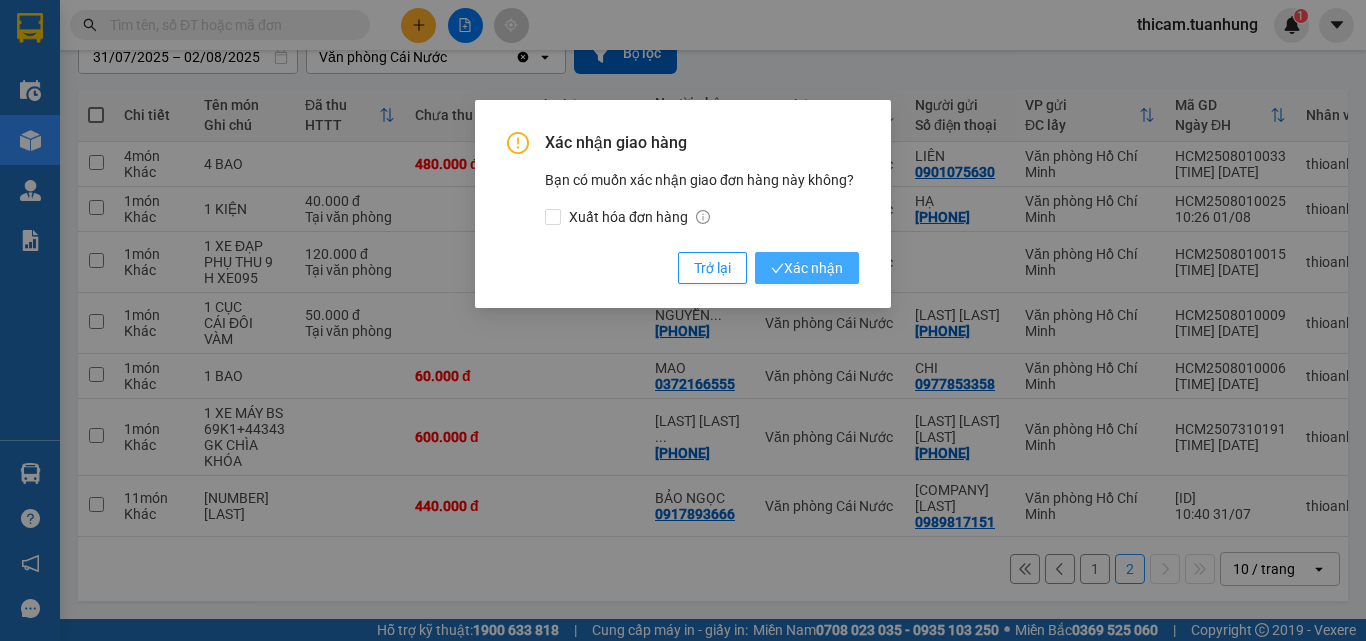 click on "Xác nhận" at bounding box center (807, 268) 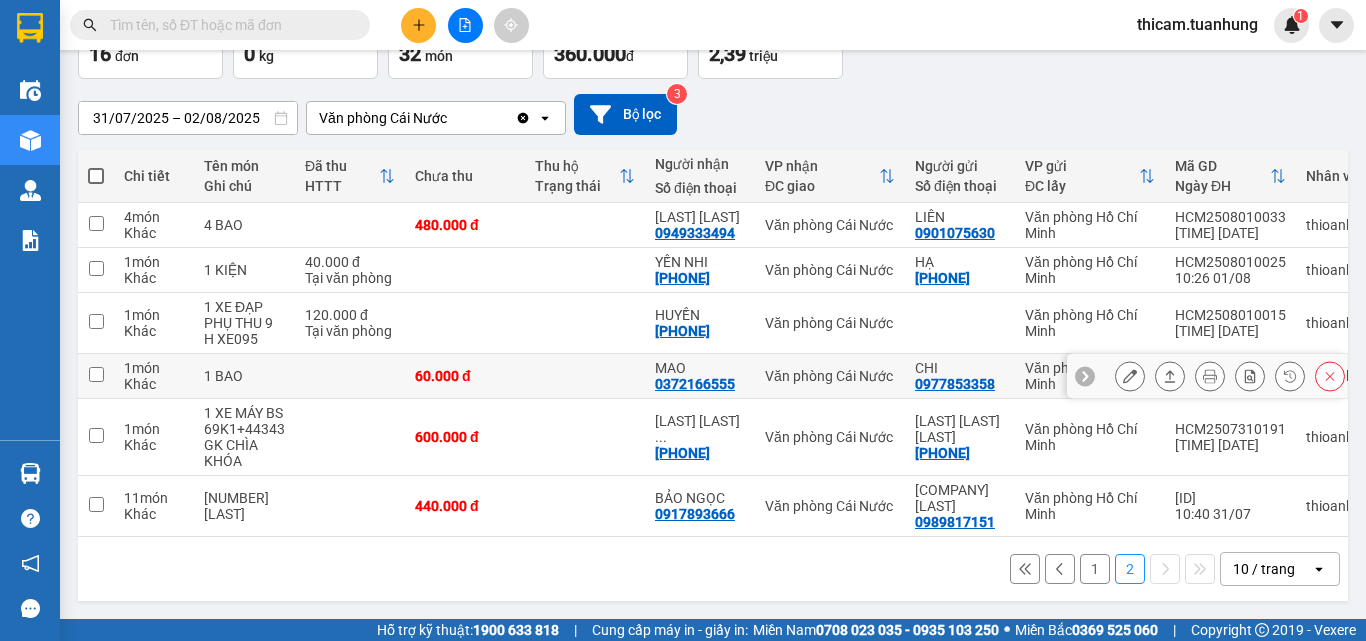 scroll, scrollTop: 0, scrollLeft: 0, axis: both 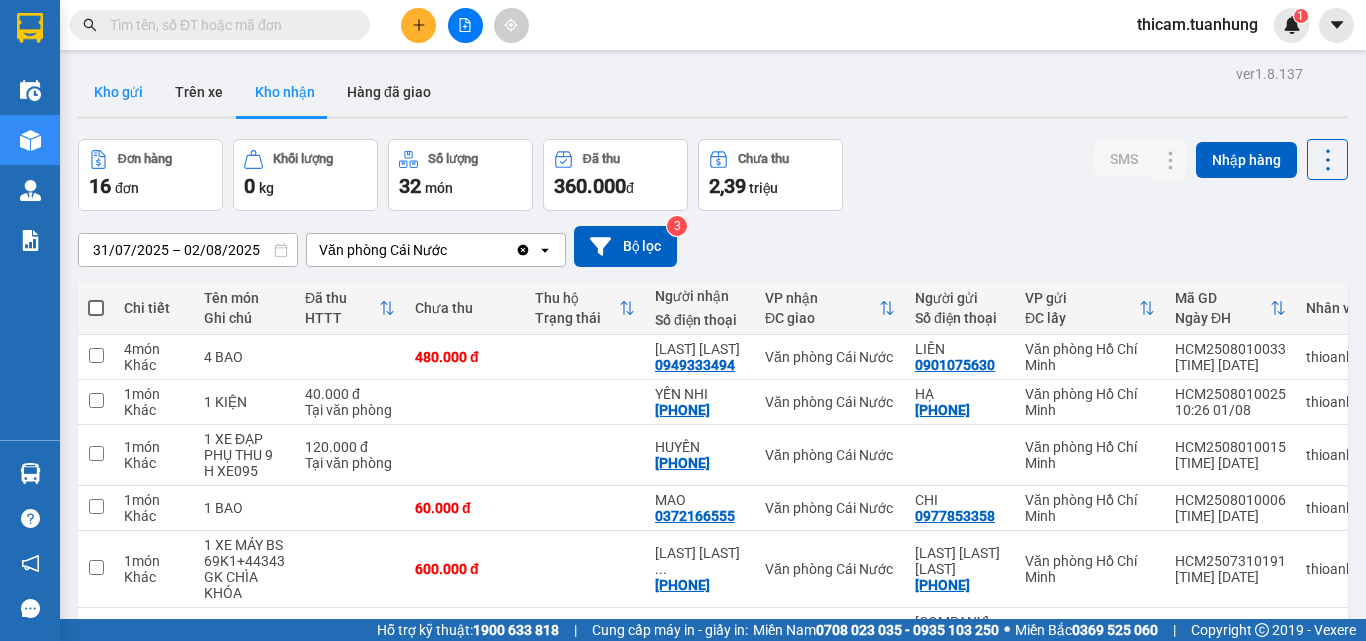 click on "Kho gửi" at bounding box center [118, 92] 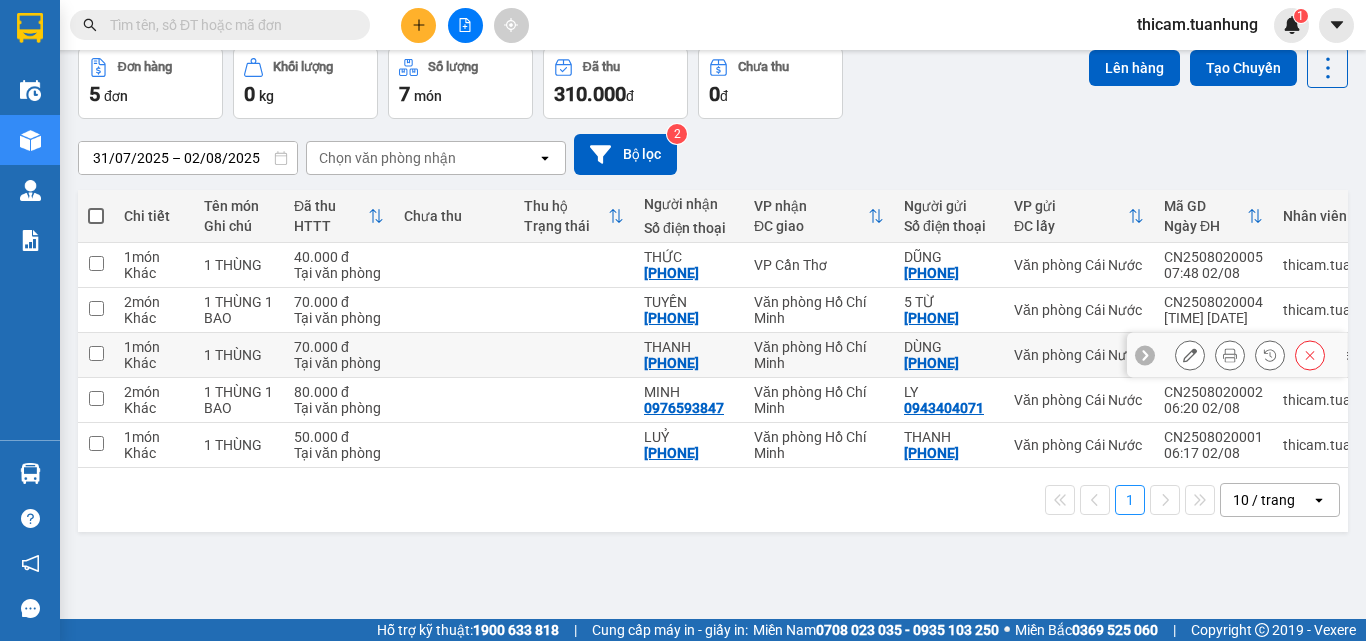 scroll, scrollTop: 0, scrollLeft: 0, axis: both 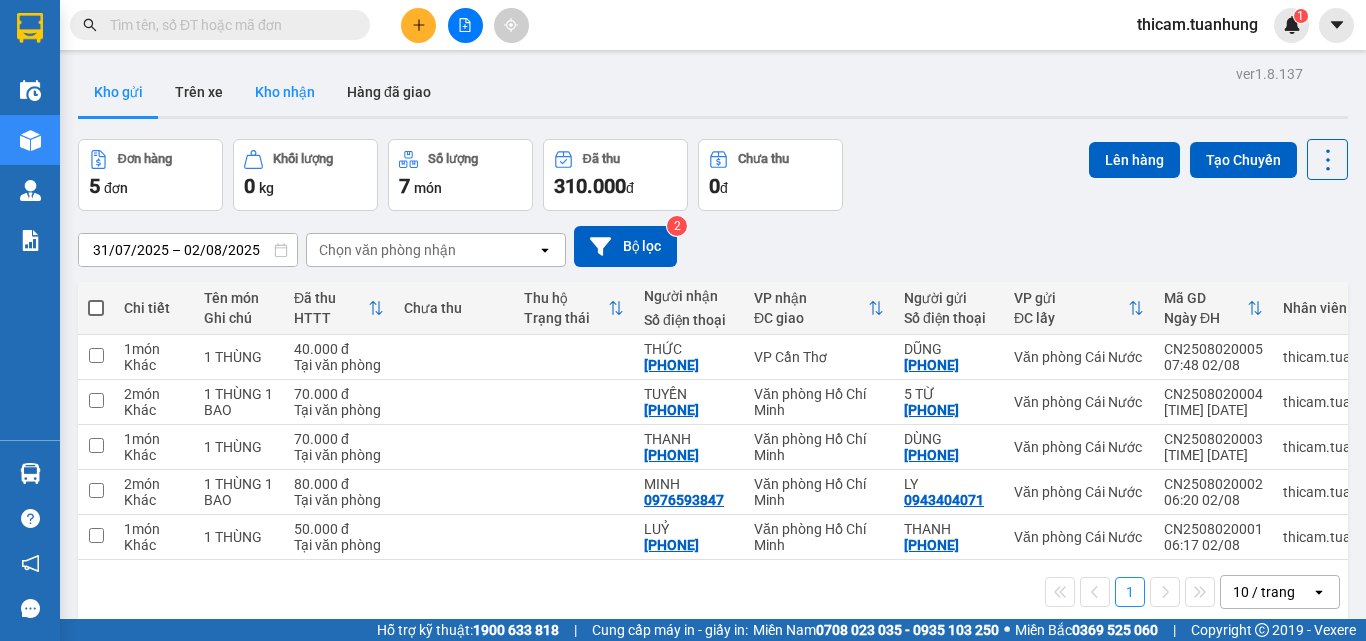 click on "Kho nhận" at bounding box center [285, 92] 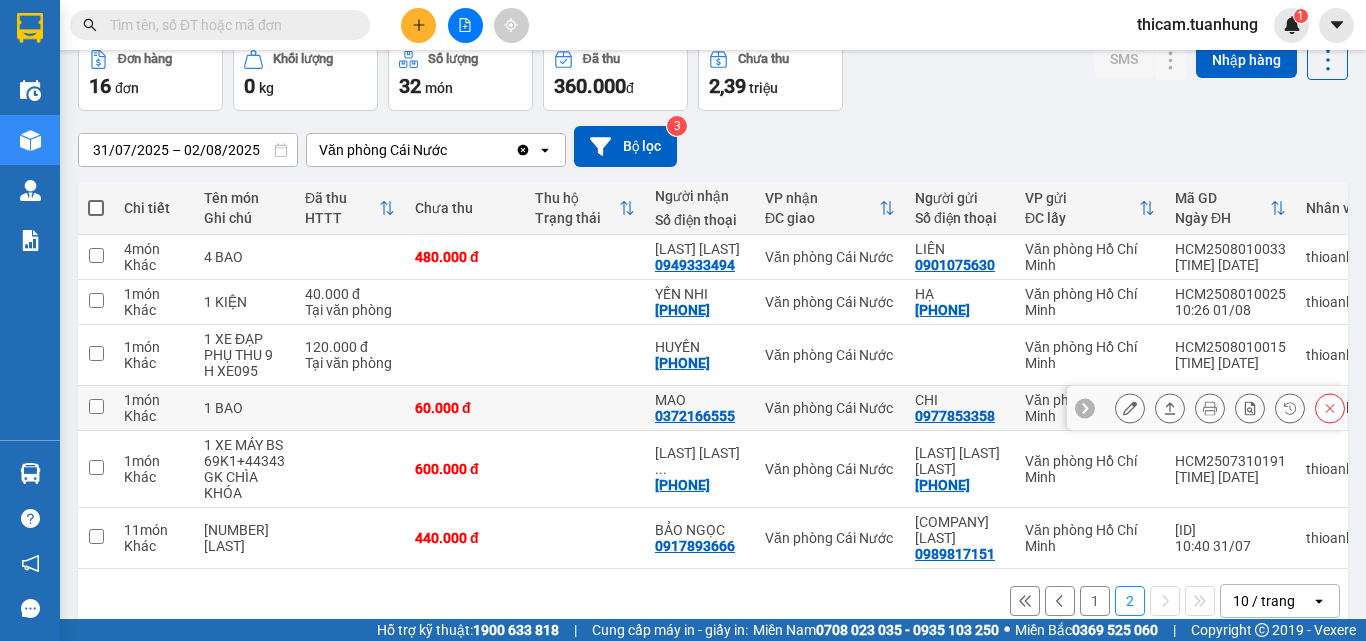 scroll, scrollTop: 156, scrollLeft: 0, axis: vertical 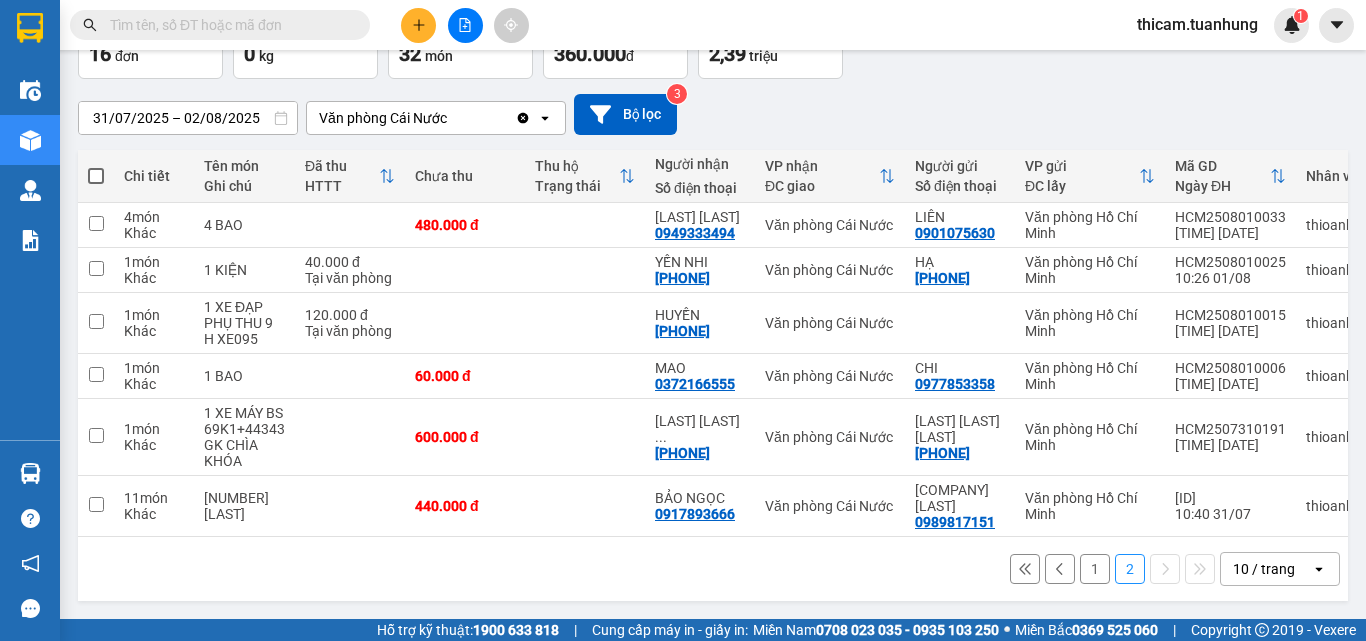click on "1" at bounding box center (1095, 569) 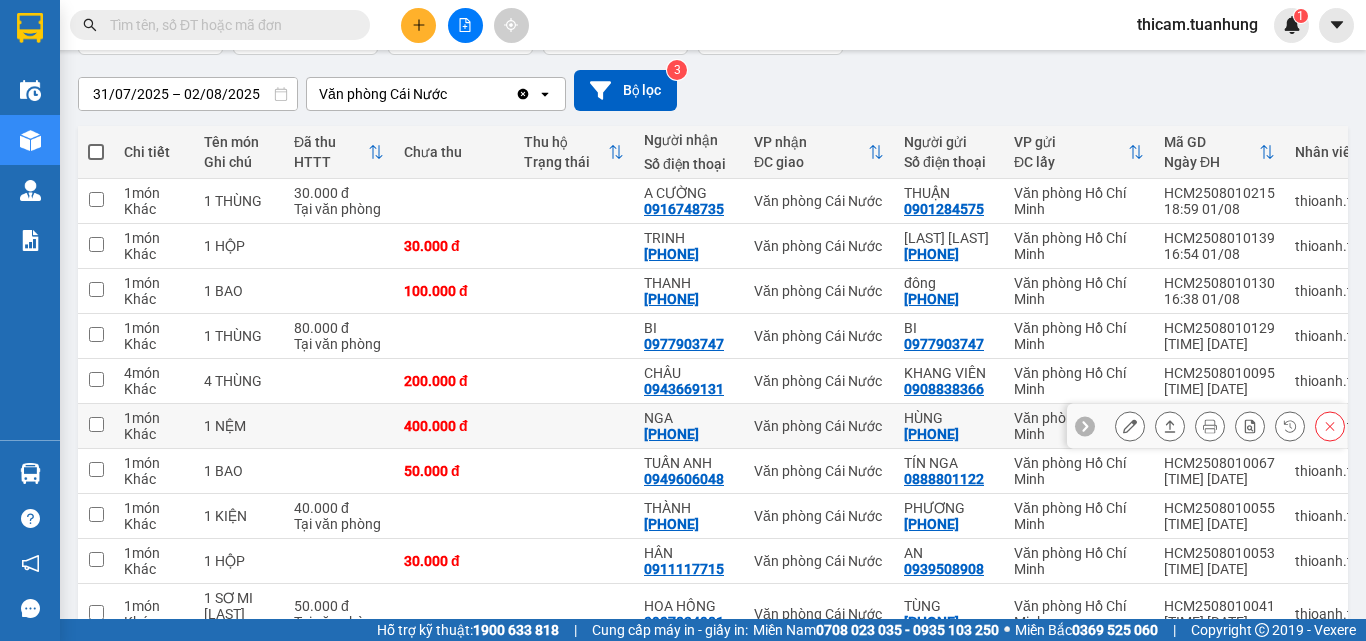 scroll, scrollTop: 256, scrollLeft: 0, axis: vertical 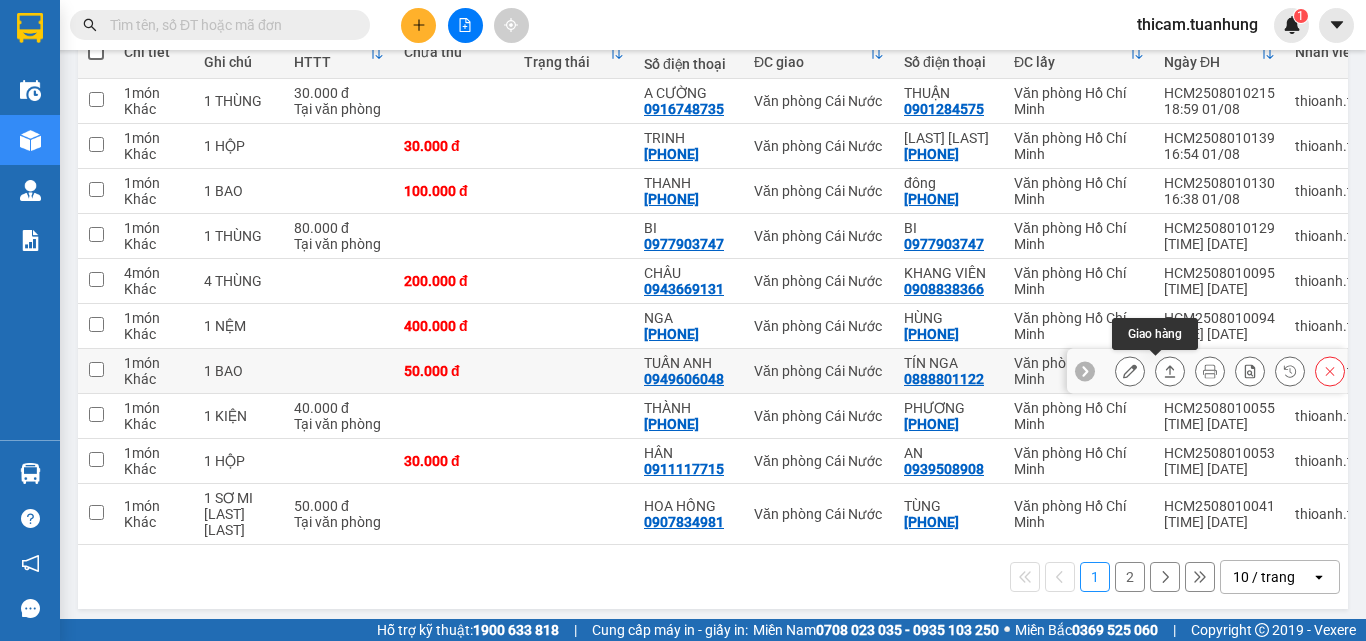 click 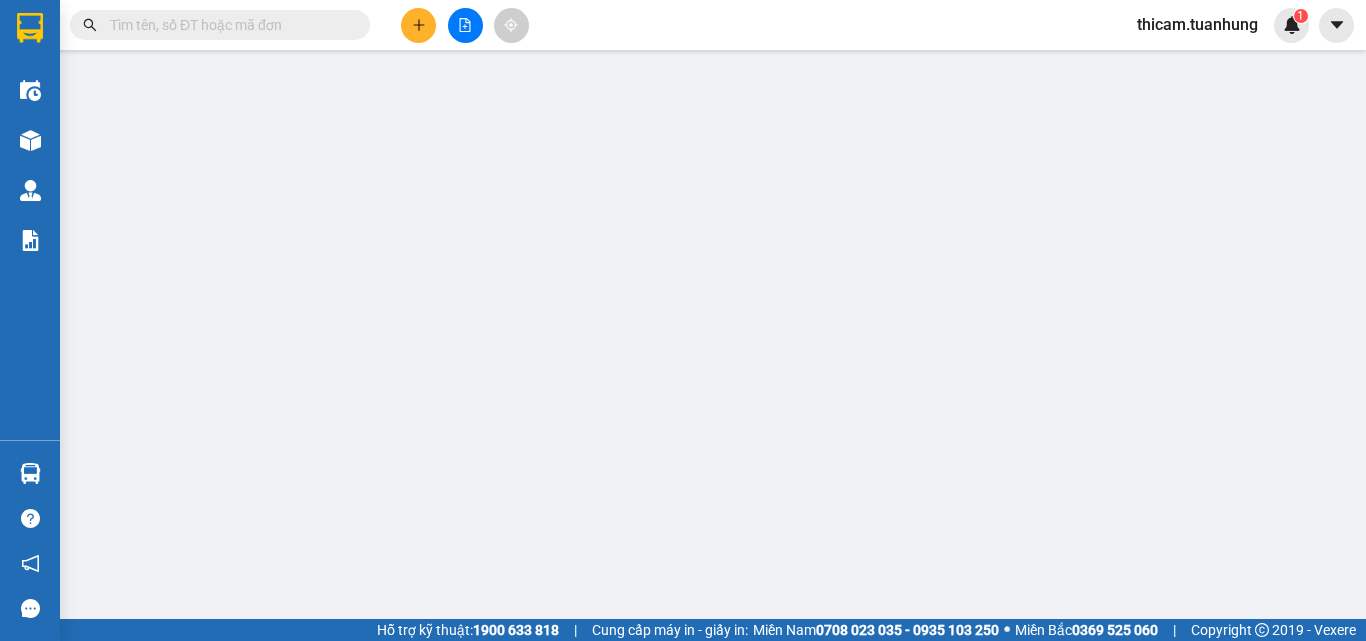 type on "0888801122" 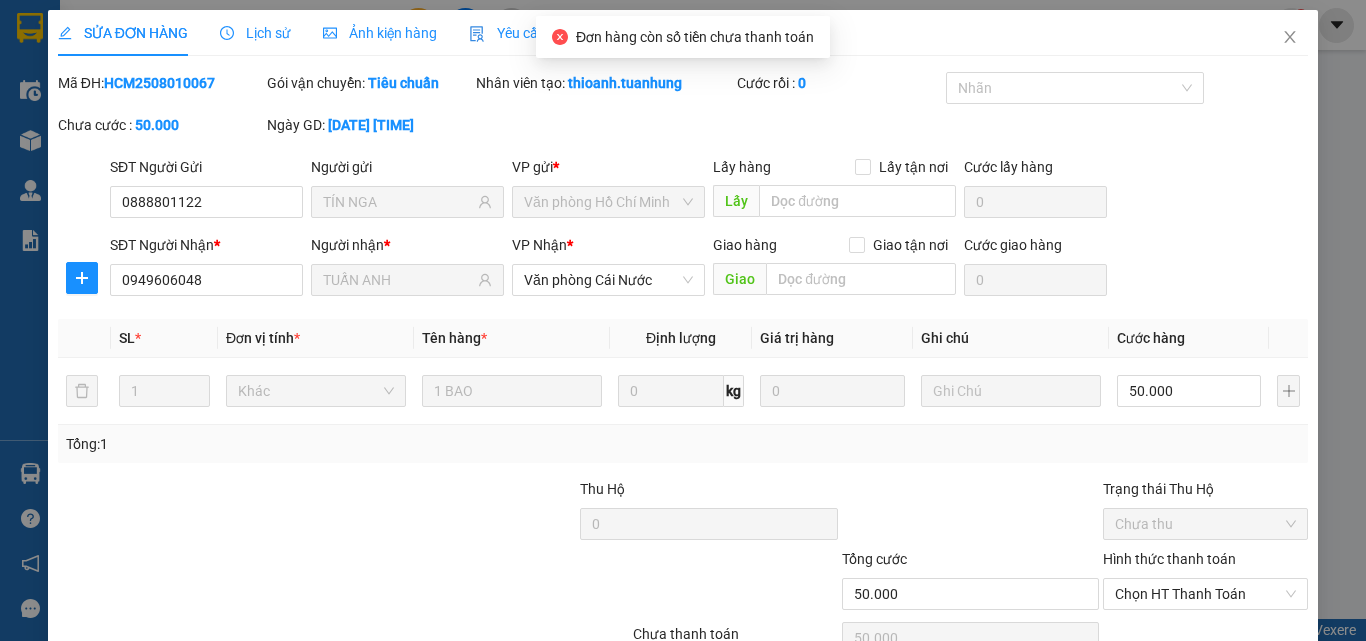 scroll, scrollTop: 0, scrollLeft: 0, axis: both 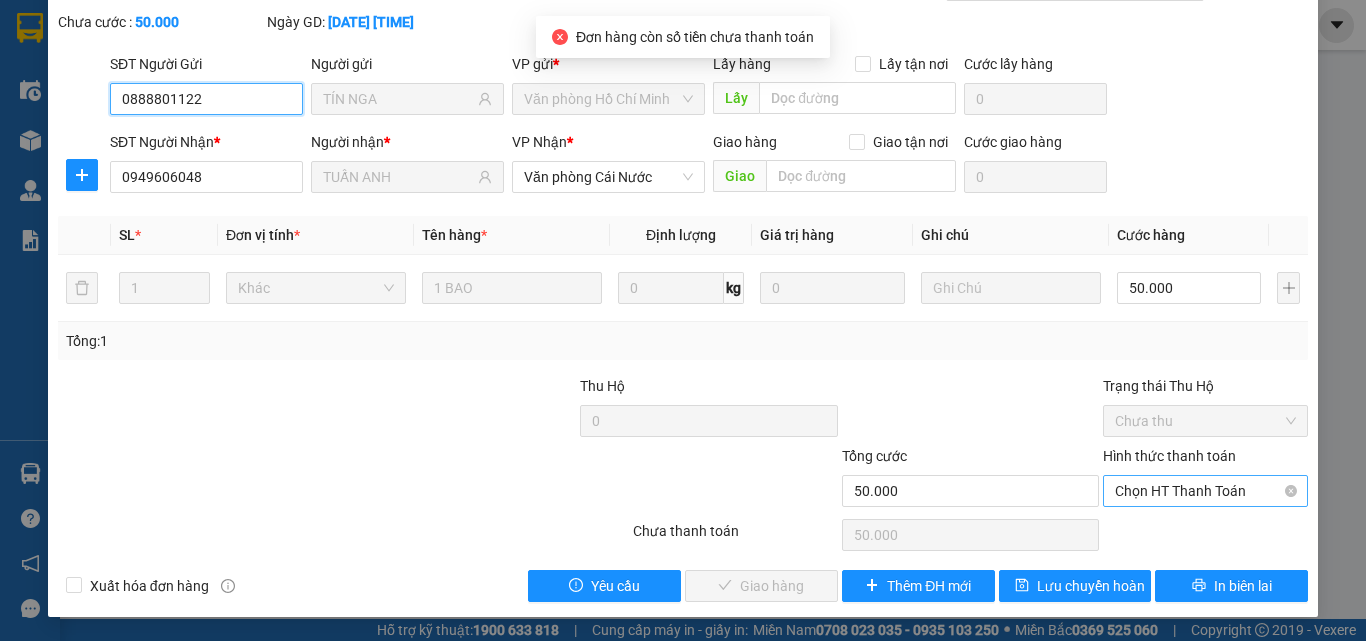 click on "Chọn HT Thanh Toán" at bounding box center [1205, 491] 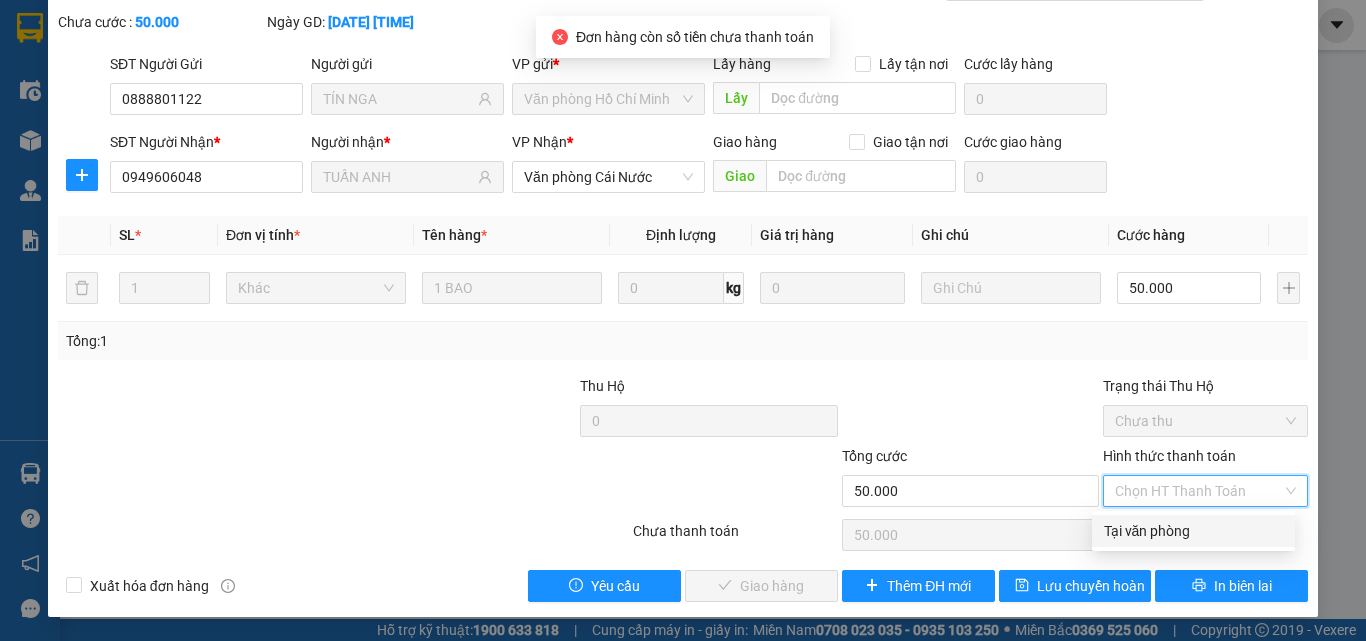 click on "Tại văn phòng" at bounding box center [1193, 531] 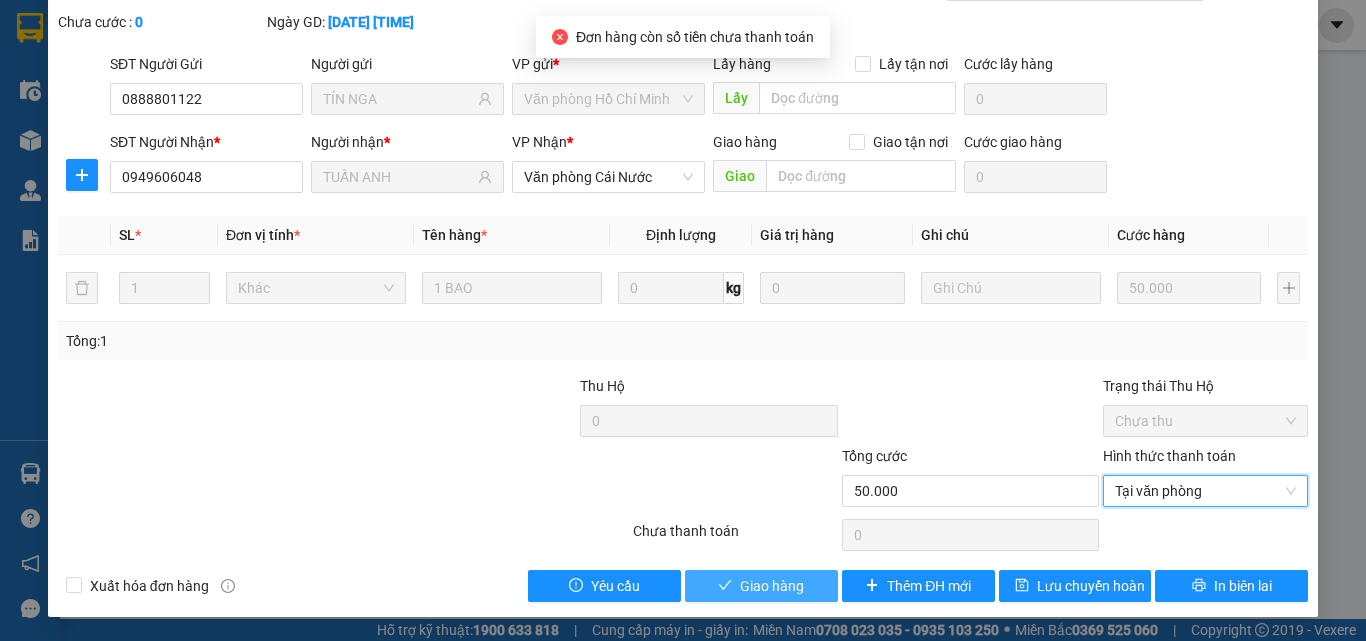 click on "Giao hàng" at bounding box center [772, 586] 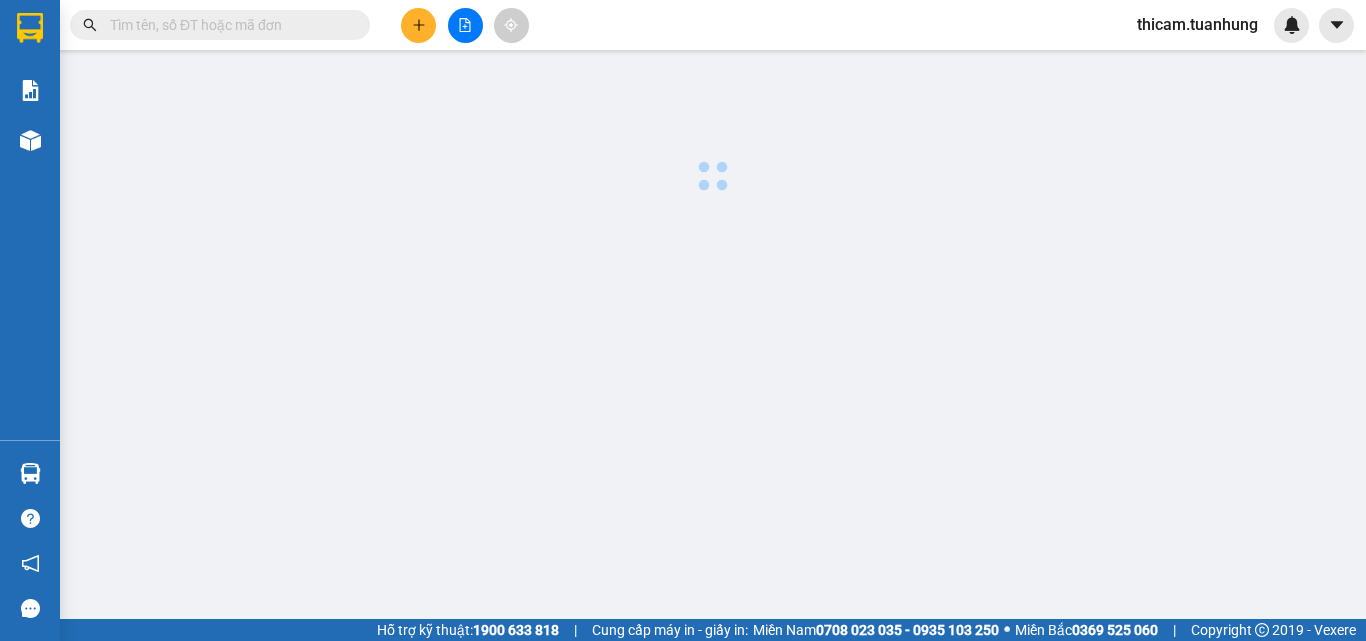 scroll, scrollTop: 0, scrollLeft: 0, axis: both 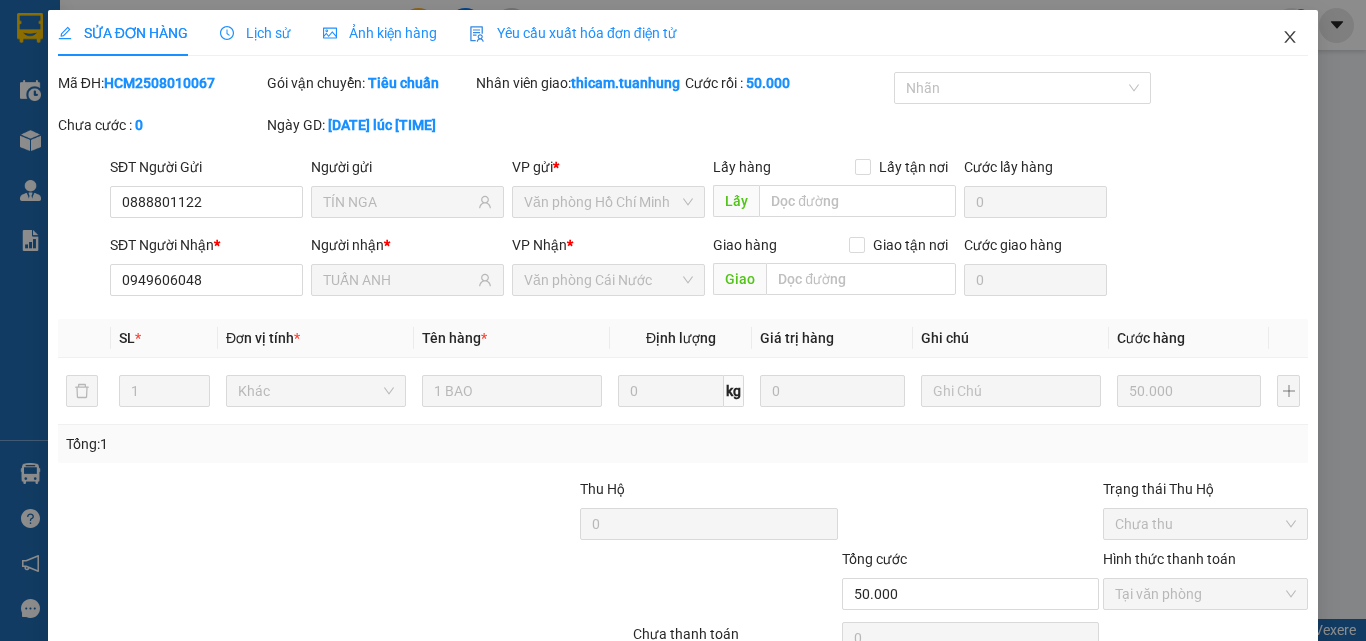 click 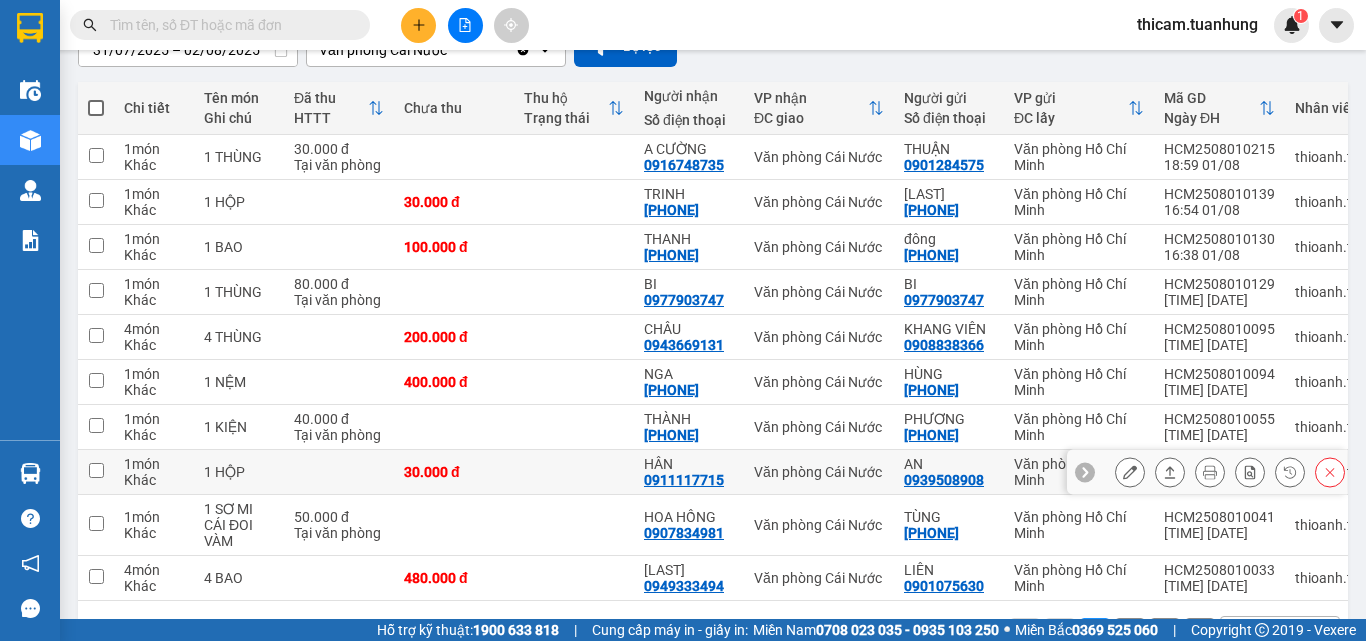scroll, scrollTop: 272, scrollLeft: 0, axis: vertical 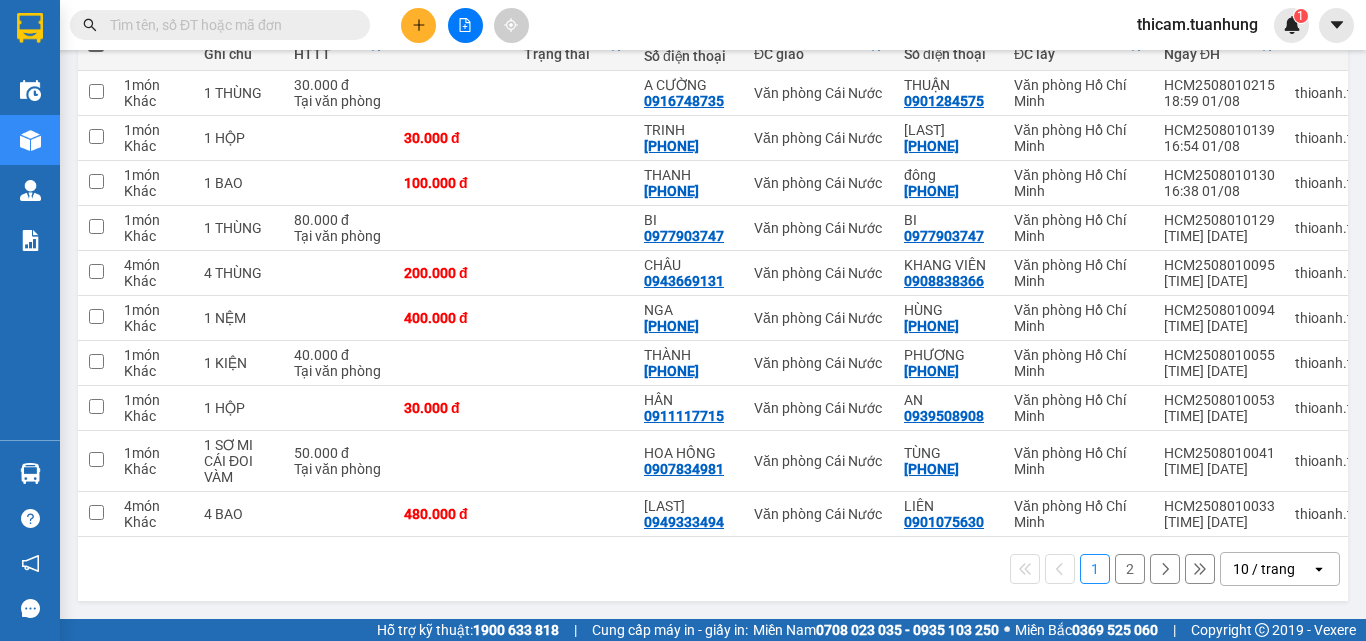 click on "2" at bounding box center [1130, 569] 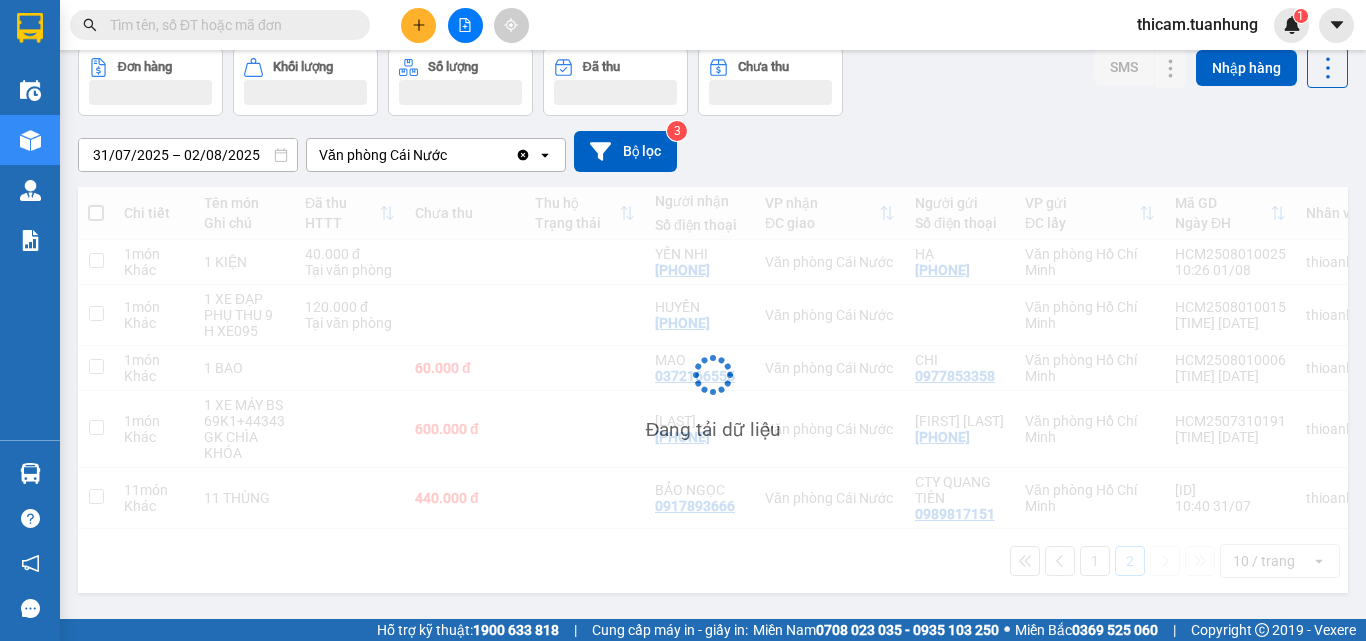 scroll, scrollTop: 111, scrollLeft: 0, axis: vertical 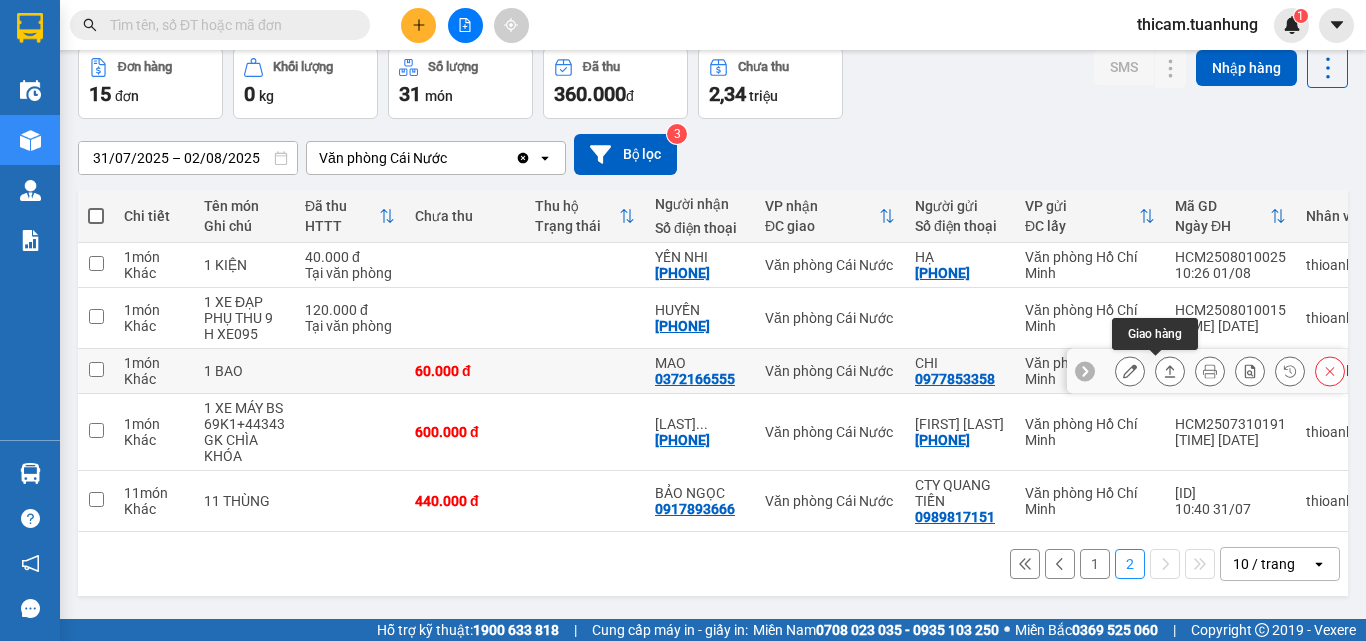 click at bounding box center [1170, 371] 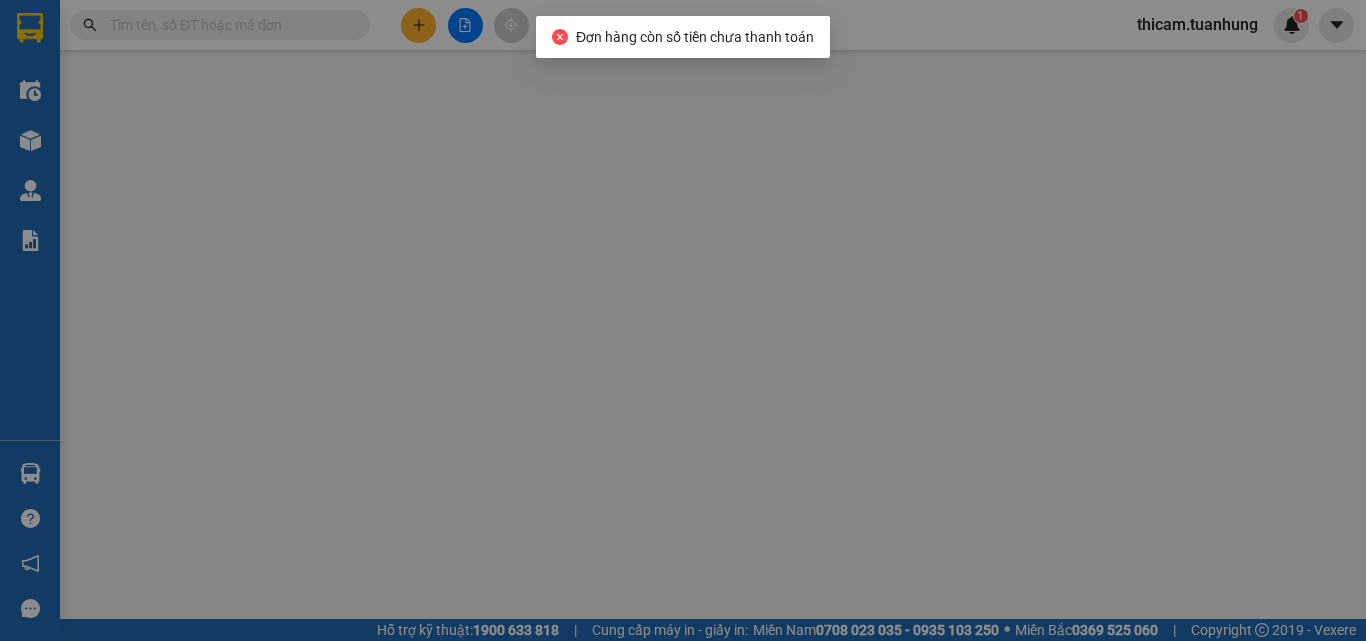 type on "0977853358" 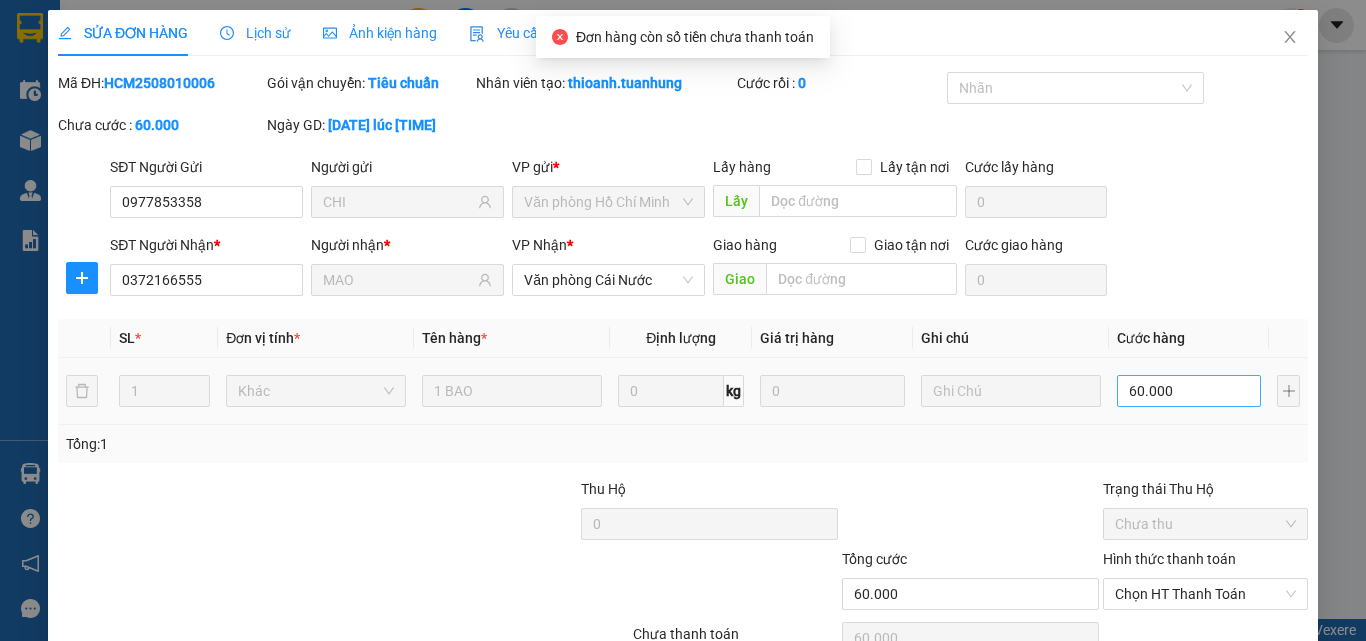 scroll, scrollTop: 0, scrollLeft: 0, axis: both 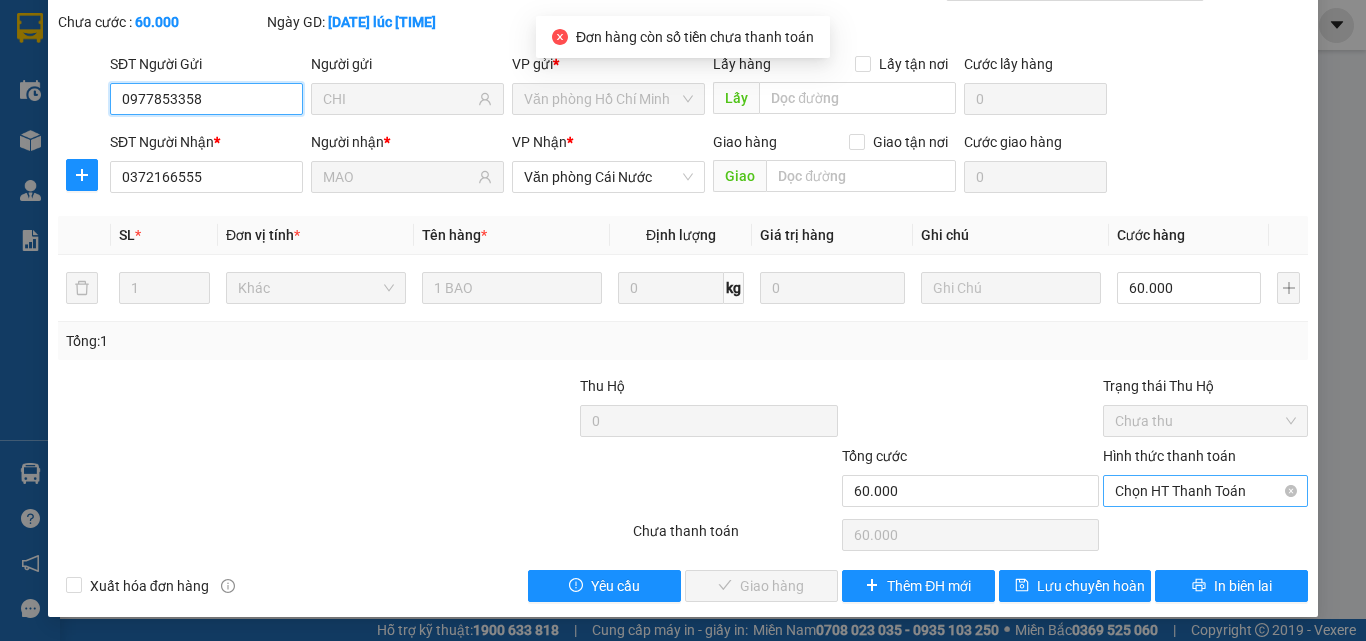 click on "Chọn HT Thanh Toán" at bounding box center (1205, 491) 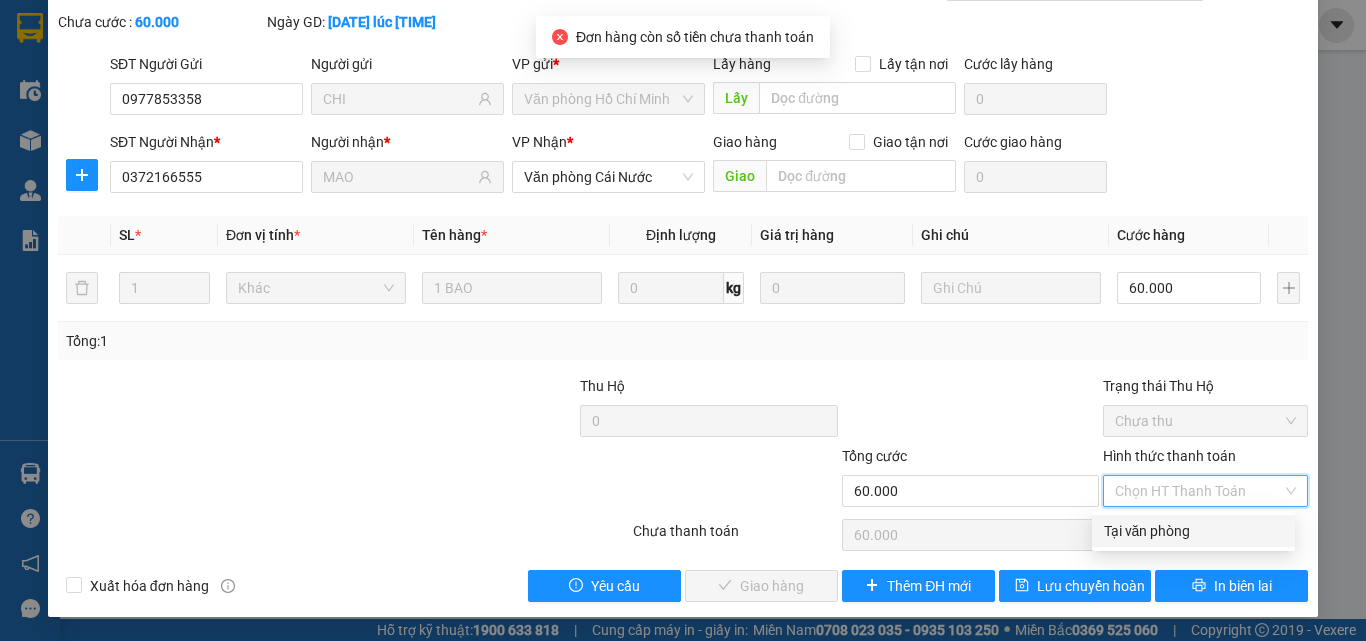 click on "Tại văn phòng" at bounding box center (1193, 531) 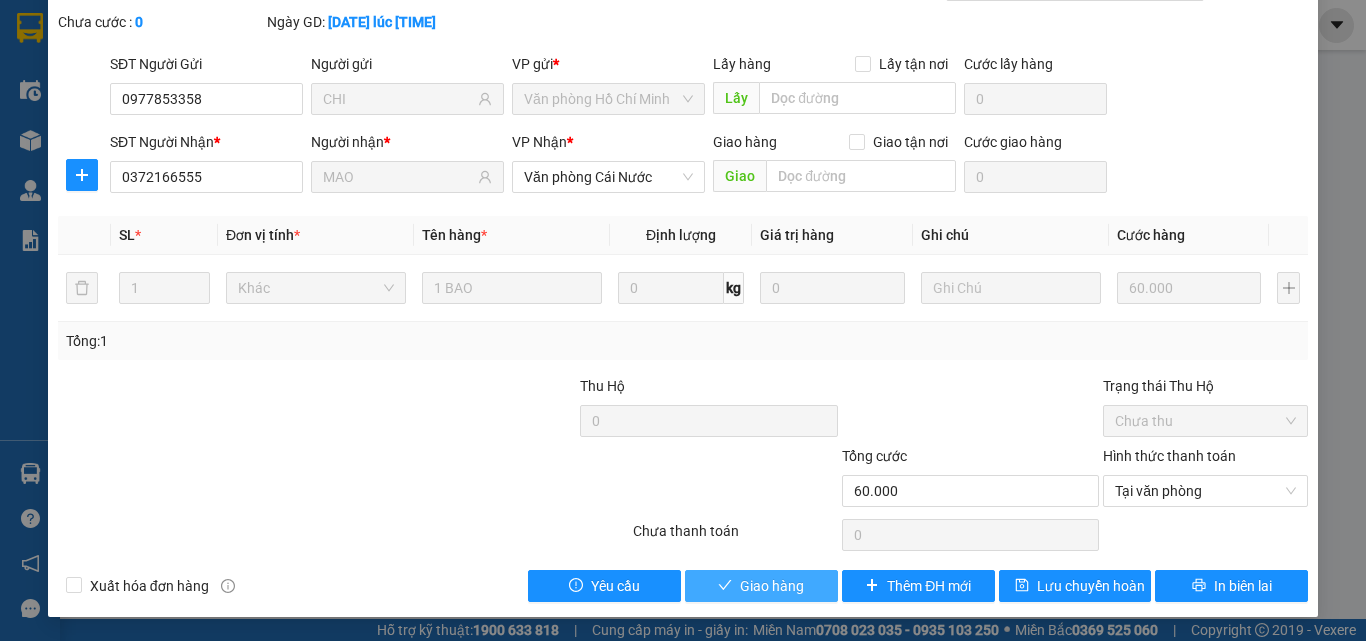 click on "Giao hàng" at bounding box center (772, 586) 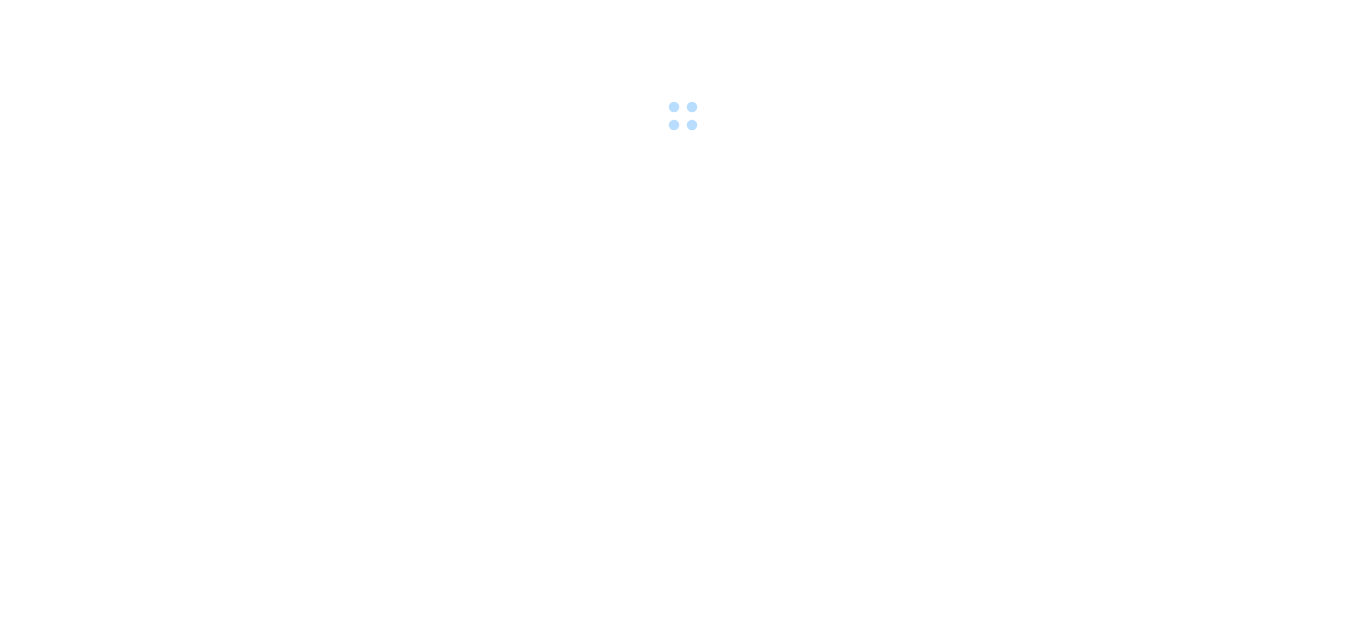 scroll, scrollTop: 0, scrollLeft: 0, axis: both 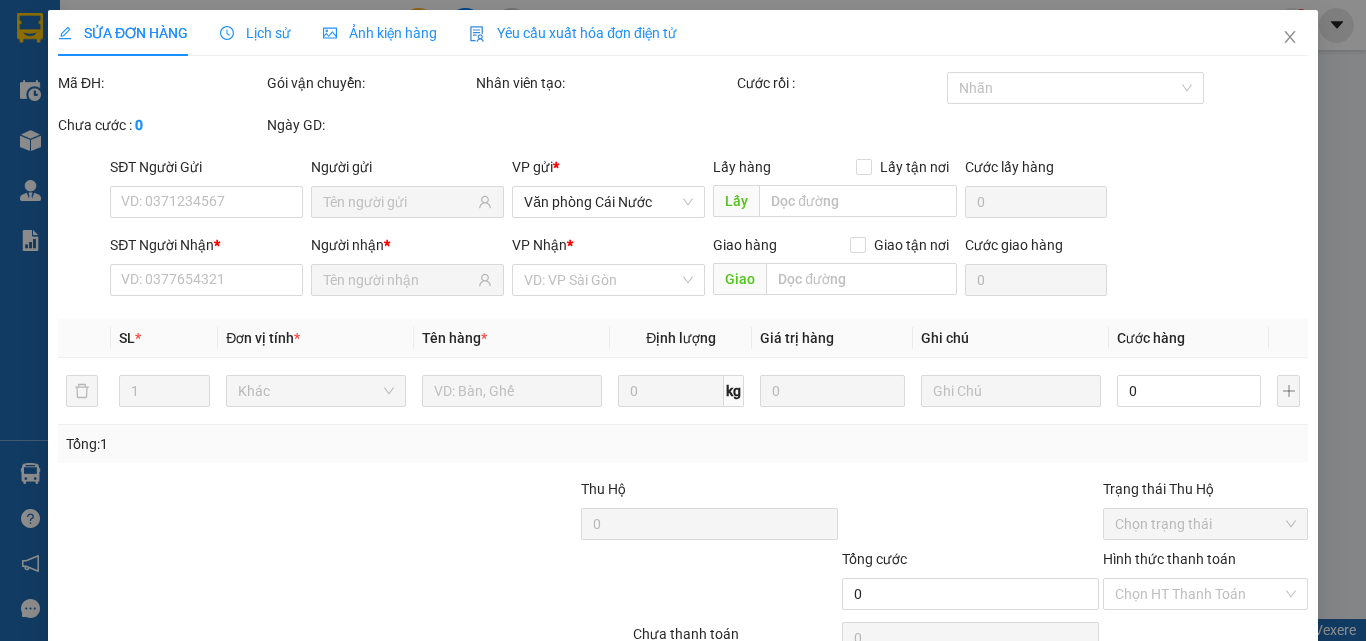 type on "0977853358" 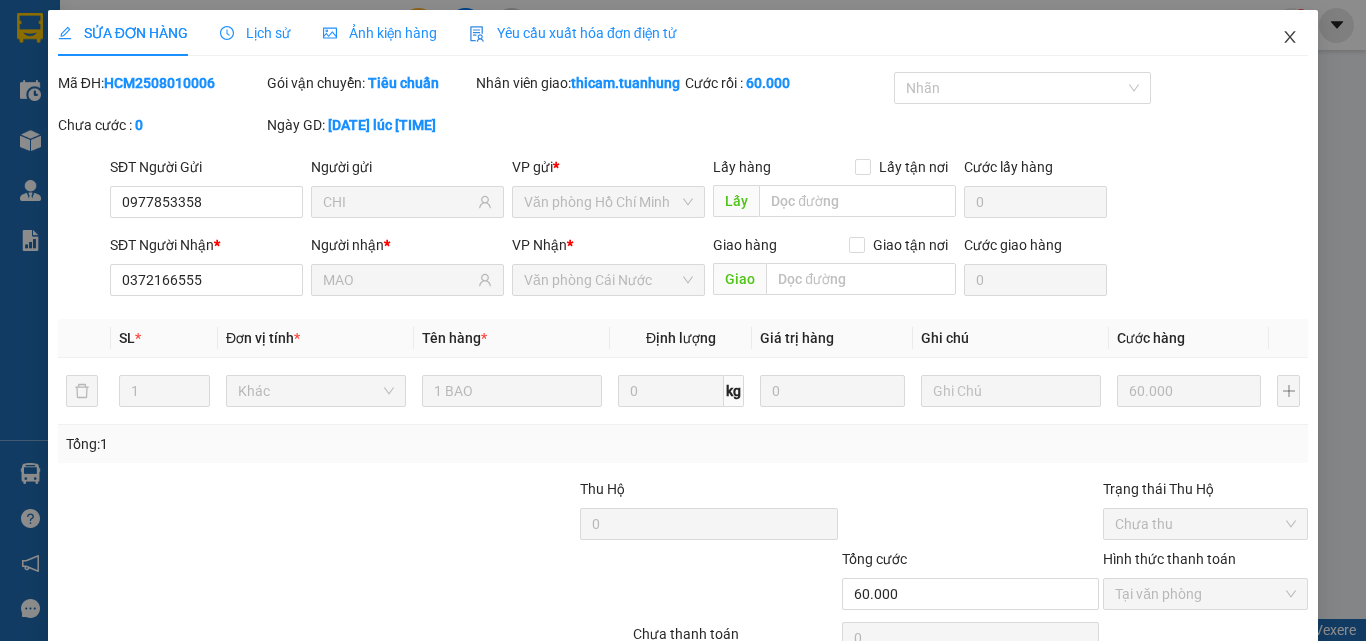 click 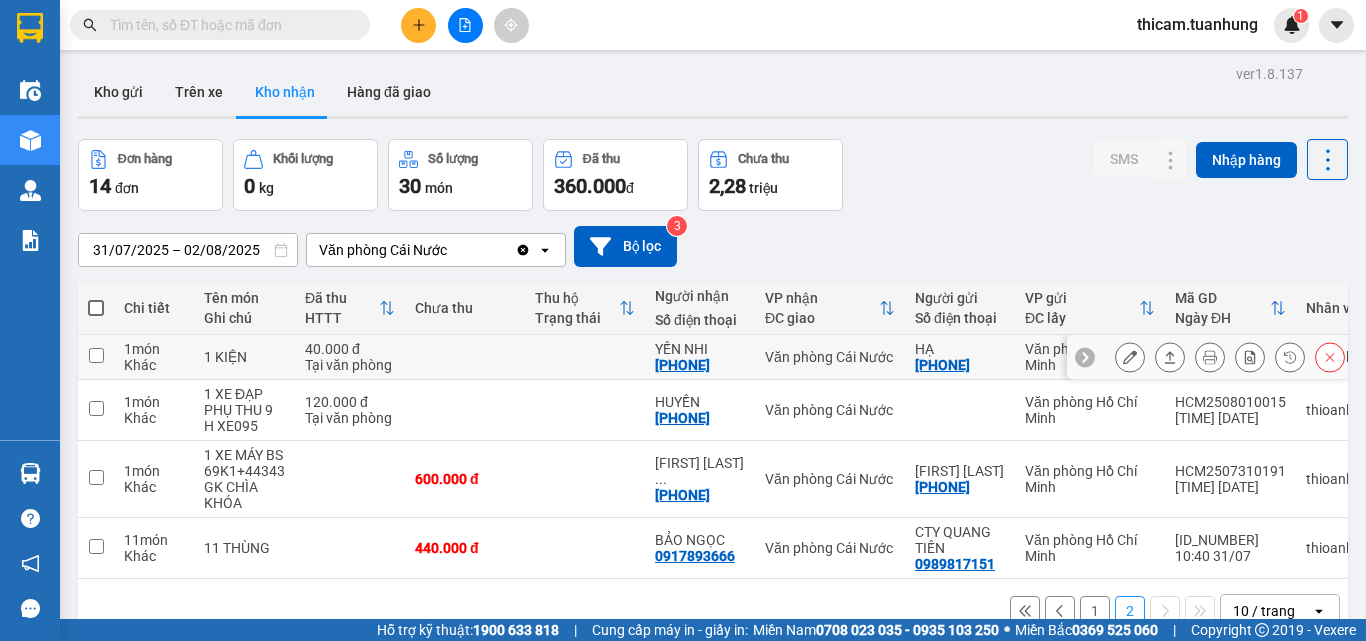 scroll, scrollTop: 92, scrollLeft: 0, axis: vertical 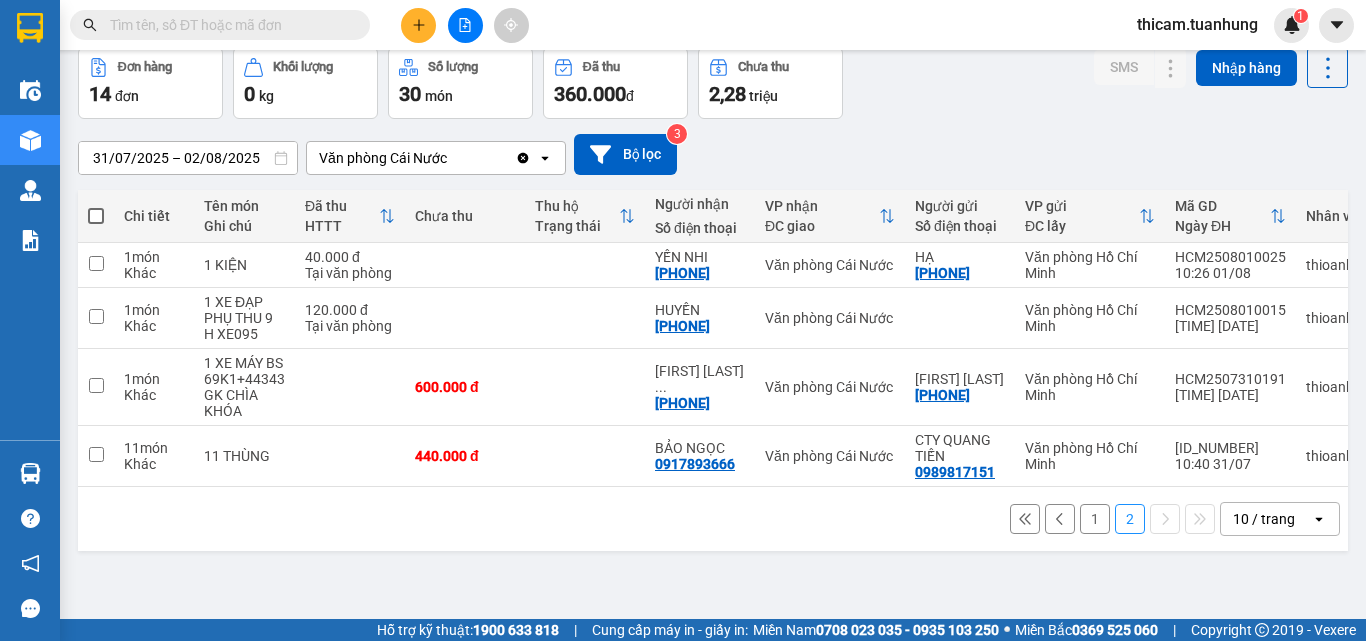 click on "1" at bounding box center (1095, 519) 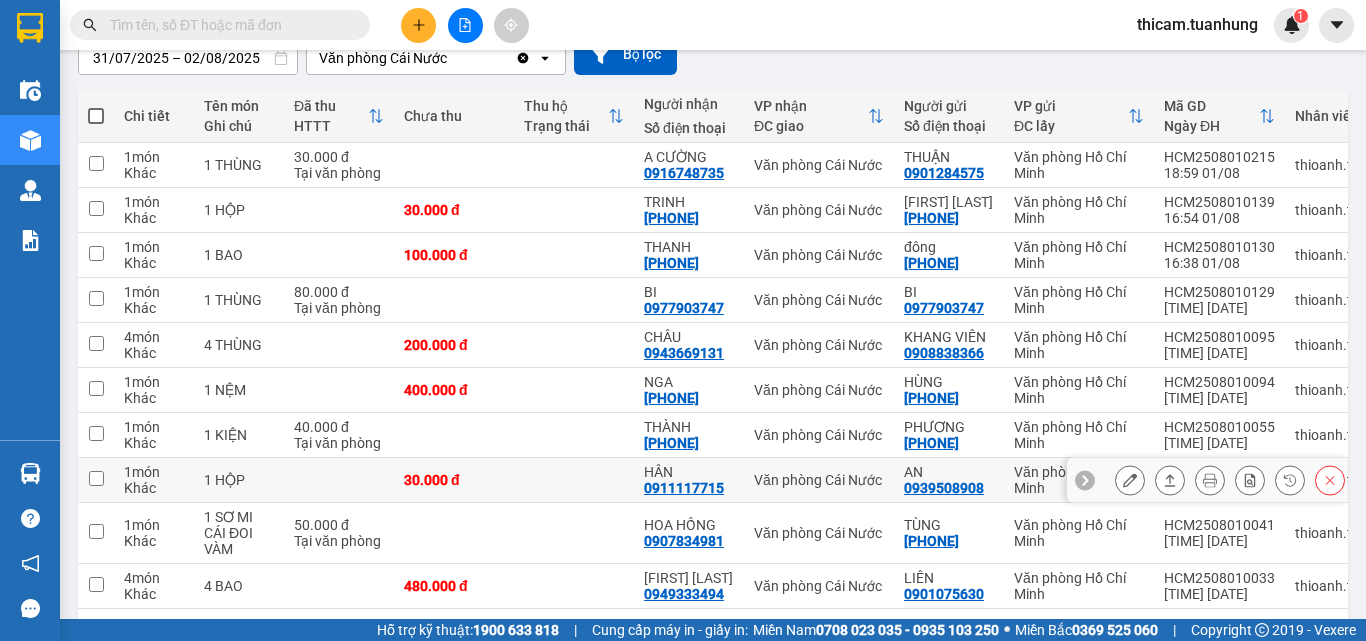 scroll, scrollTop: 272, scrollLeft: 0, axis: vertical 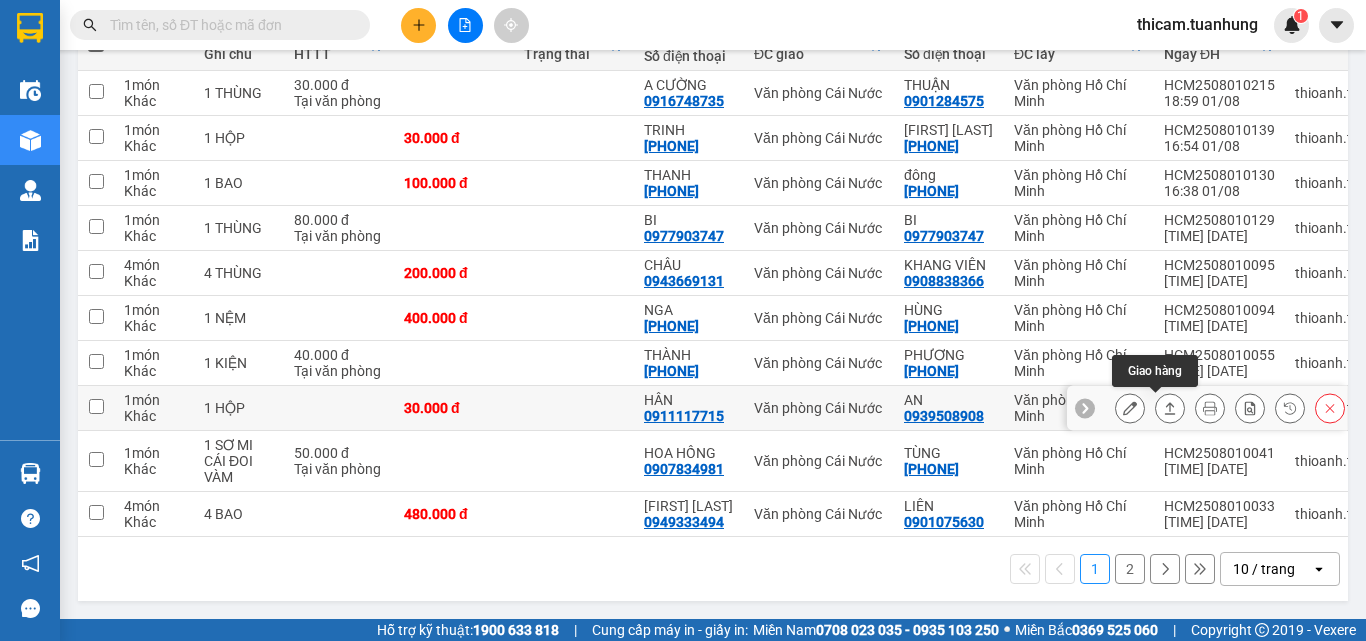 click 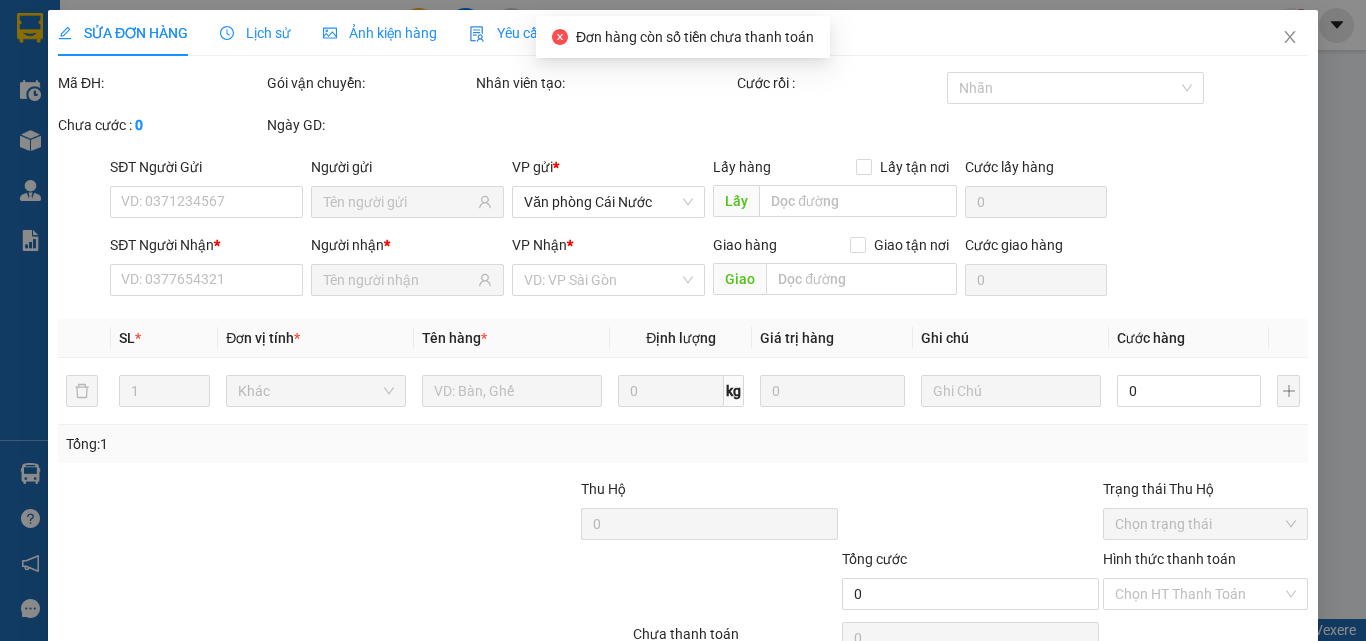 type on "0939508908" 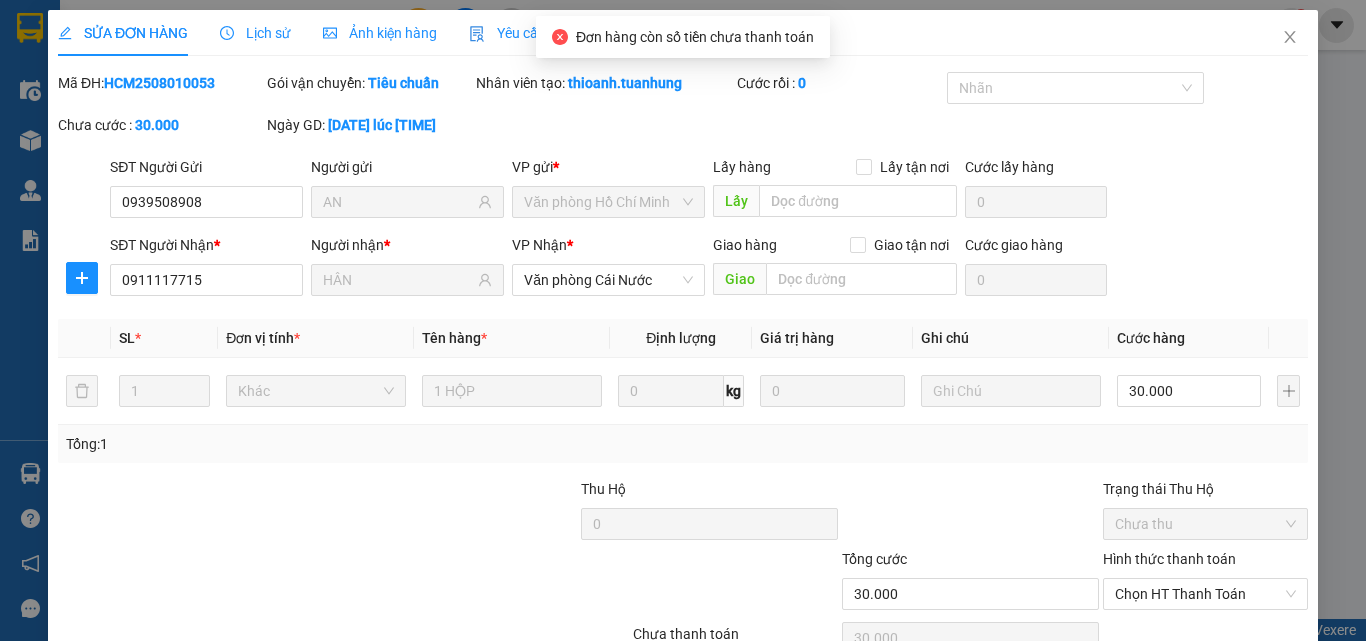 scroll, scrollTop: 0, scrollLeft: 0, axis: both 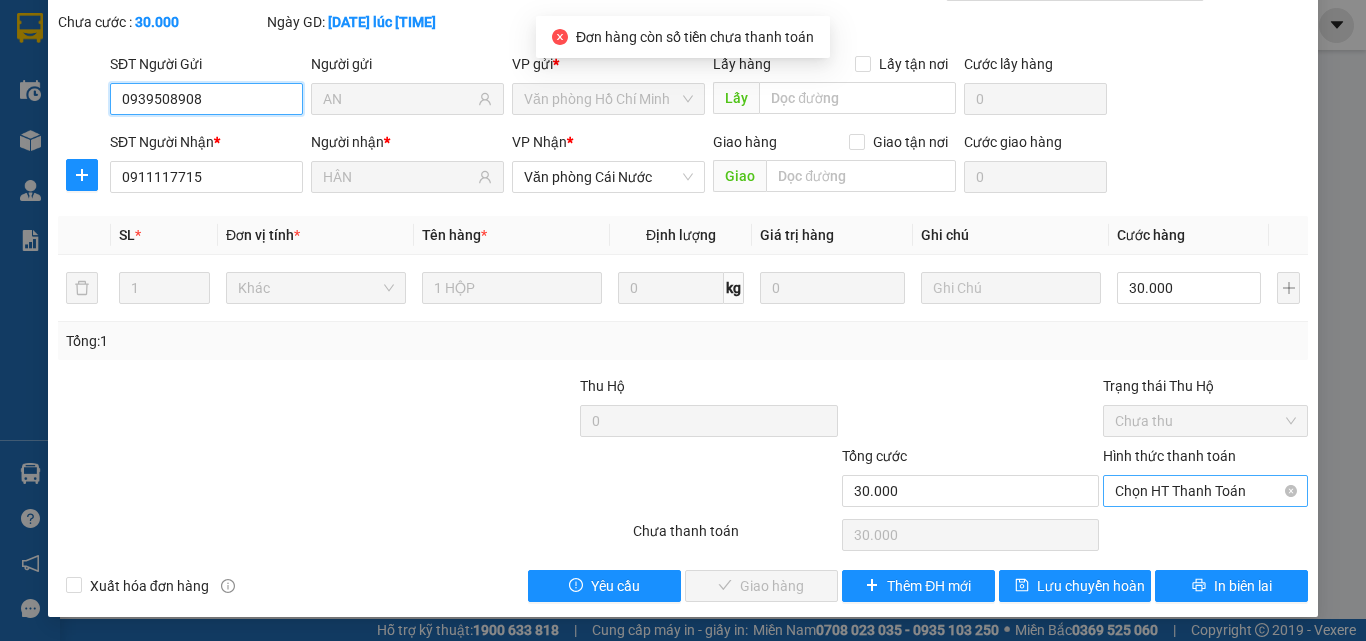 click on "Chọn HT Thanh Toán" at bounding box center (1205, 491) 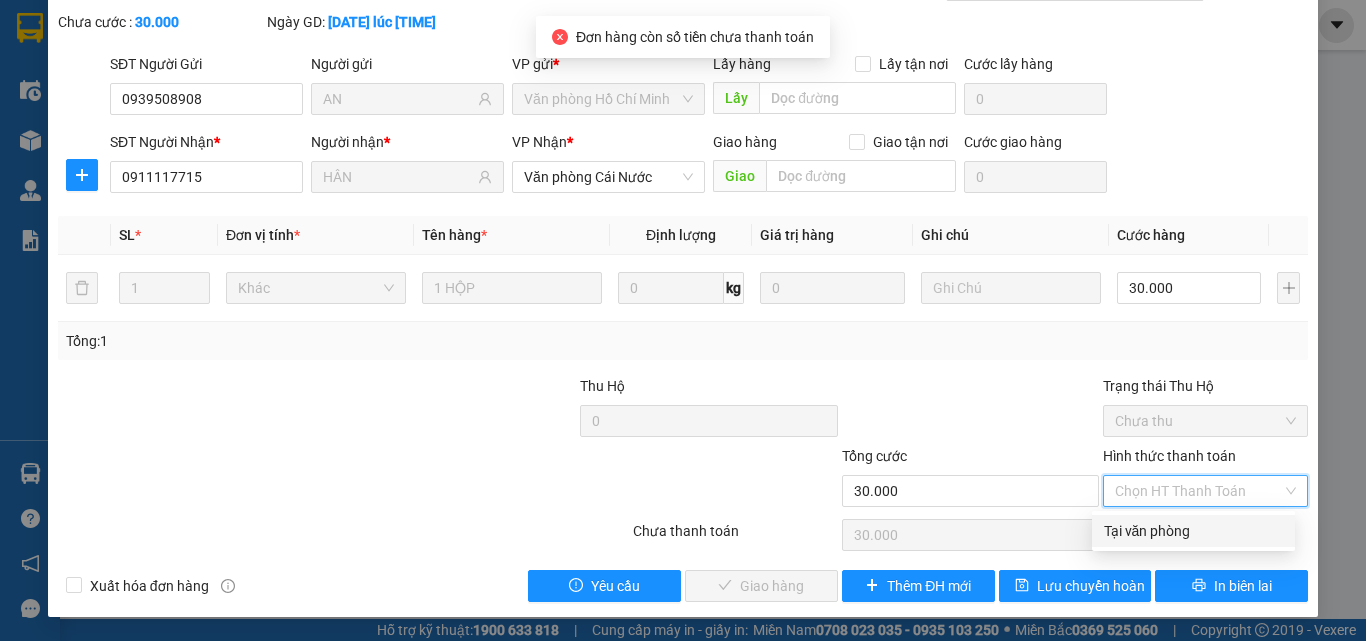 click on "Tại văn phòng" at bounding box center (1193, 531) 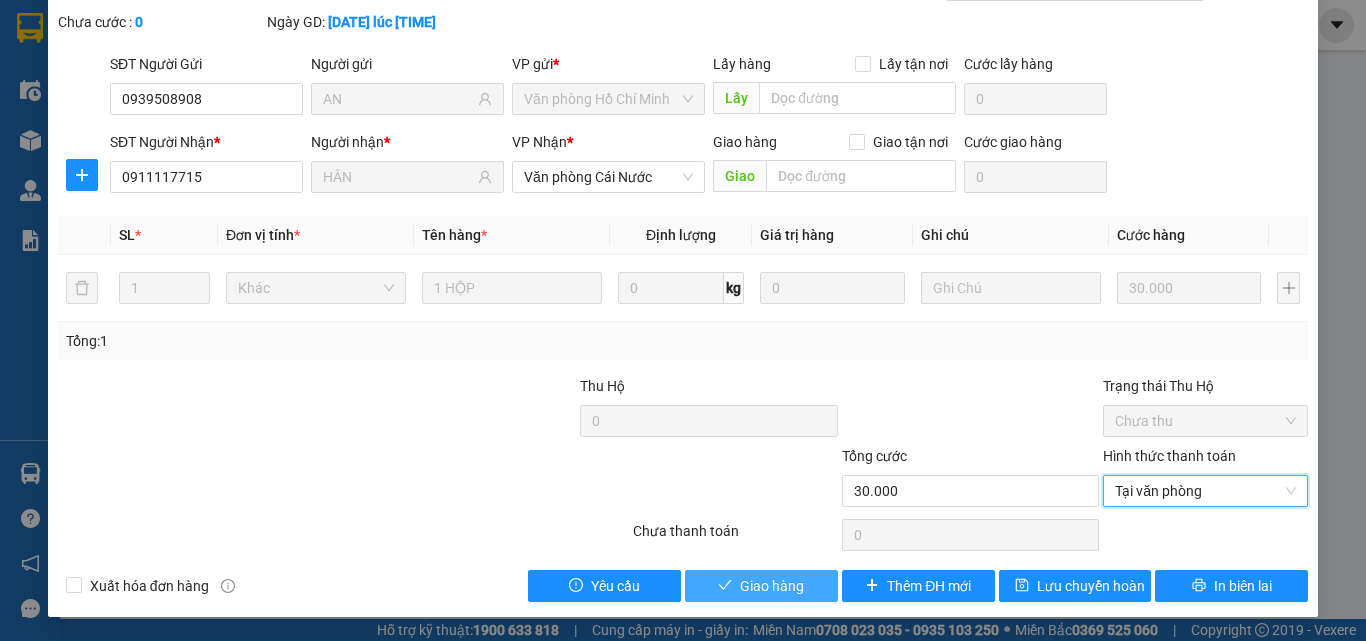 click on "Giao hàng" at bounding box center (772, 586) 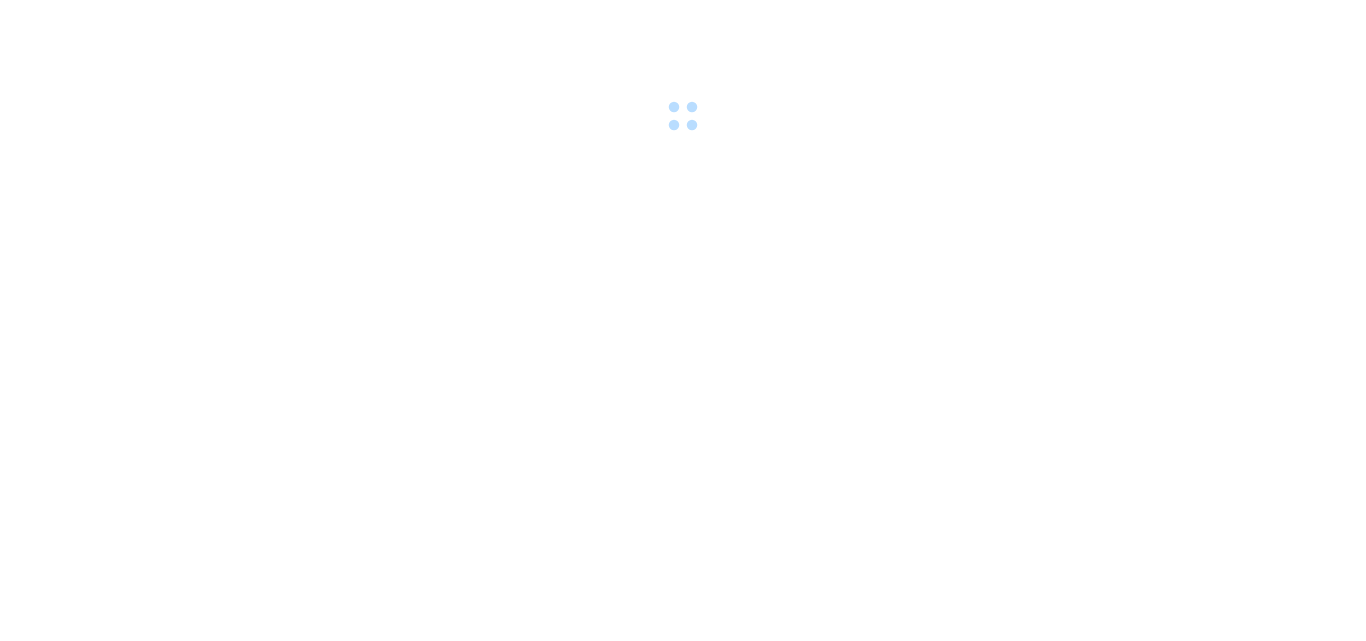 scroll, scrollTop: 0, scrollLeft: 0, axis: both 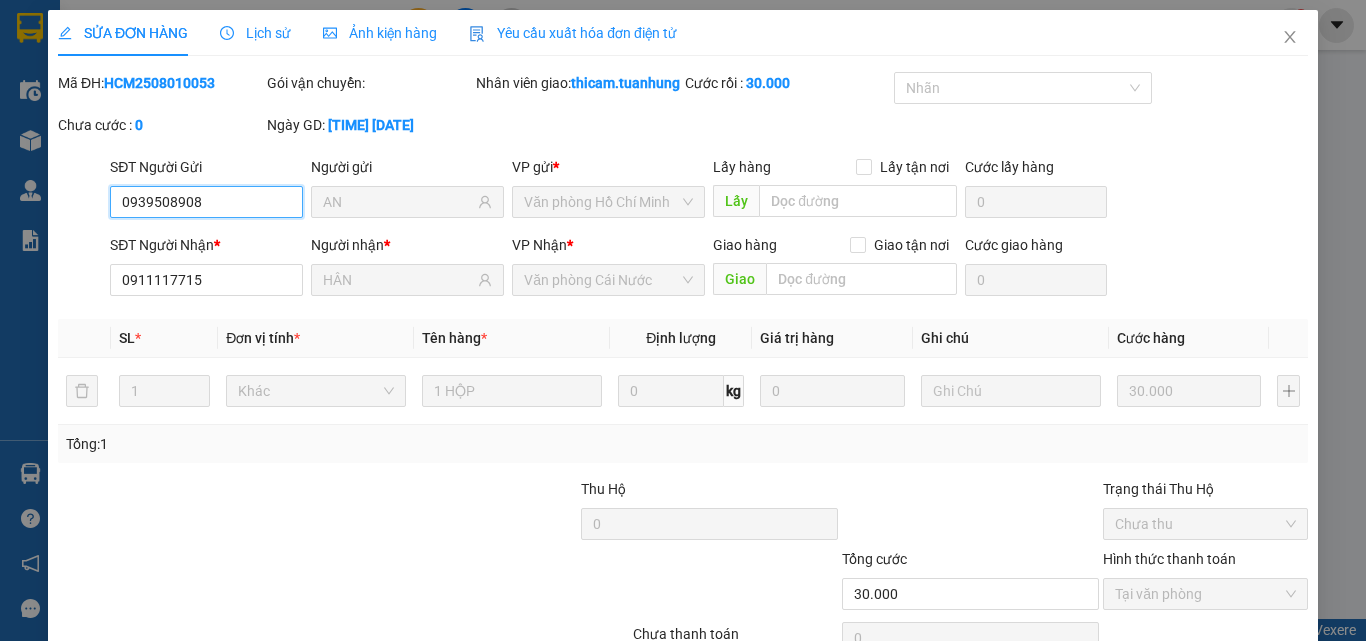 type on "0939508908" 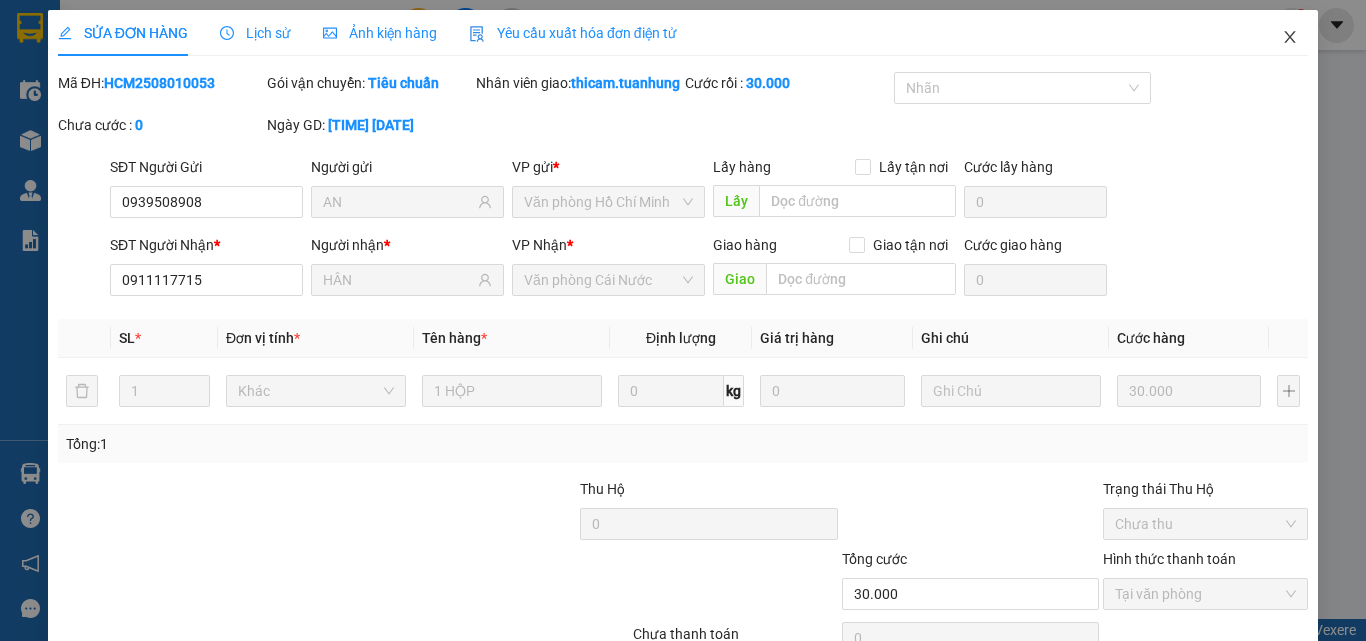 click 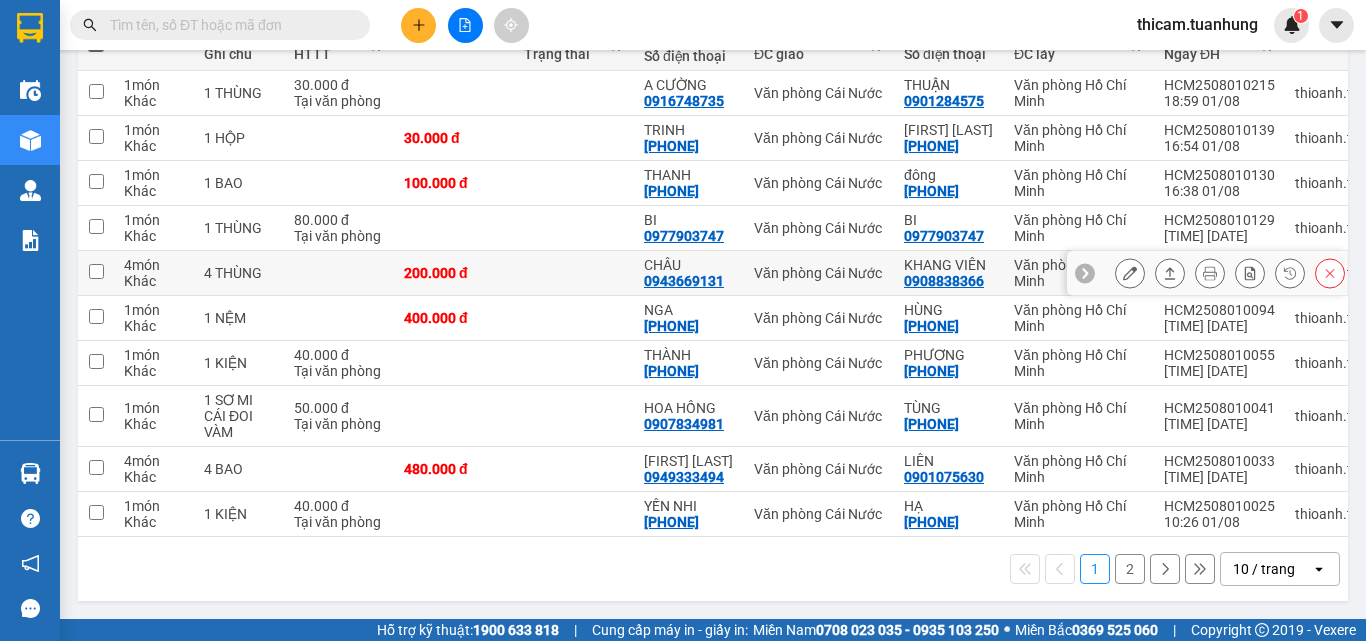 scroll, scrollTop: 0, scrollLeft: 0, axis: both 